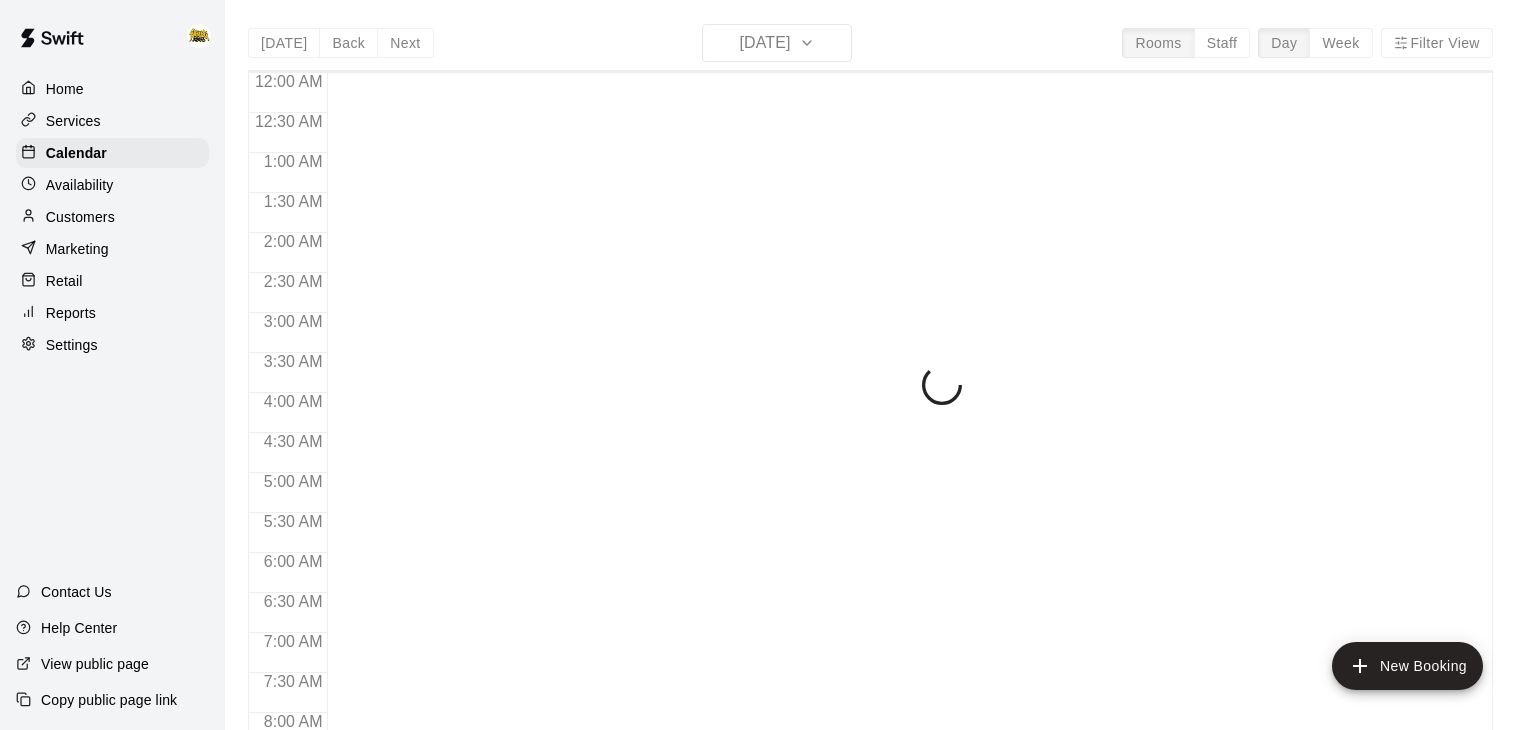scroll, scrollTop: 0, scrollLeft: 0, axis: both 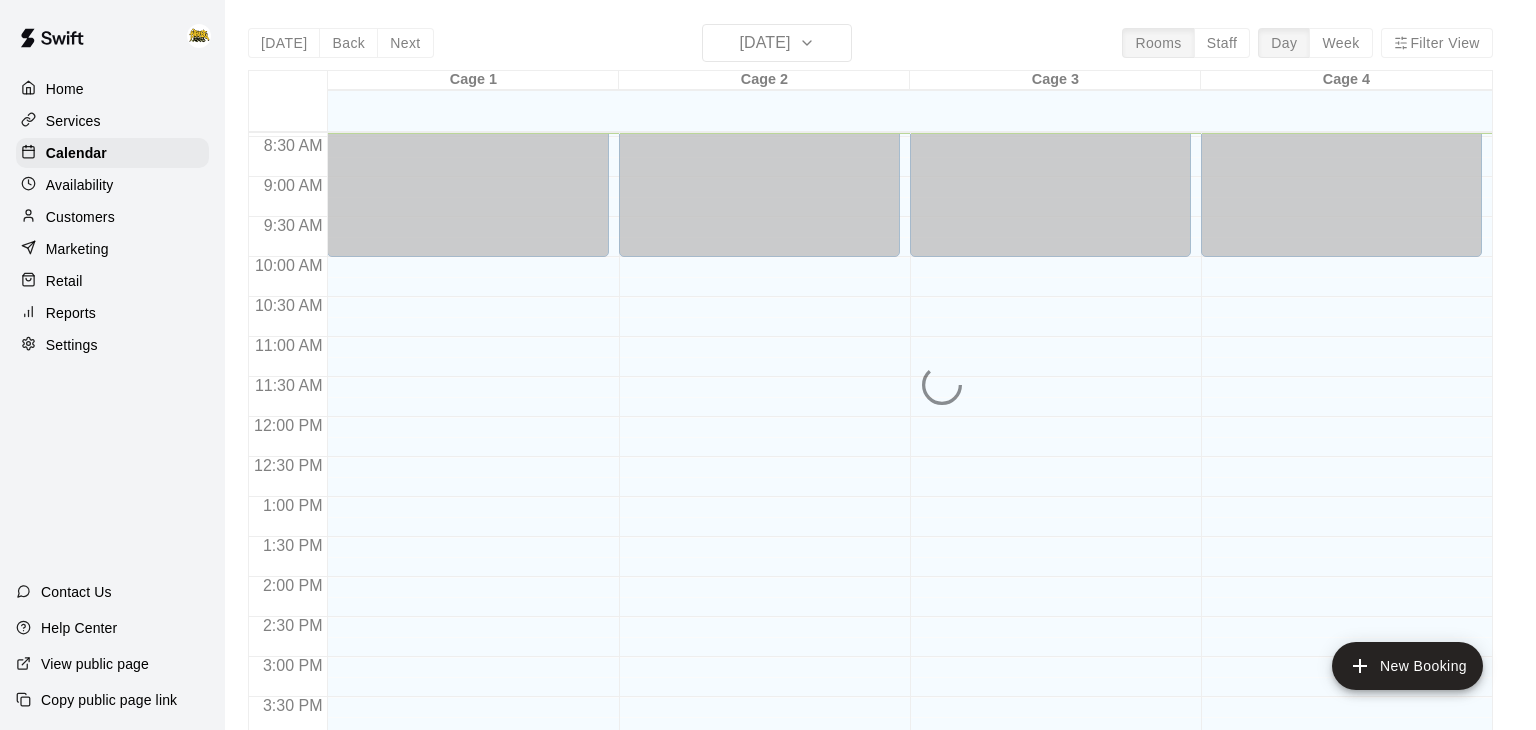 click on "[DATE] Back [DATE][DATE] Rooms Staff Day Week Filter View Cage 1  09 Wed Cage 2  09 Wed Cage 3  09 Wed Cage 4  09 Wed 12:00 AM 12:30 AM 1:00 AM 1:30 AM 2:00 AM 2:30 AM 3:00 AM 3:30 AM 4:00 AM 4:30 AM 5:00 AM 5:30 AM 6:00 AM 6:30 AM 7:00 AM 7:30 AM 8:00 AM 8:30 AM 9:00 AM 9:30 AM 10:00 AM 10:30 AM 11:00 AM 11:30 AM 12:00 PM 12:30 PM 1:00 PM 1:30 PM 2:00 PM 2:30 PM 3:00 PM 3:30 PM 4:00 PM 4:30 PM 5:00 PM 5:30 PM 6:00 PM 6:30 PM 7:00 PM 7:30 PM 8:00 PM 8:30 PM 9:00 PM 9:30 PM 10:00 PM 10:30 PM 11:00 PM 11:30 PM 12:00 AM – 10:00 AM Closed 10:00 PM – 11:59 PM Closed 12:00 AM – 10:00 AM Closed 10:00 PM – 11:59 PM Closed 12:00 AM – 10:00 AM Closed 10:00 PM – 11:59 PM Closed 12:00 AM – 10:00 AM Closed 10:00 PM – 11:59 PM Closed" at bounding box center (870, 389) 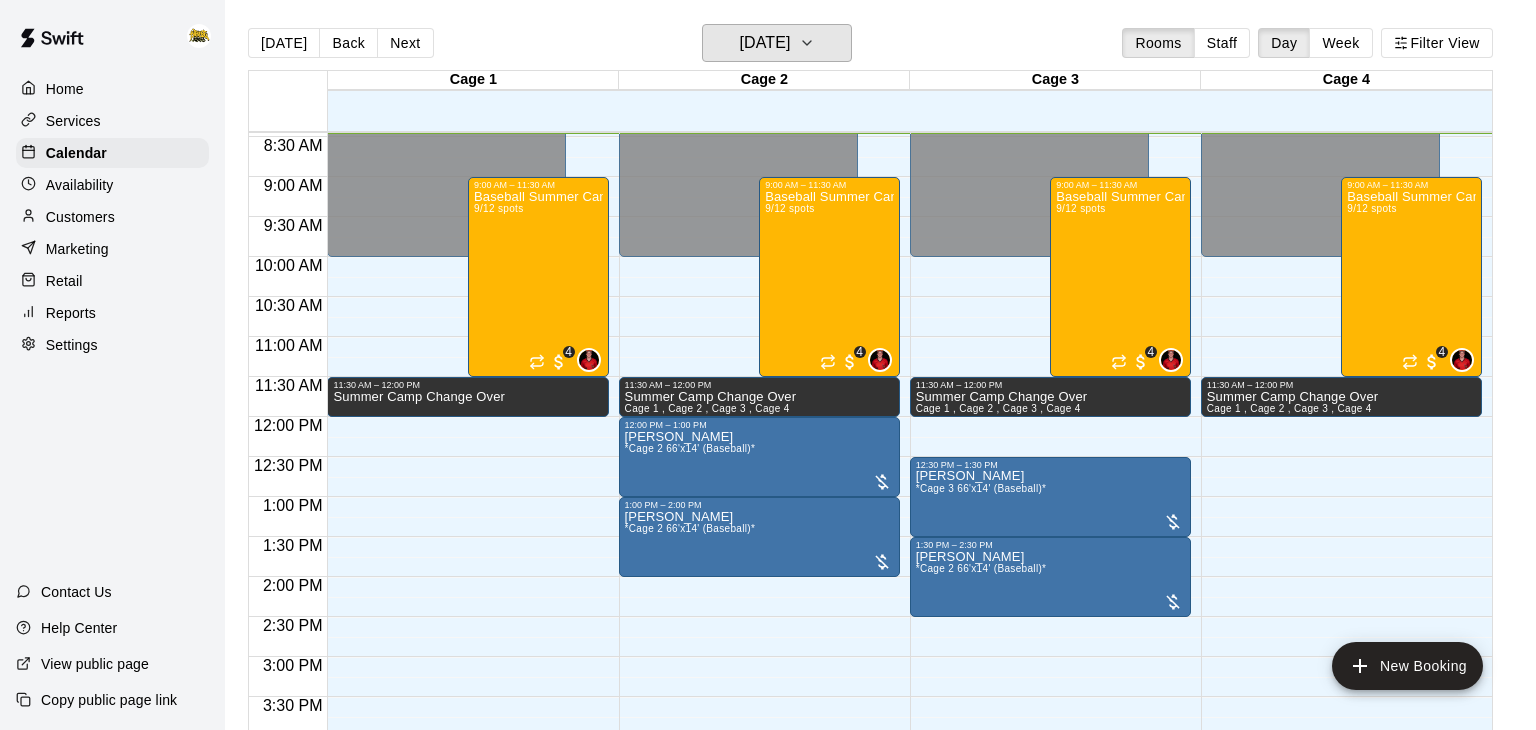 click 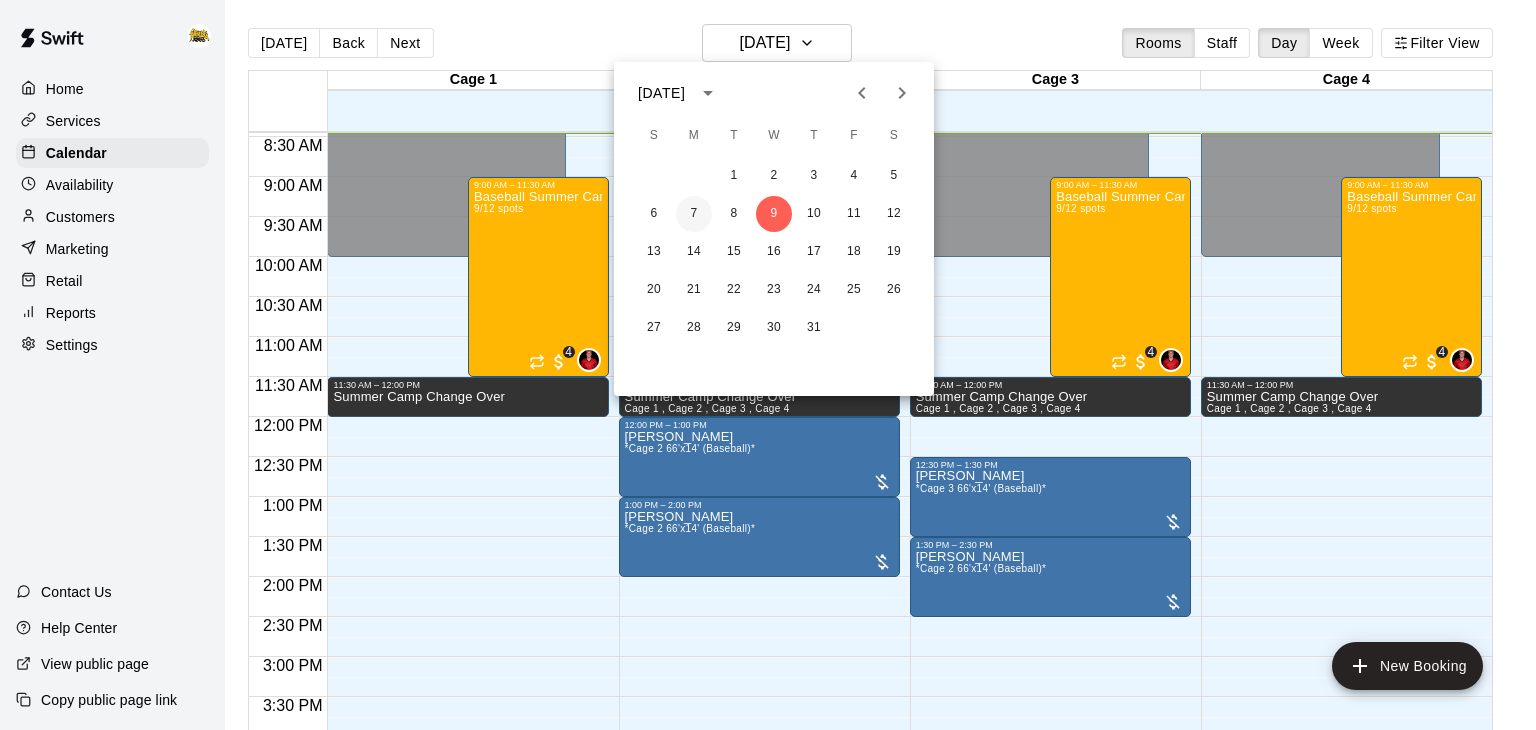 click on "7" at bounding box center (694, 214) 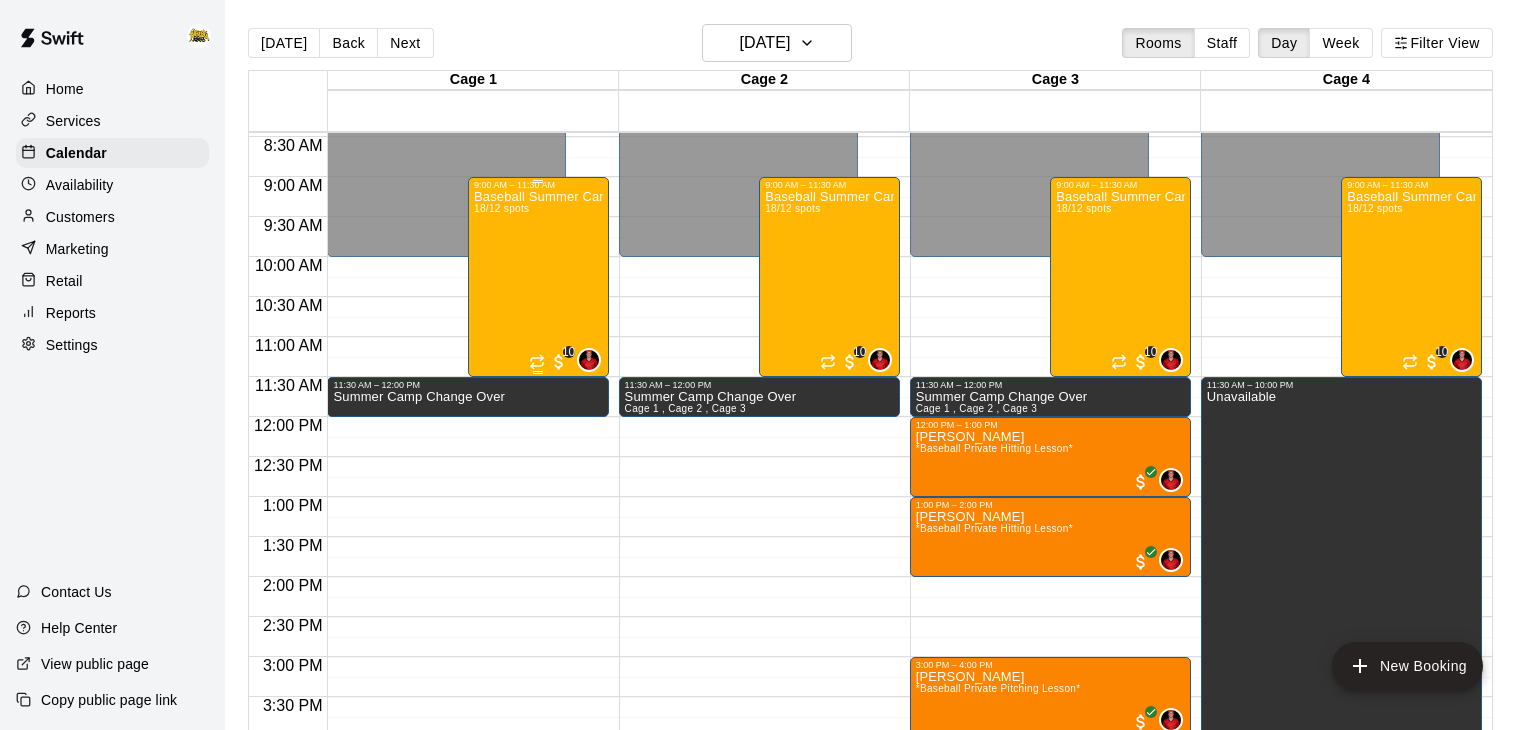 click on "Baseball Summer Camp July 7, 8, 9, 10 Ages 8 - 13 18/12 spots" at bounding box center [538, 555] 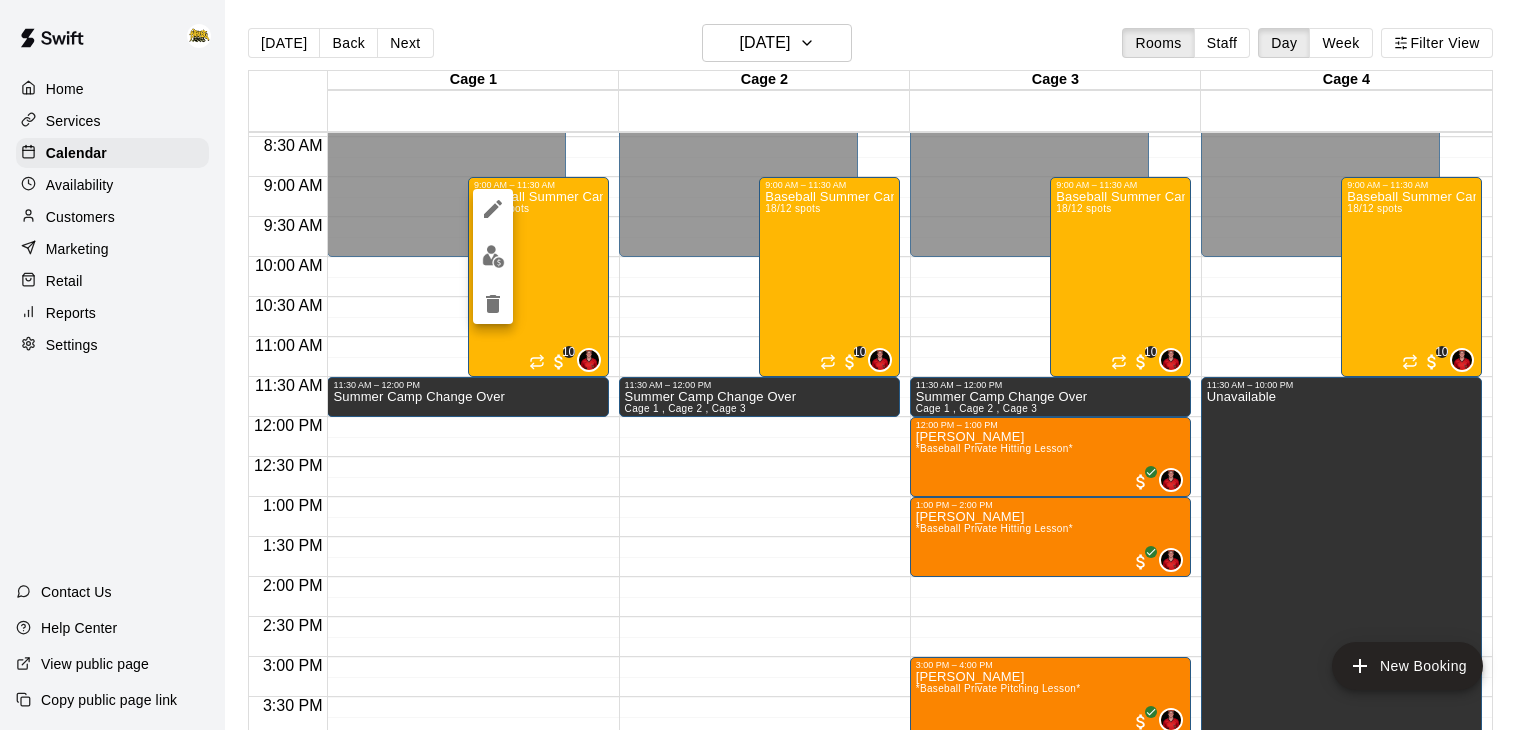 click at bounding box center (768, 365) 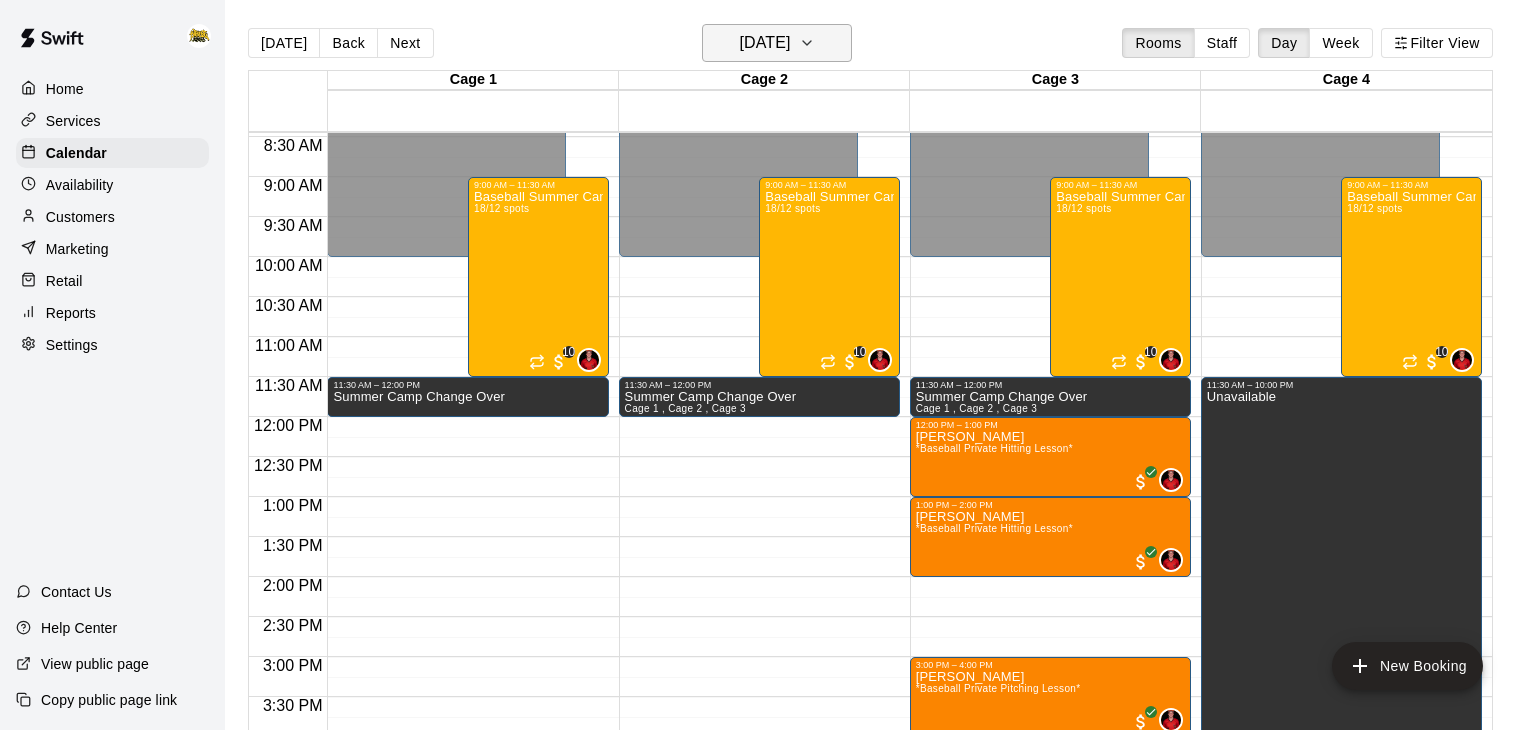 click 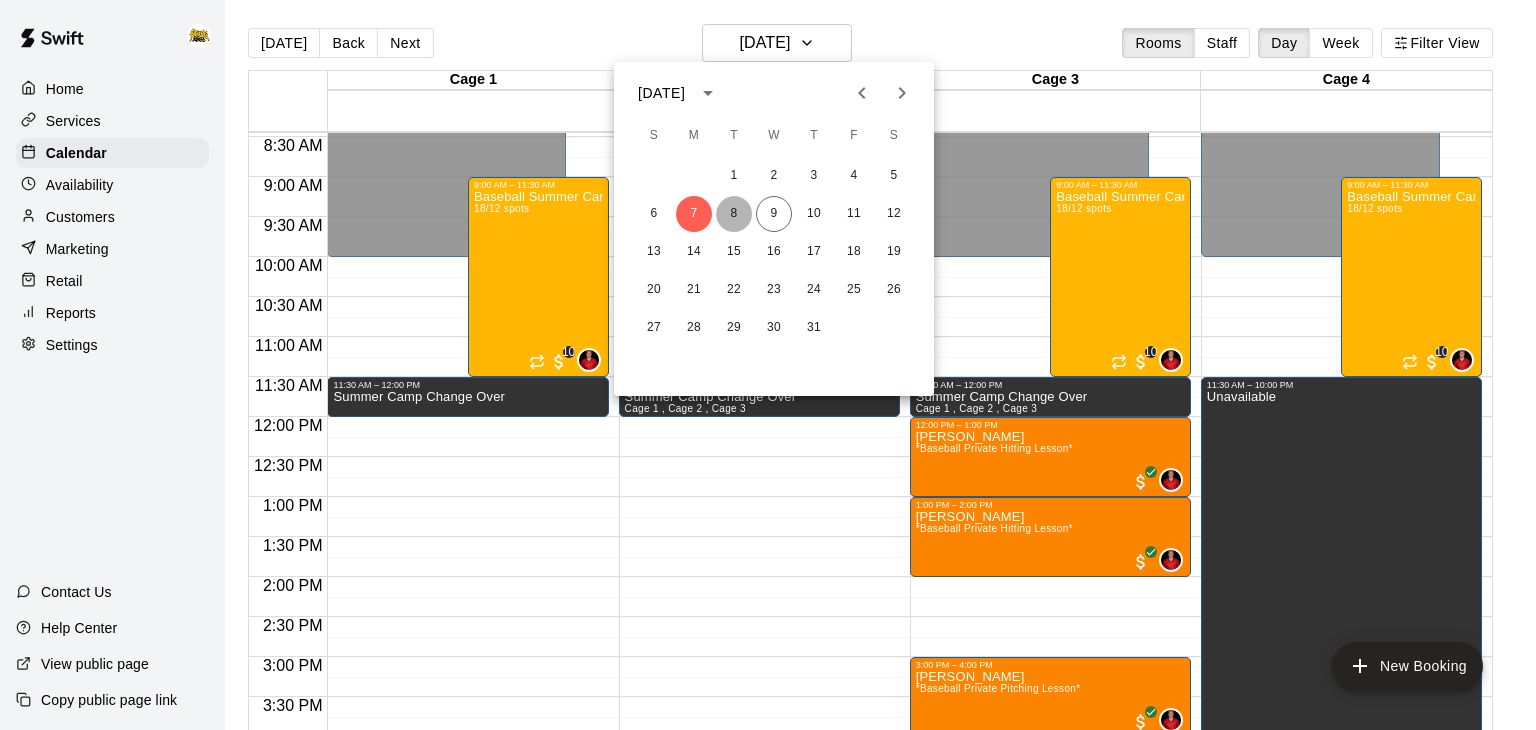 click on "8" at bounding box center [734, 214] 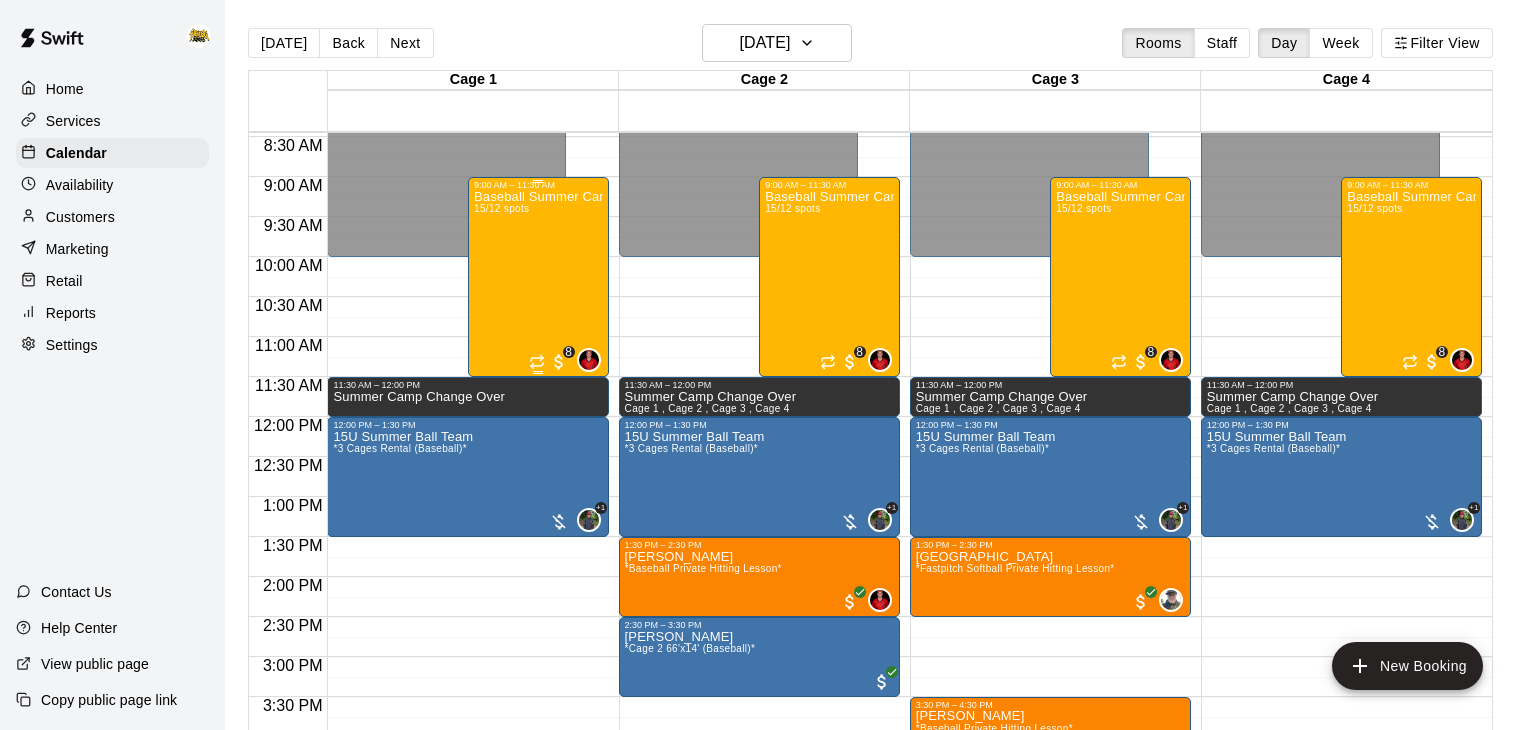 click on "Baseball Summer Camp July 7, 8, 9, 10 Ages 8 - 13 15/12 spots" at bounding box center (538, 555) 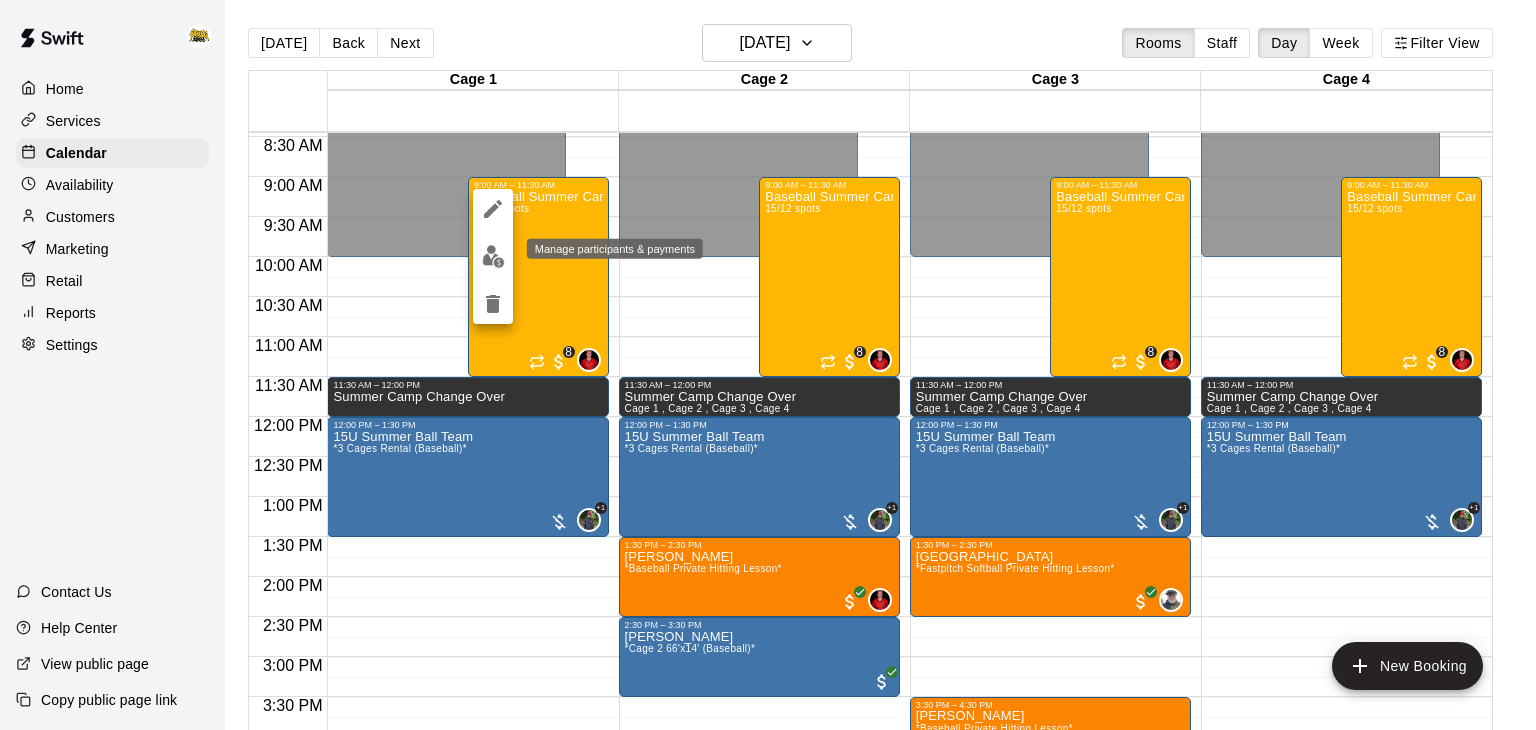 click at bounding box center (493, 256) 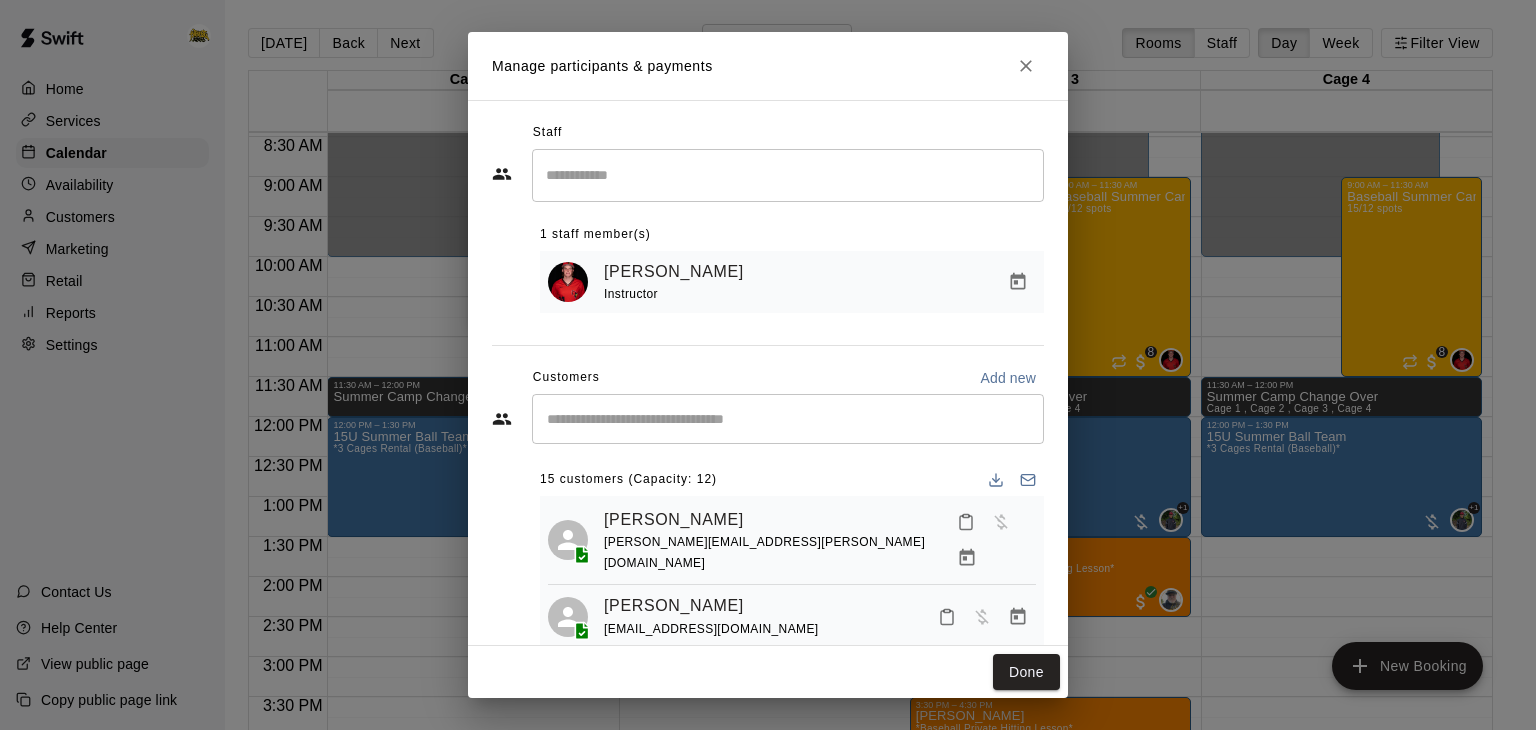 scroll, scrollTop: 36, scrollLeft: 0, axis: vertical 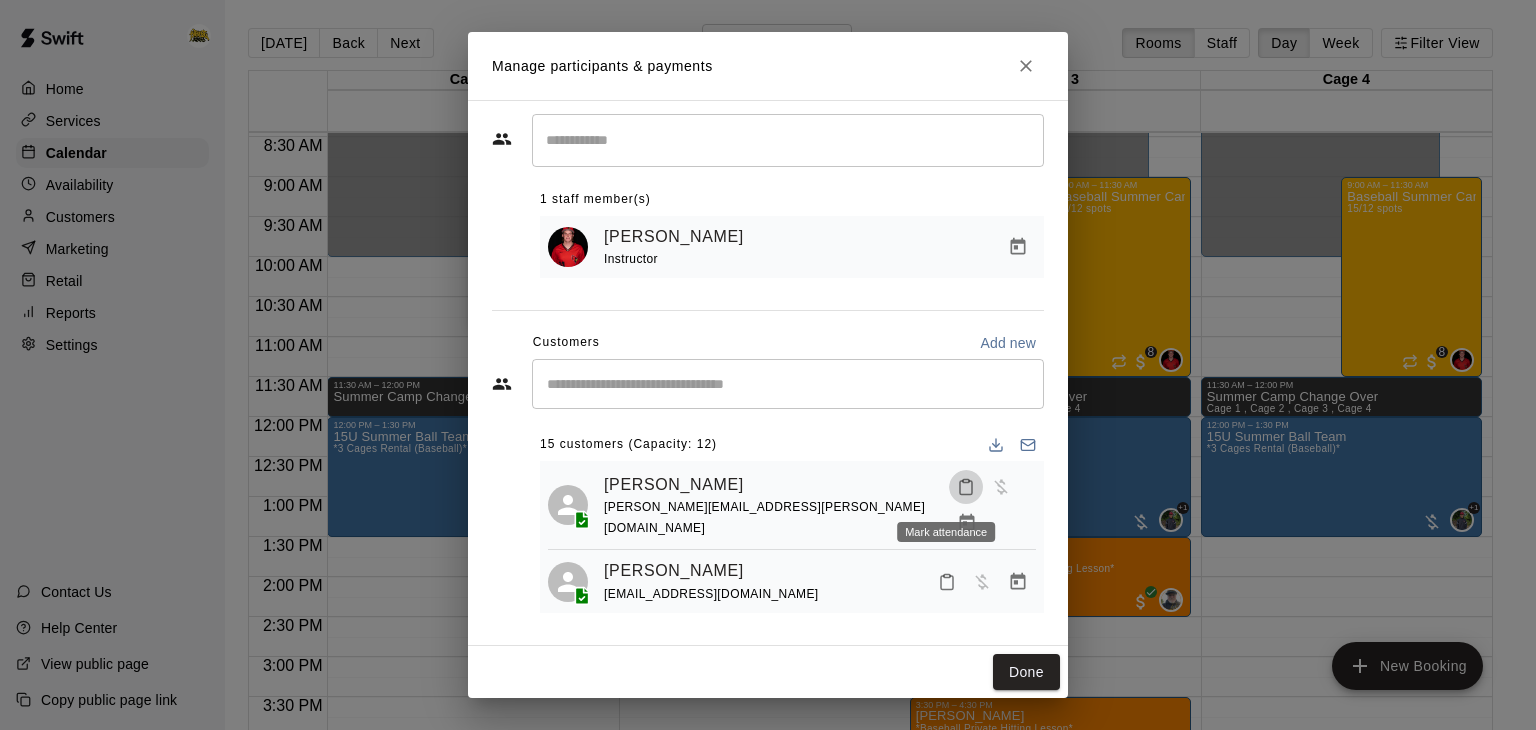 click 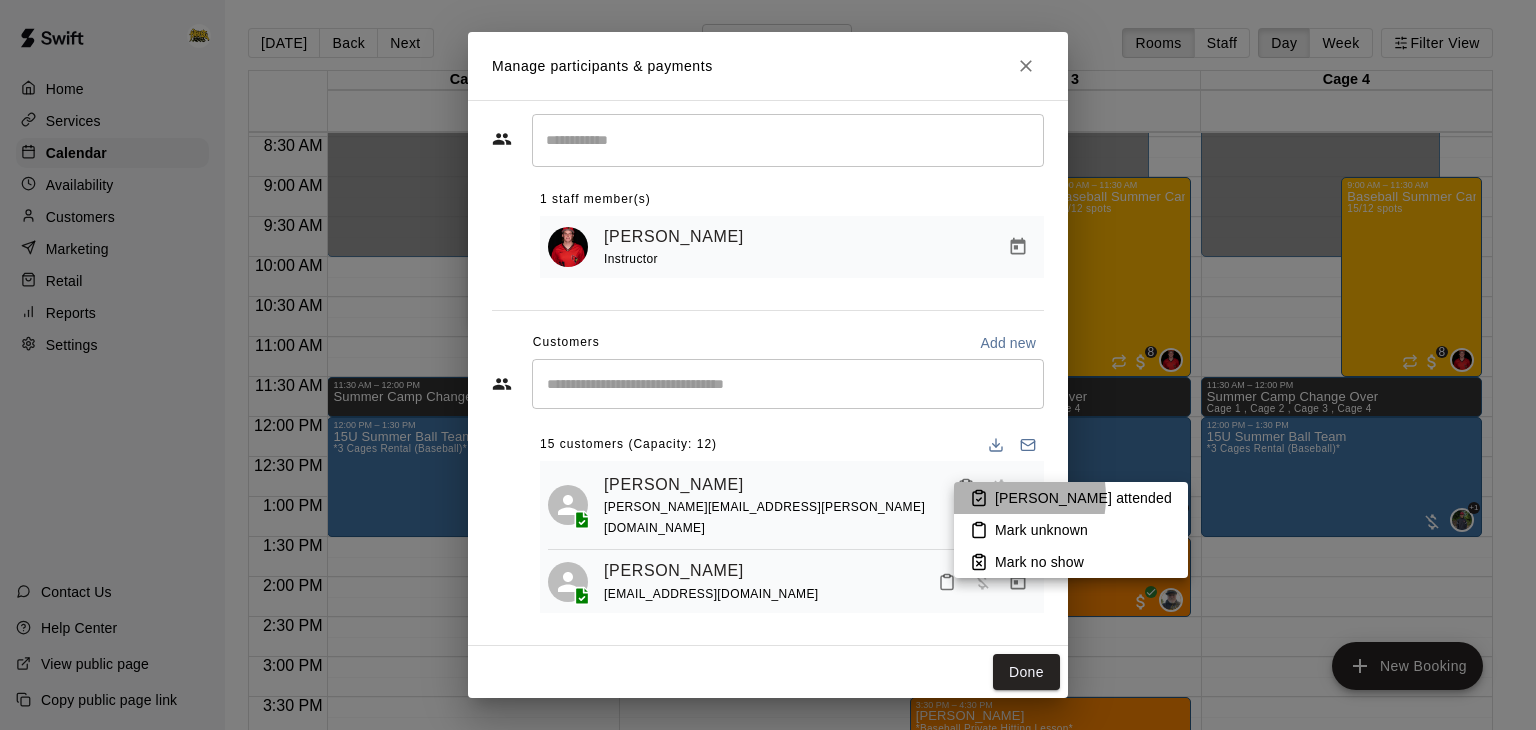 click on "Mark attended" at bounding box center (1071, 498) 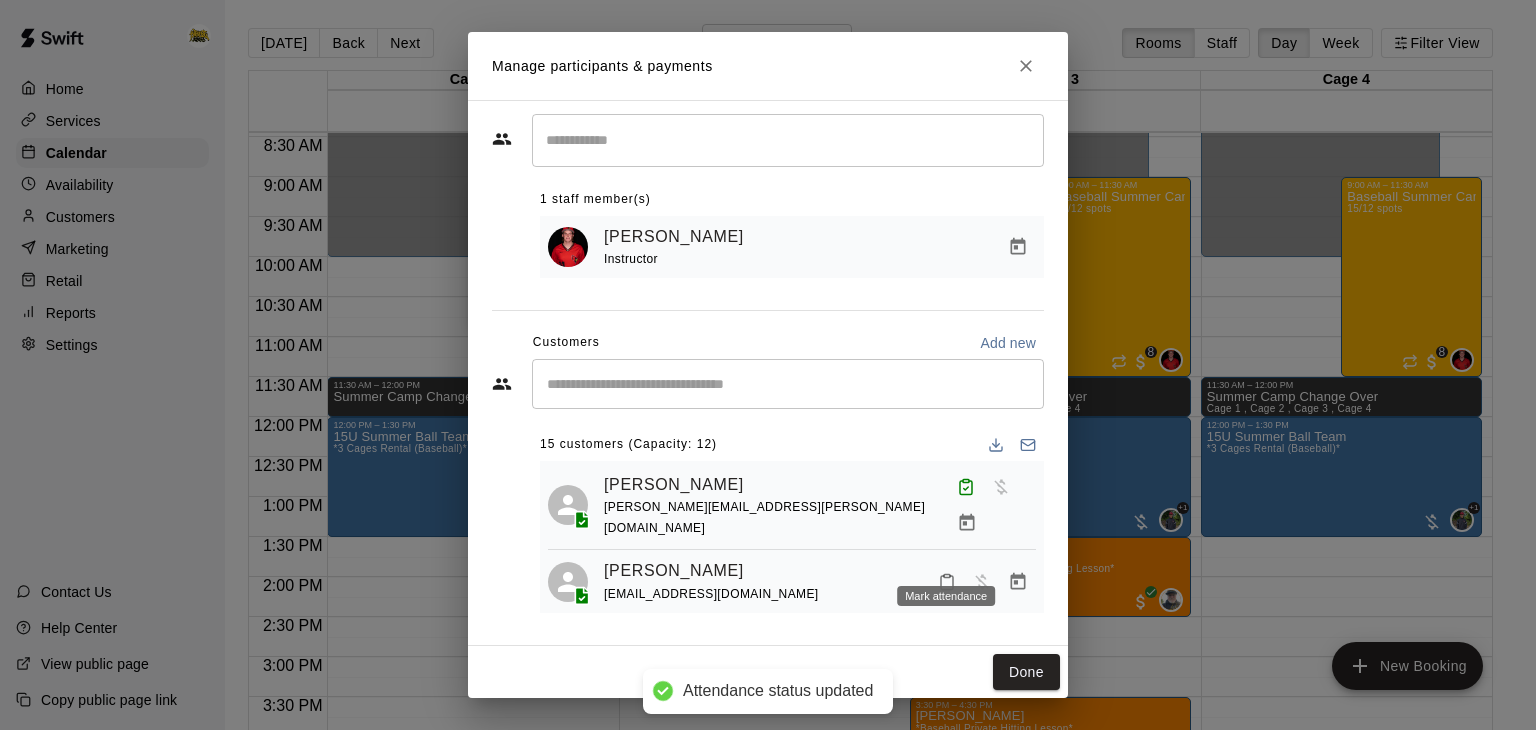 click 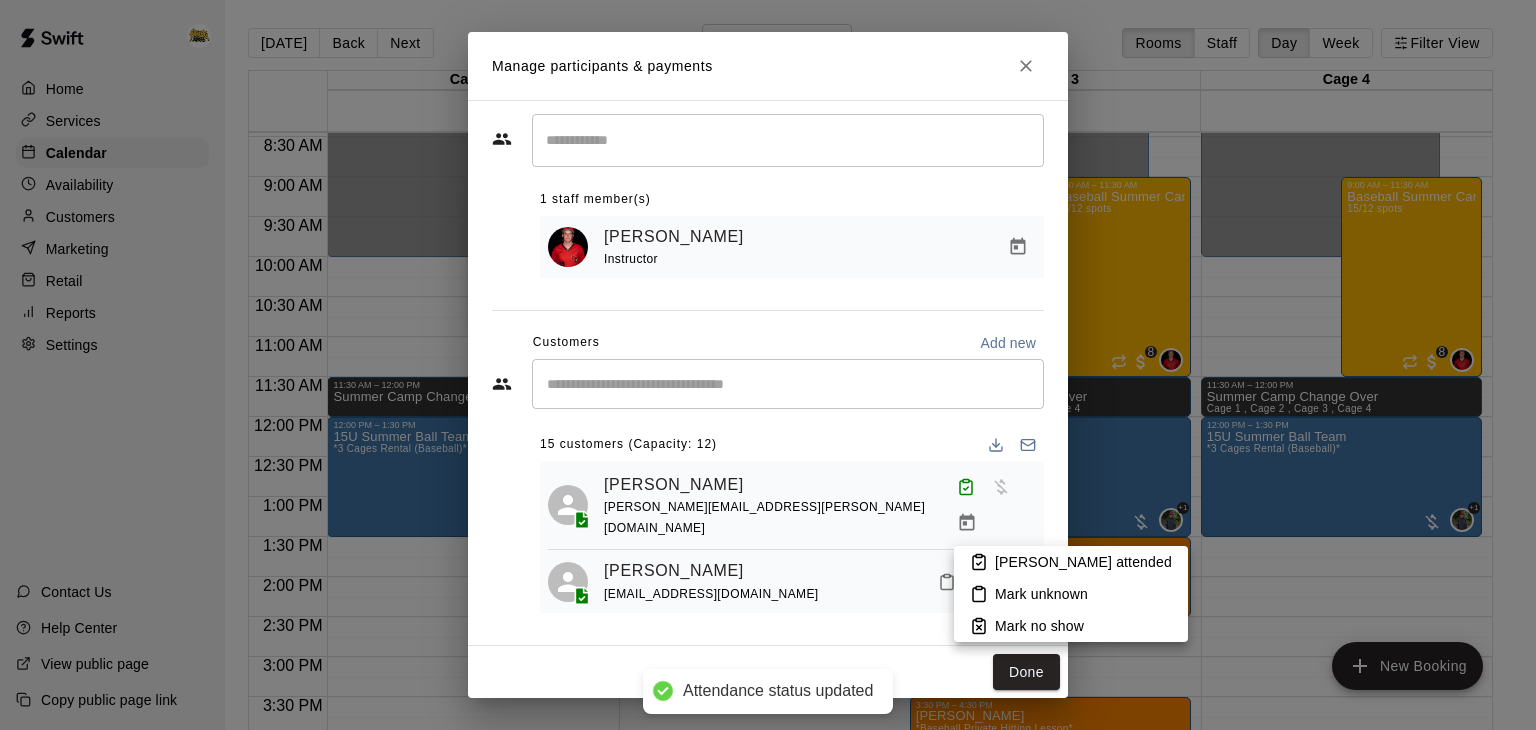 click 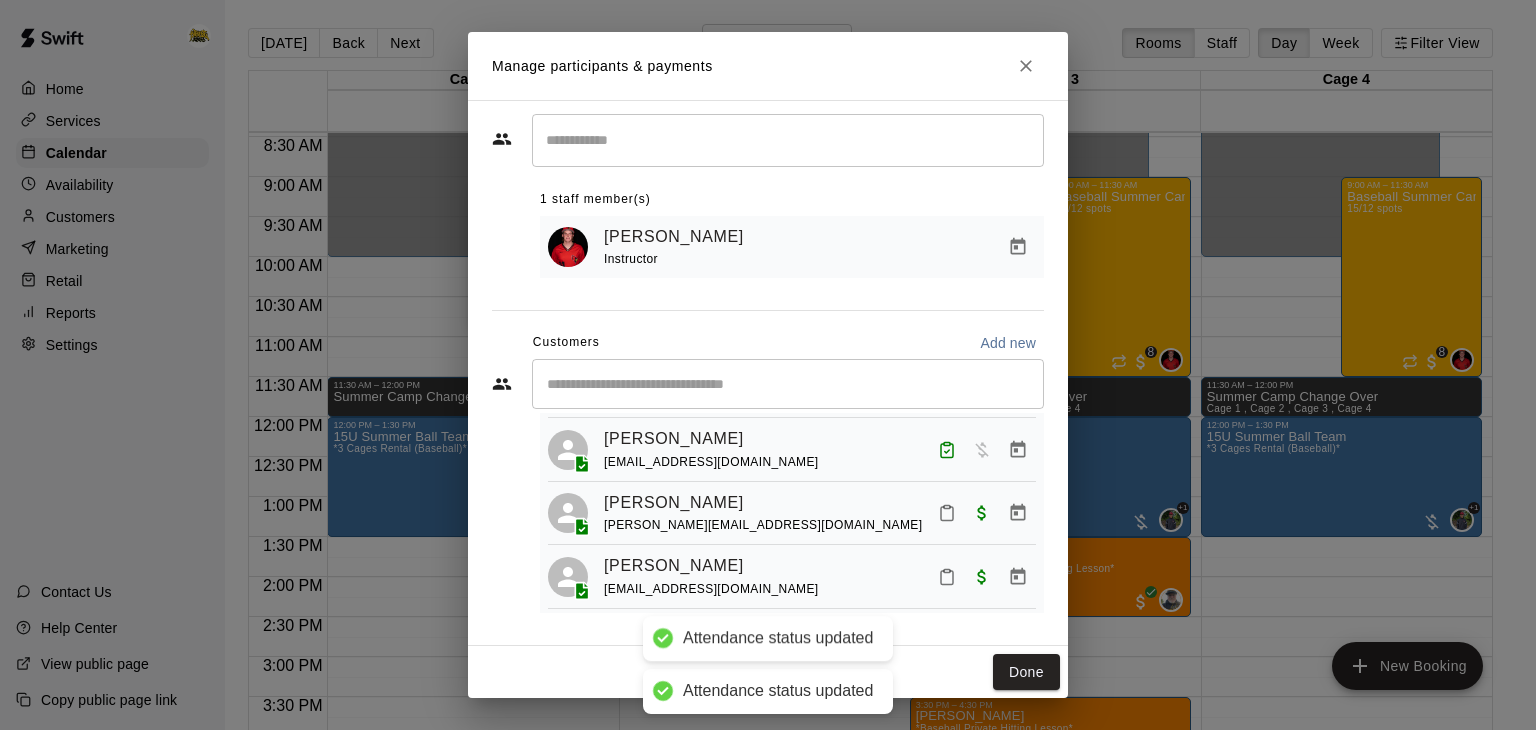 scroll, scrollTop: 140, scrollLeft: 0, axis: vertical 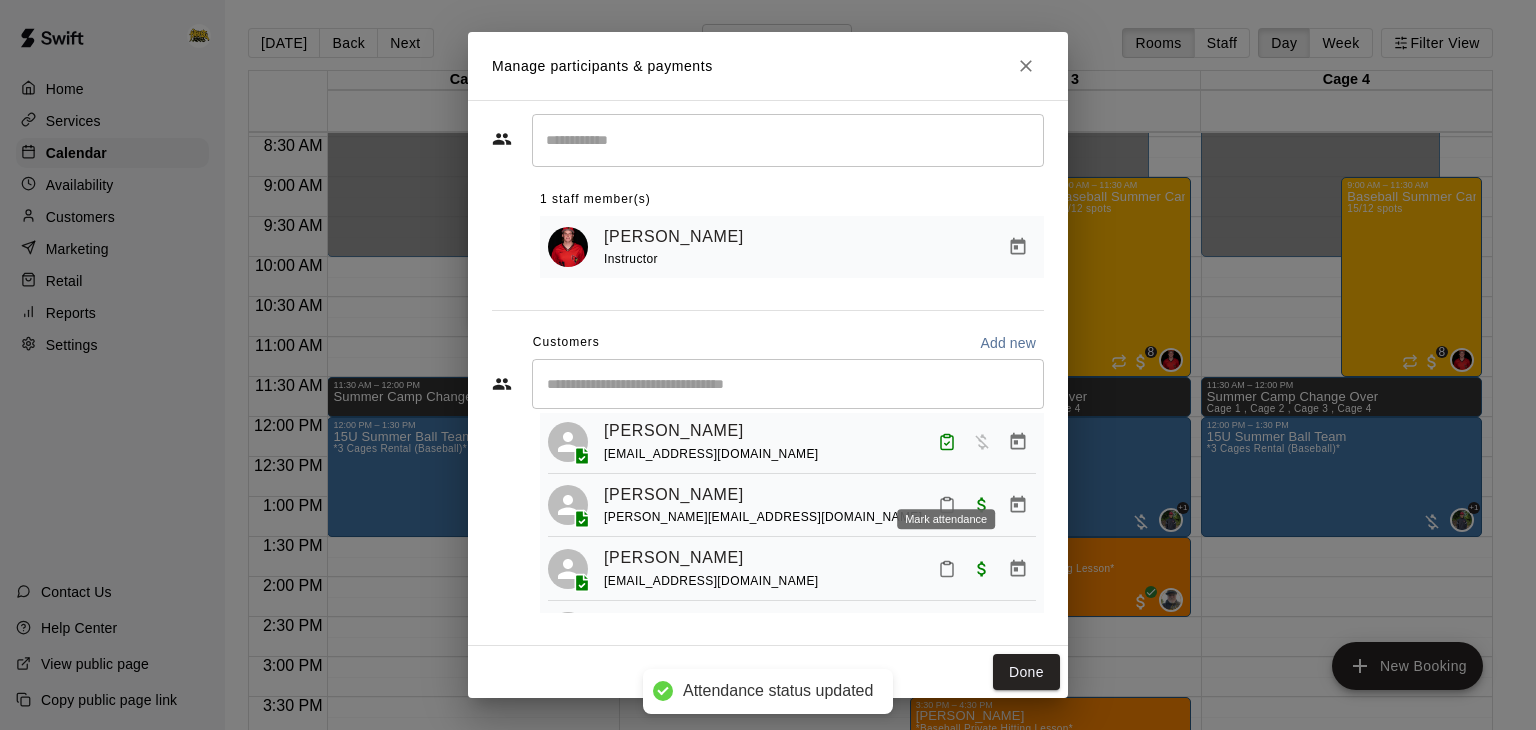 click at bounding box center (947, 505) 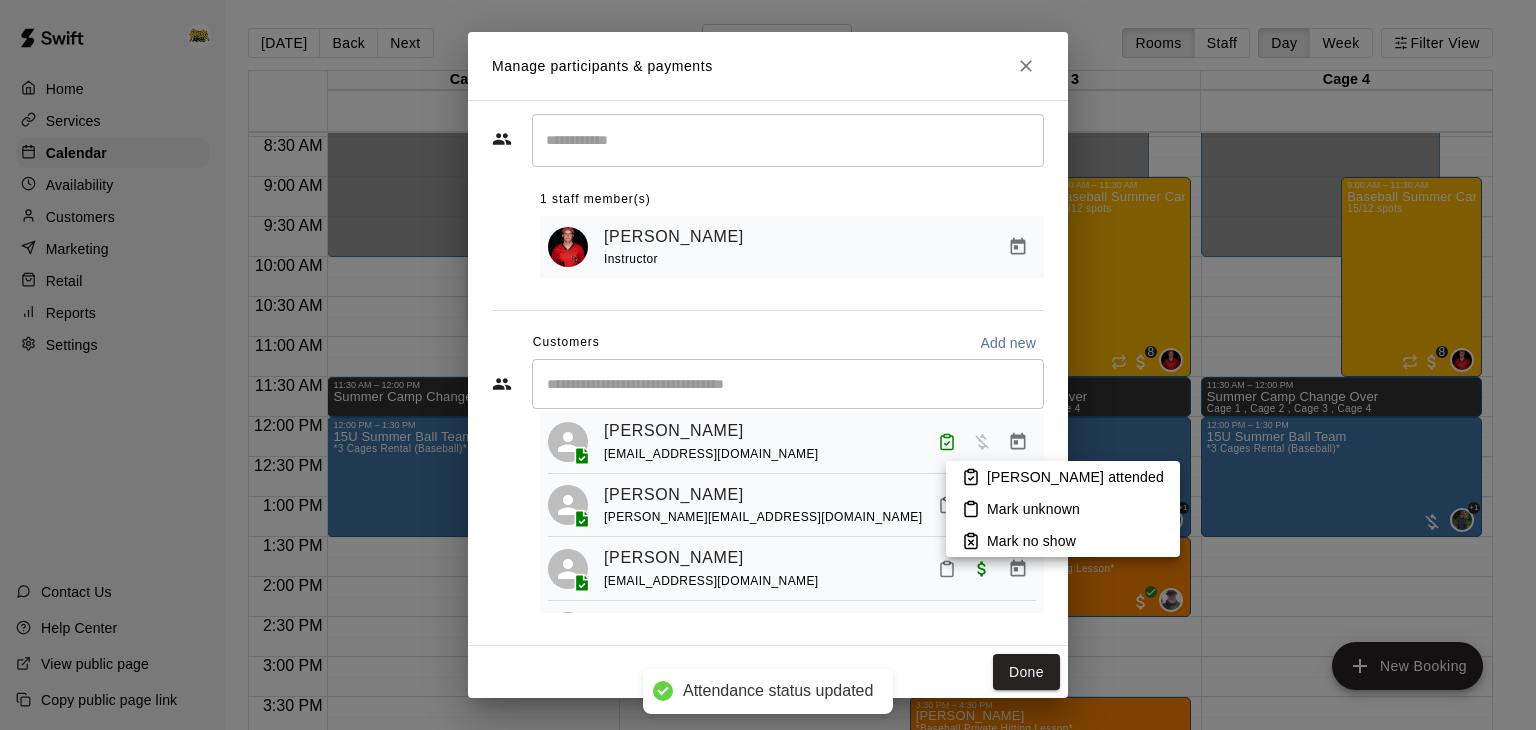 click 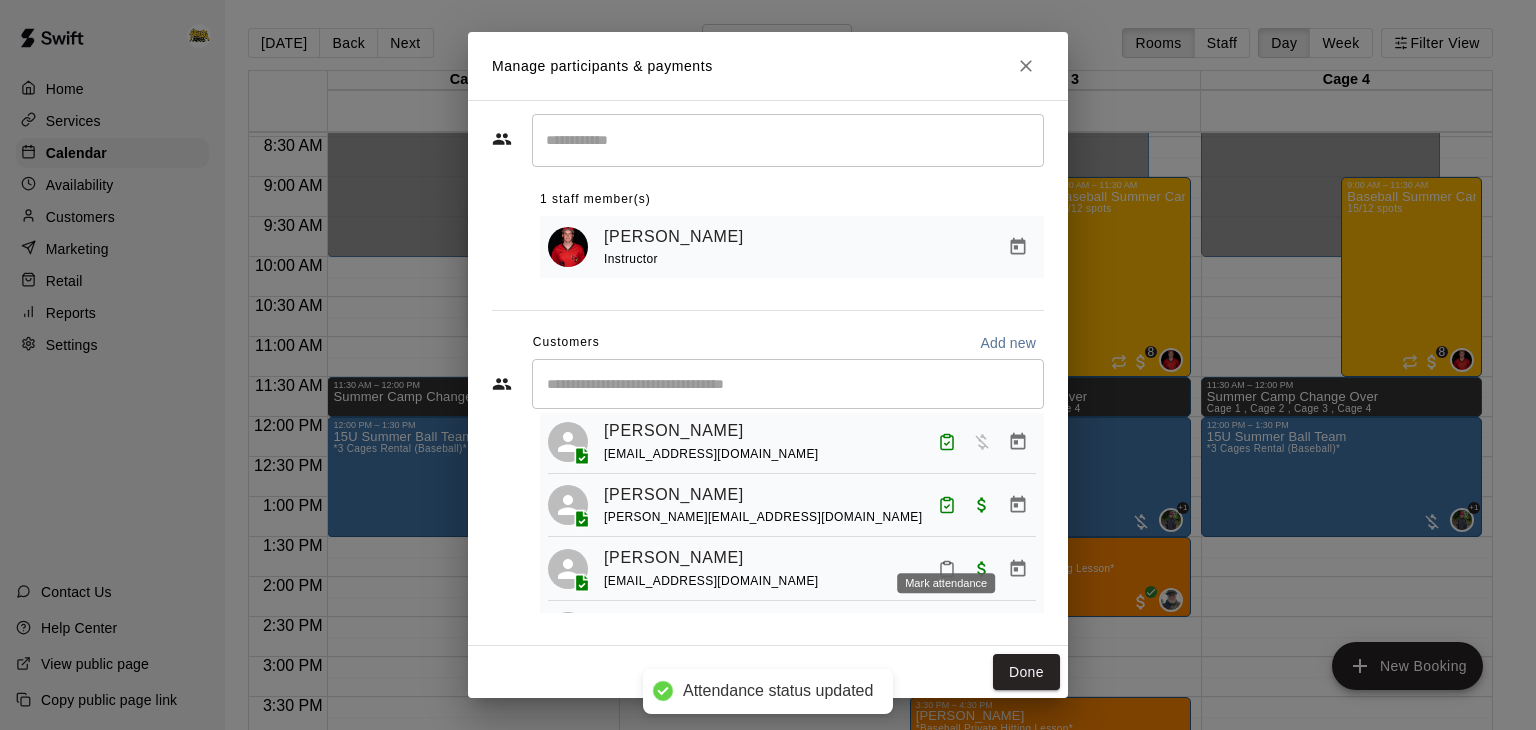 click 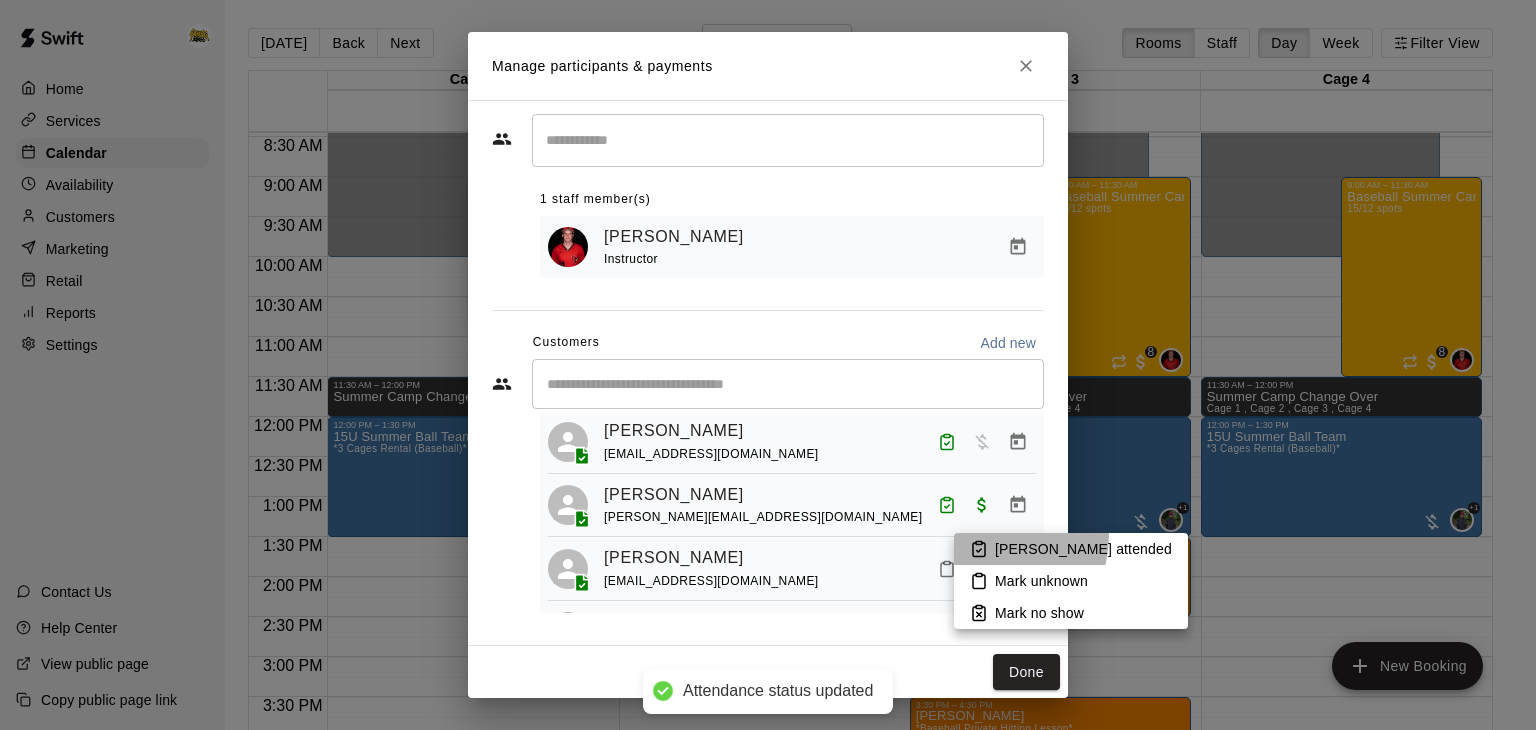 click on "Mark attended" at bounding box center (1071, 549) 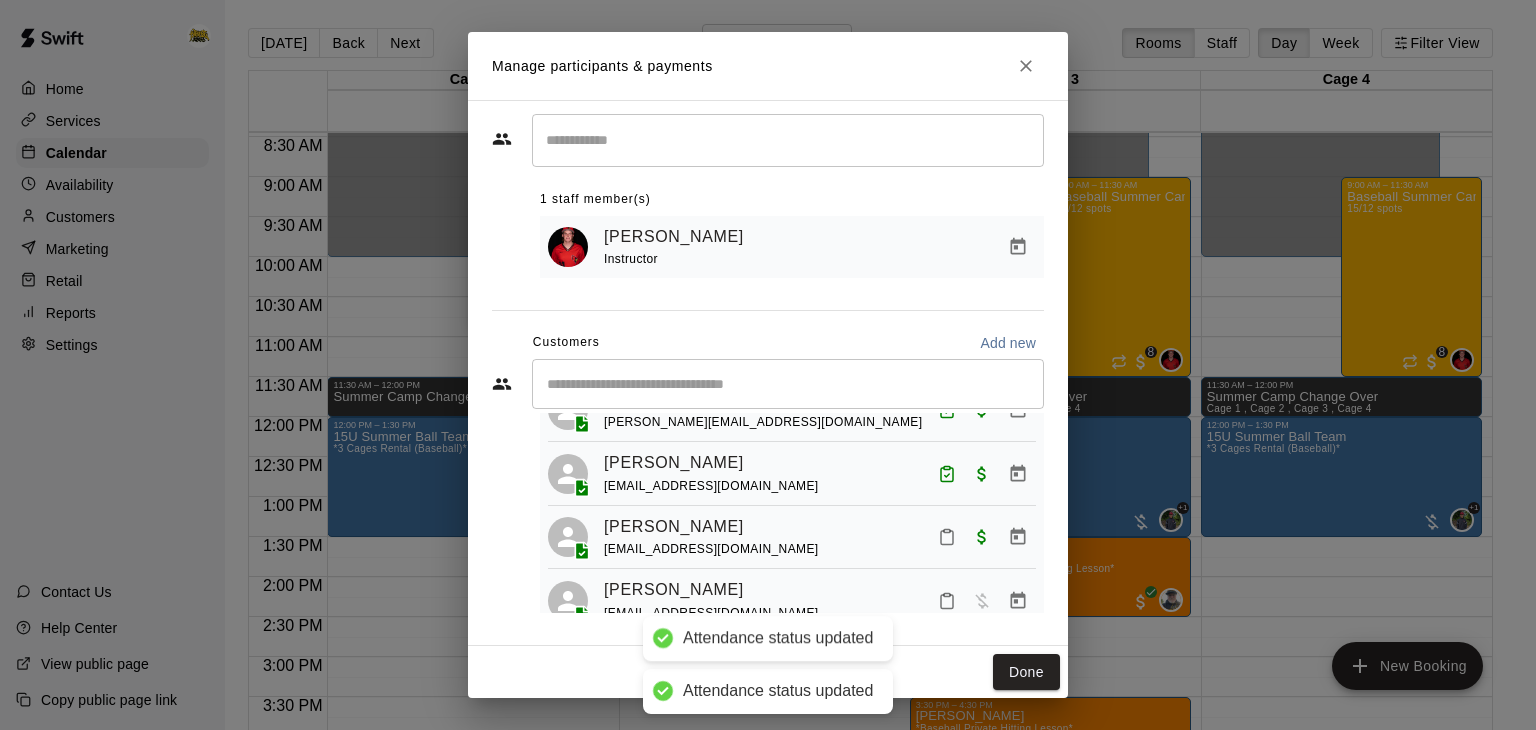 scroll, scrollTop: 256, scrollLeft: 0, axis: vertical 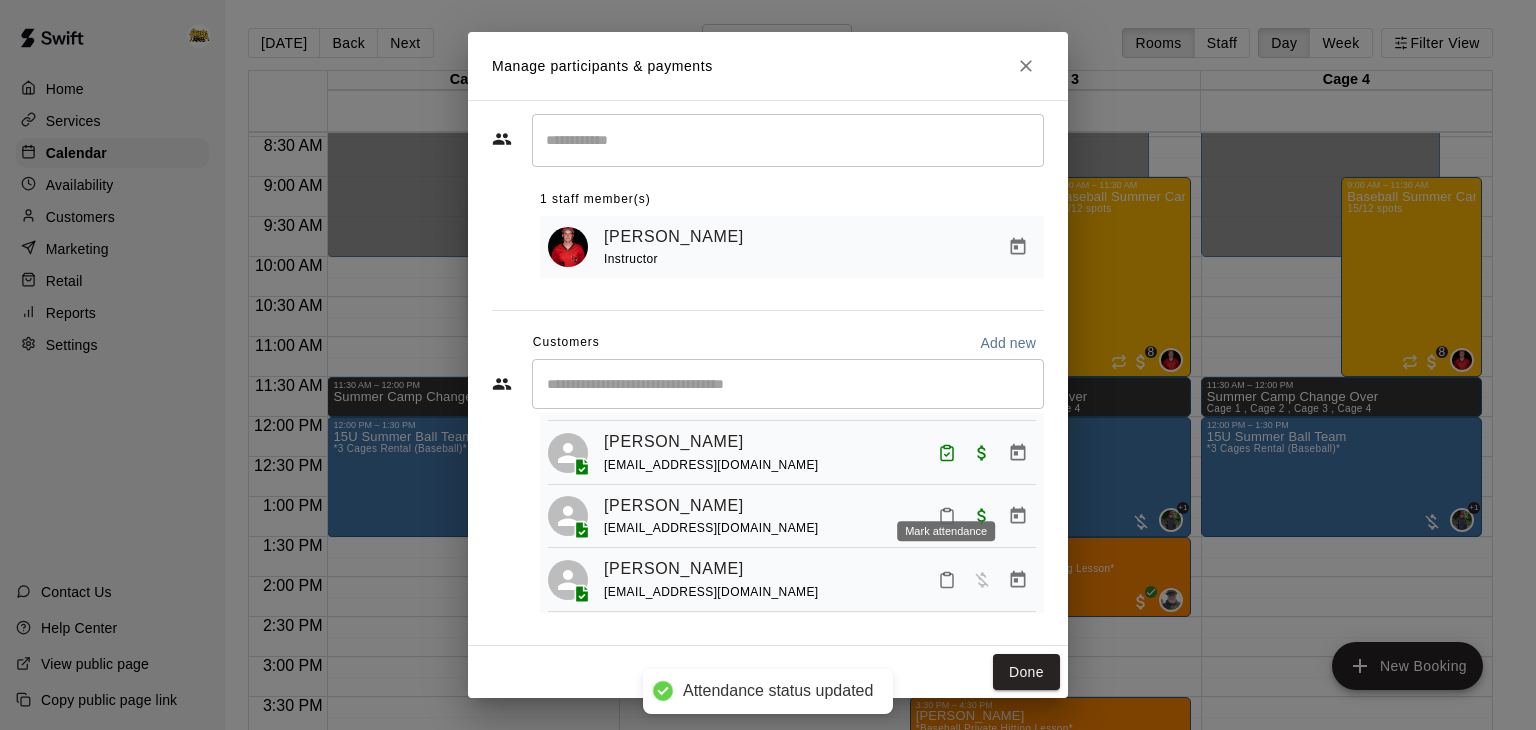 click 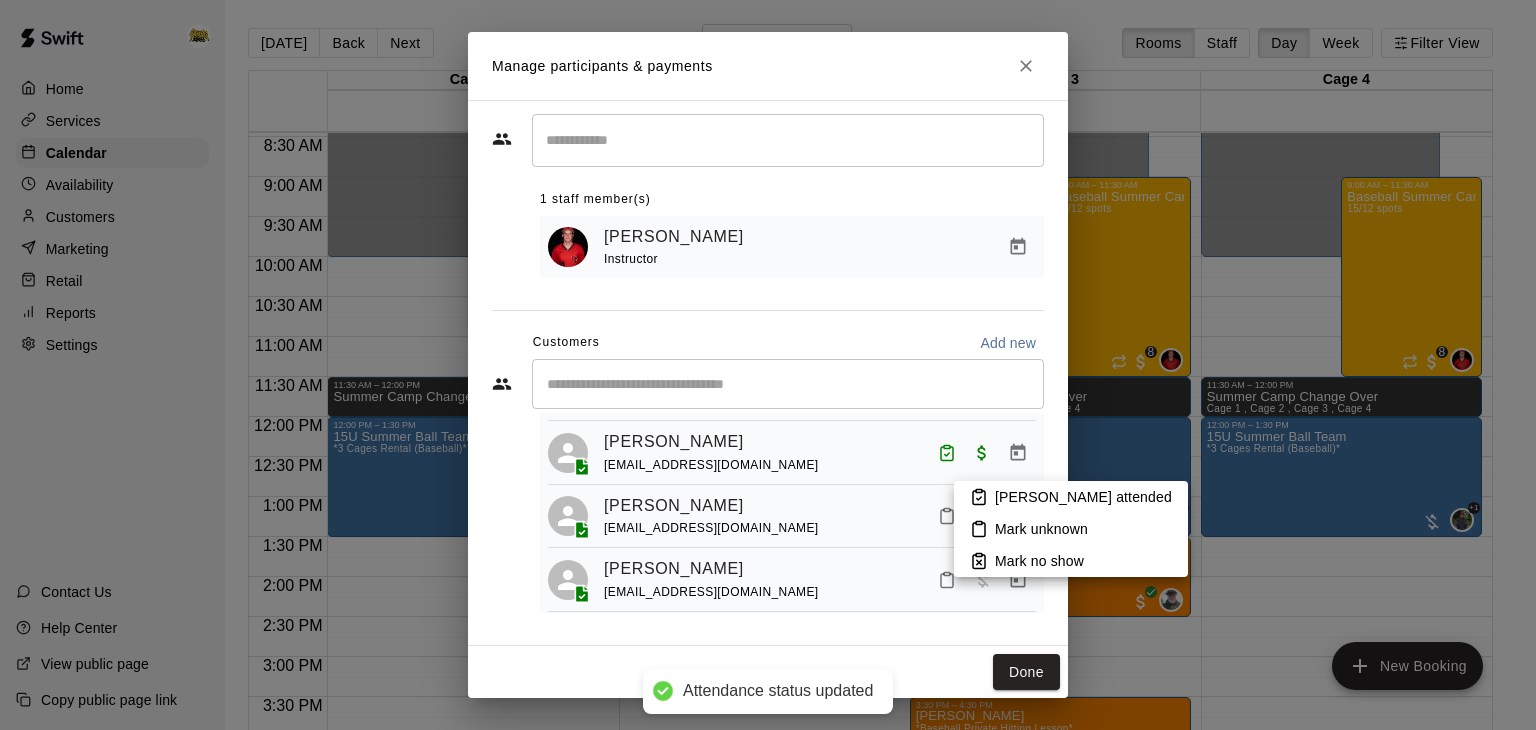 click 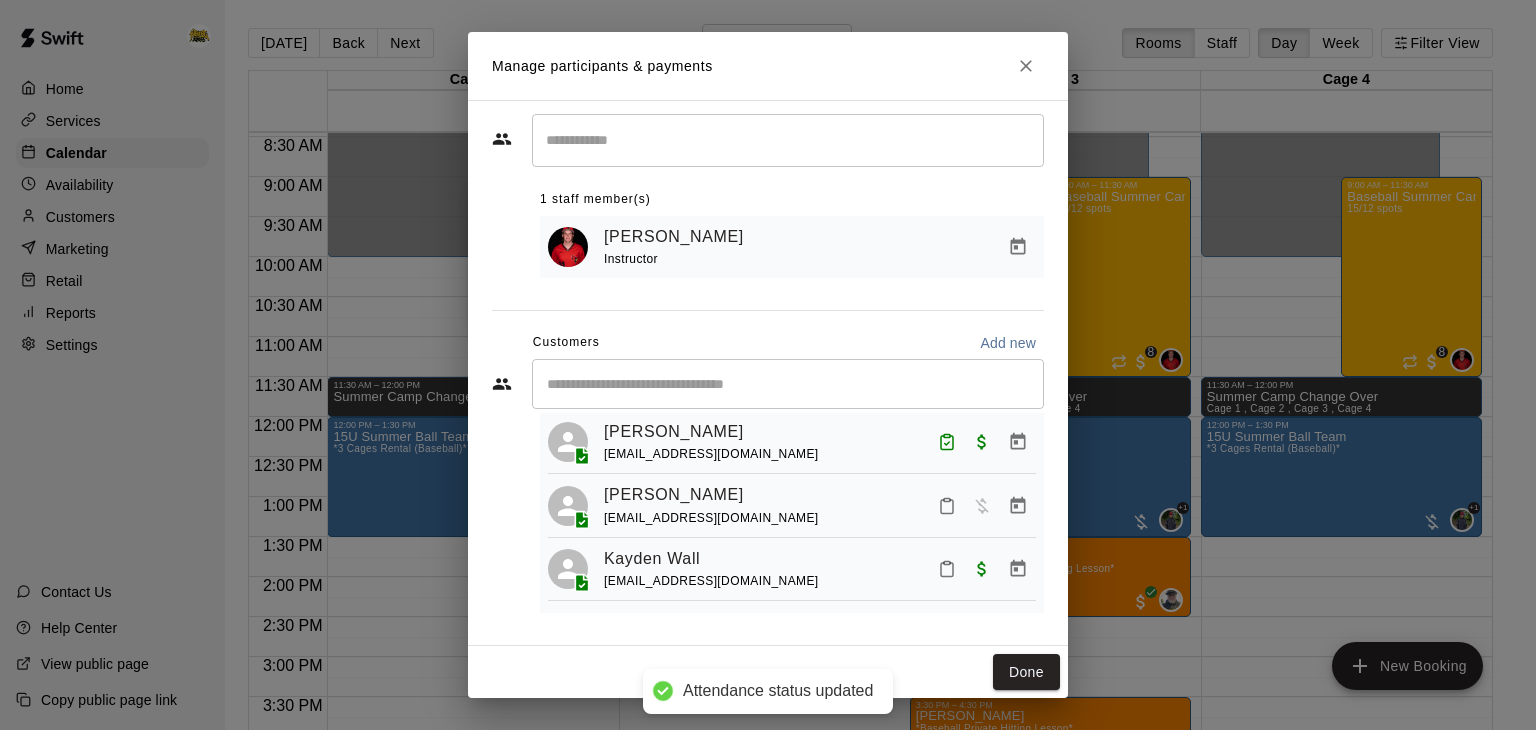 scroll, scrollTop: 335, scrollLeft: 0, axis: vertical 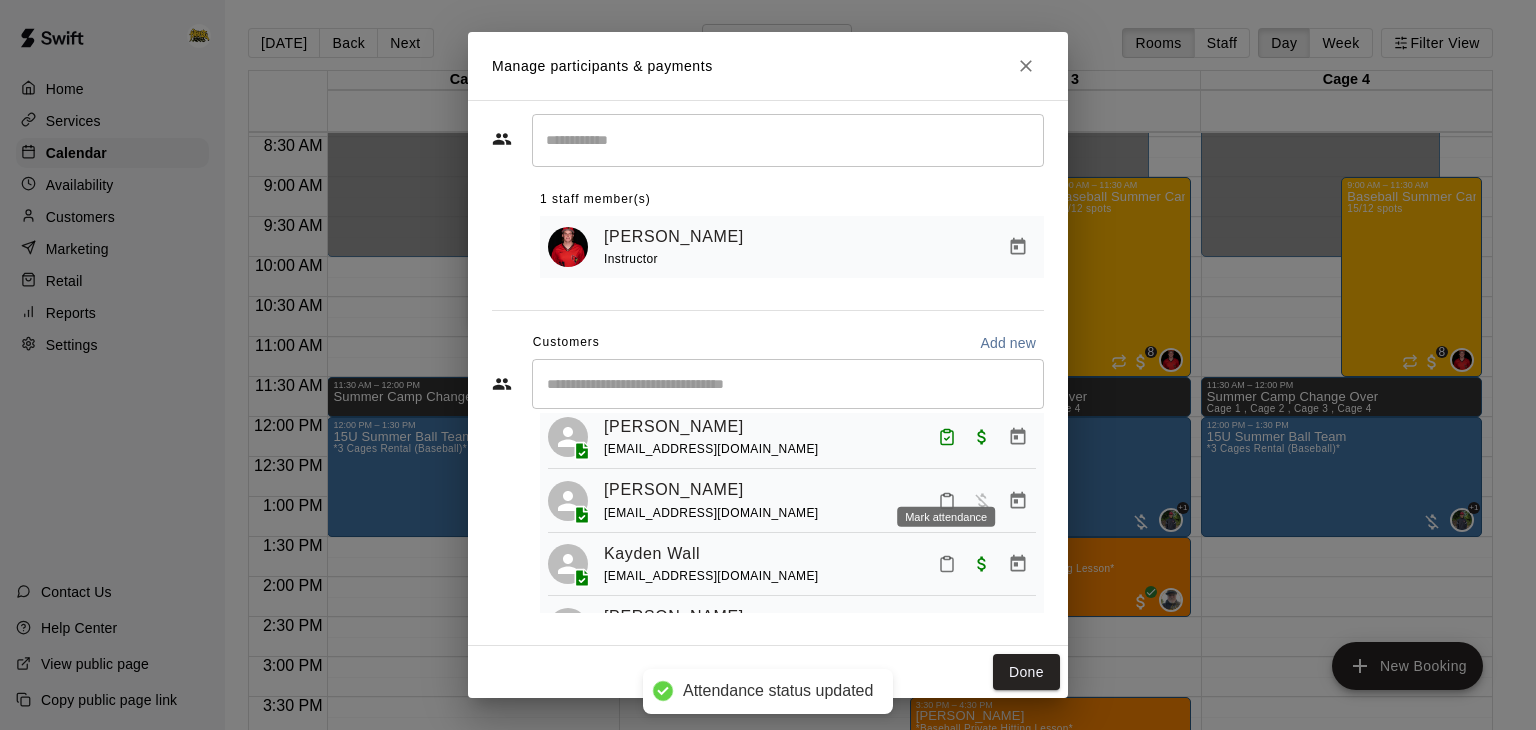 click 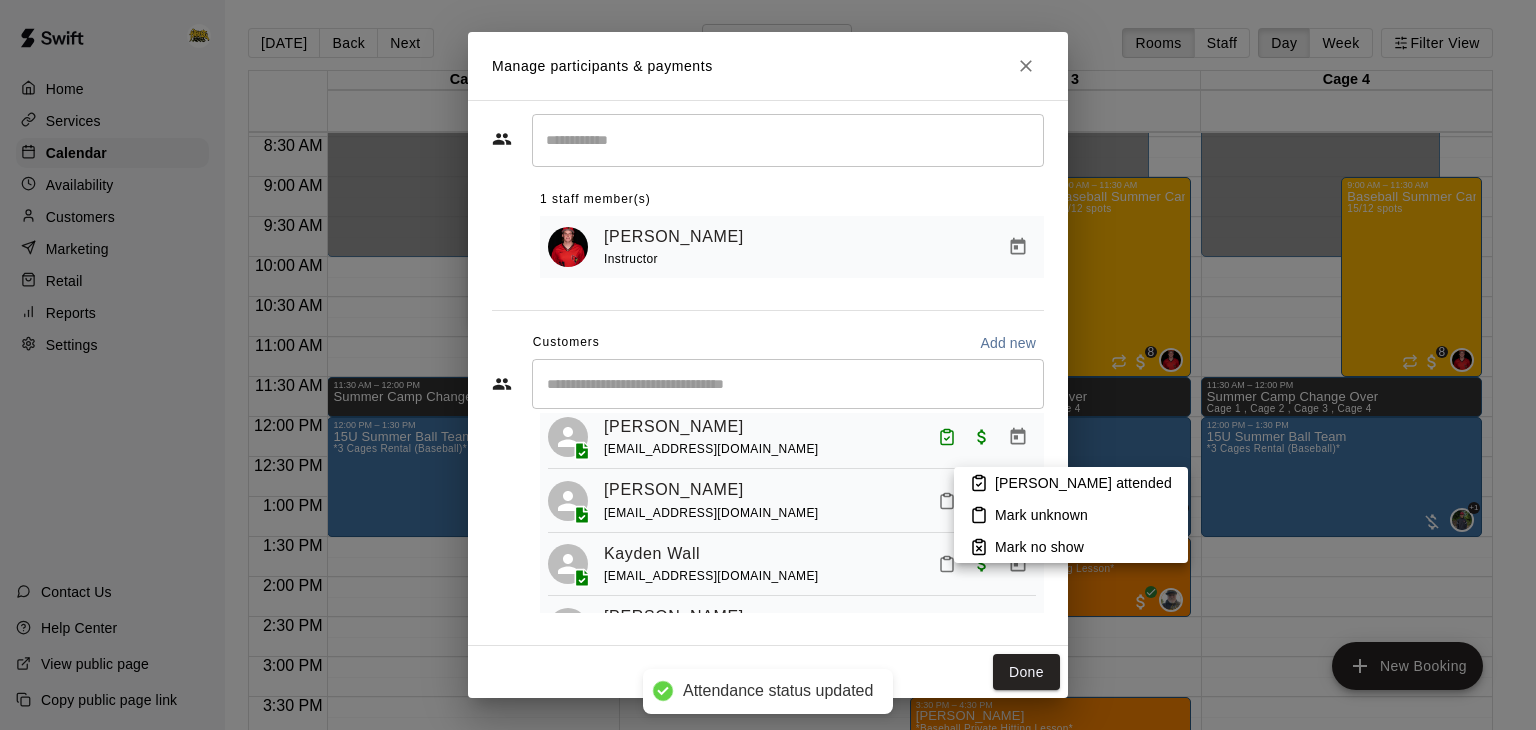 click 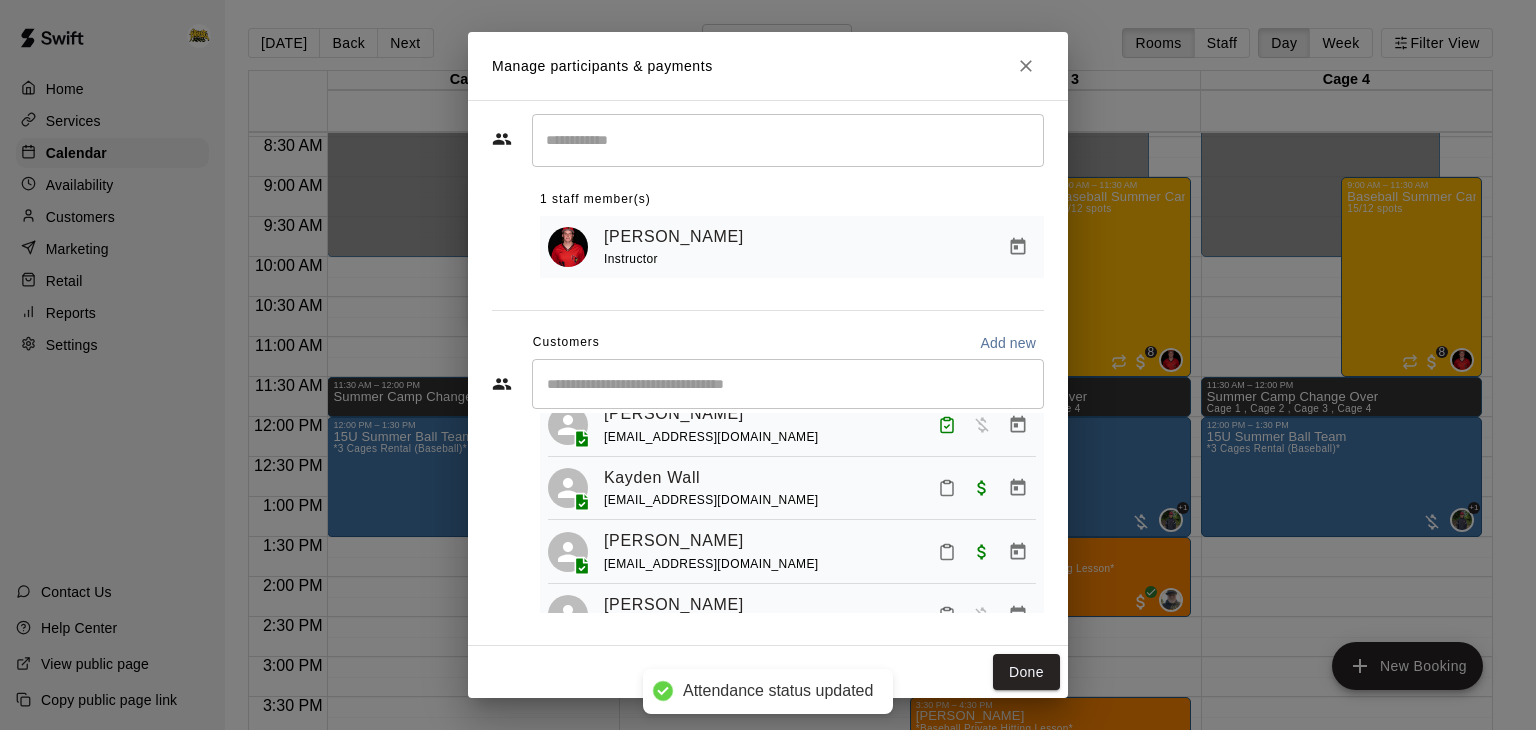 scroll, scrollTop: 425, scrollLeft: 0, axis: vertical 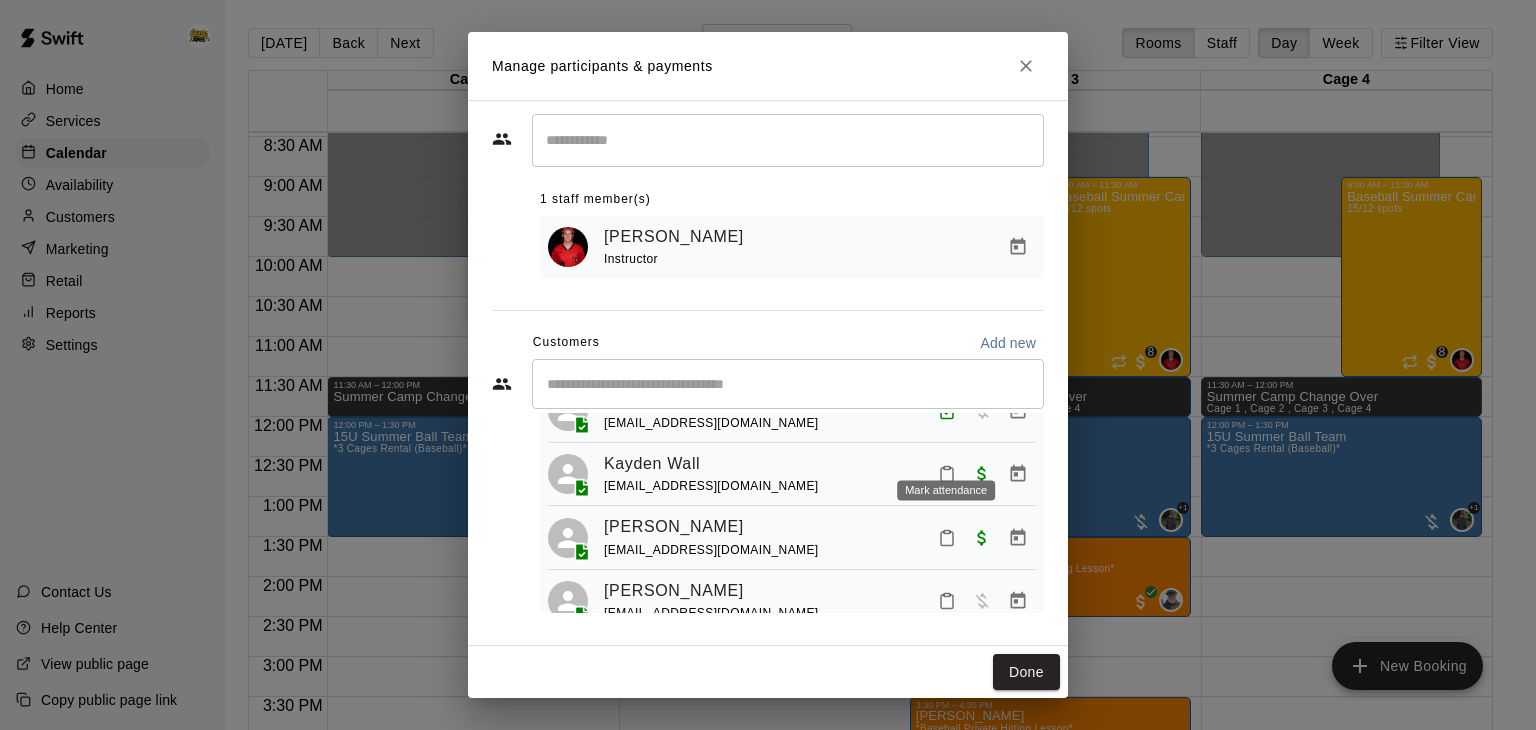 click 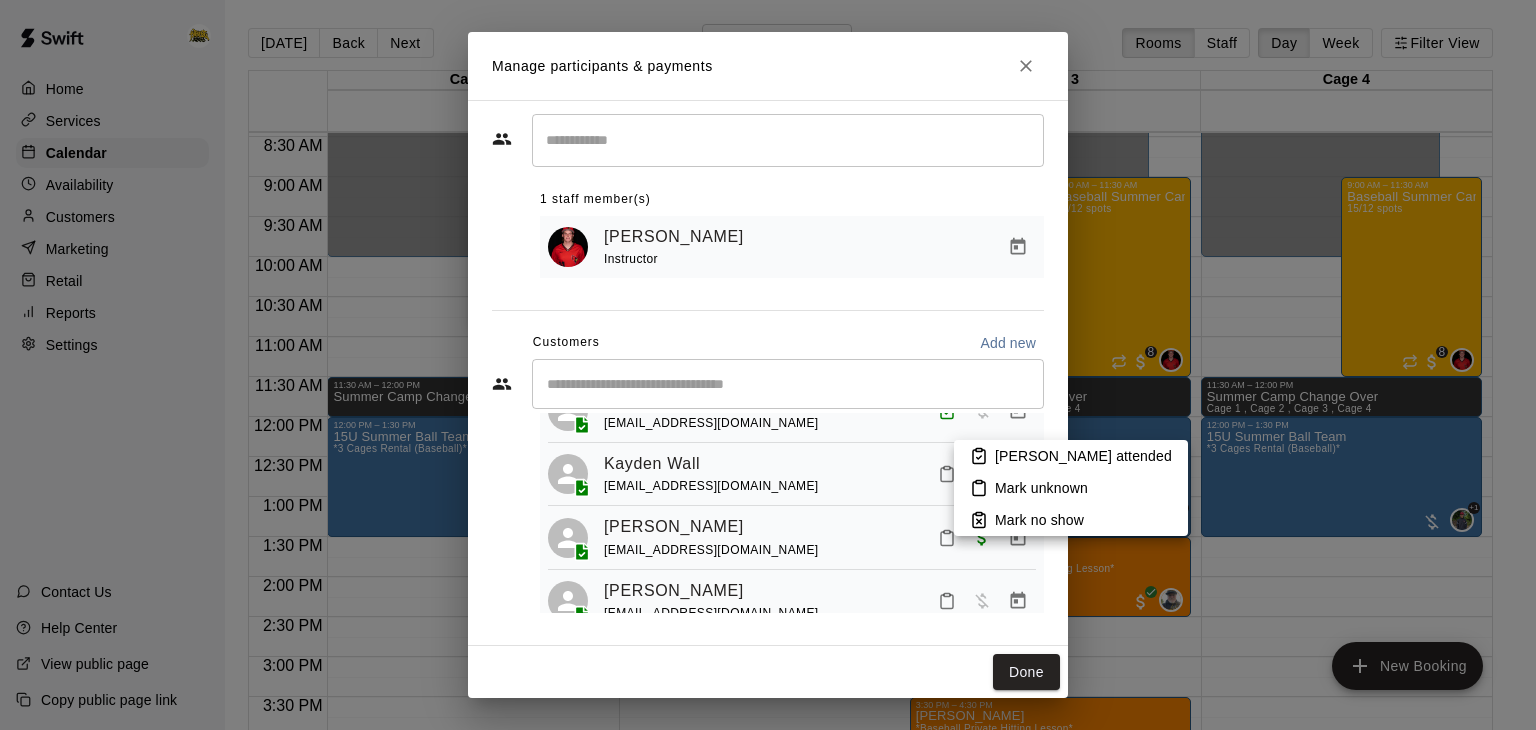 click 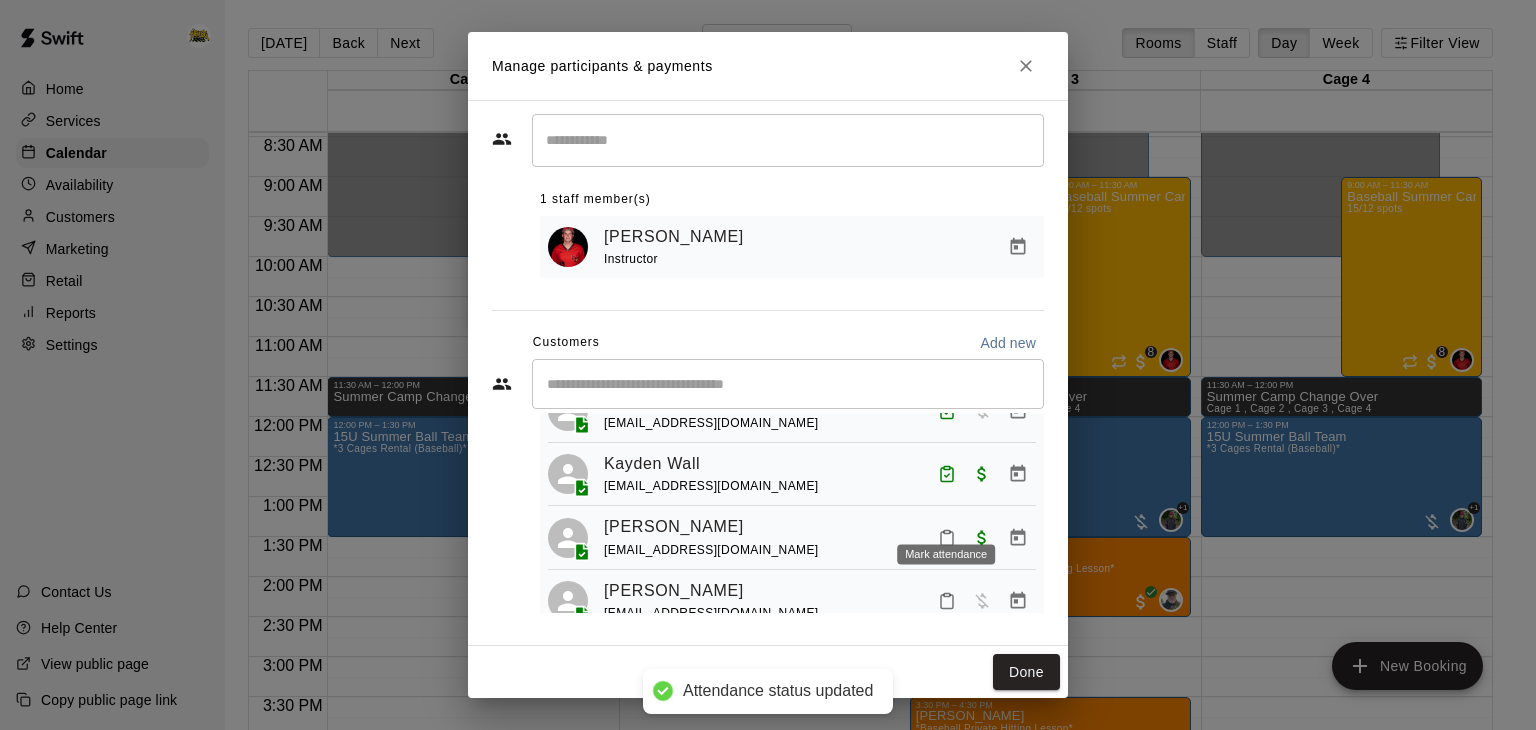 click 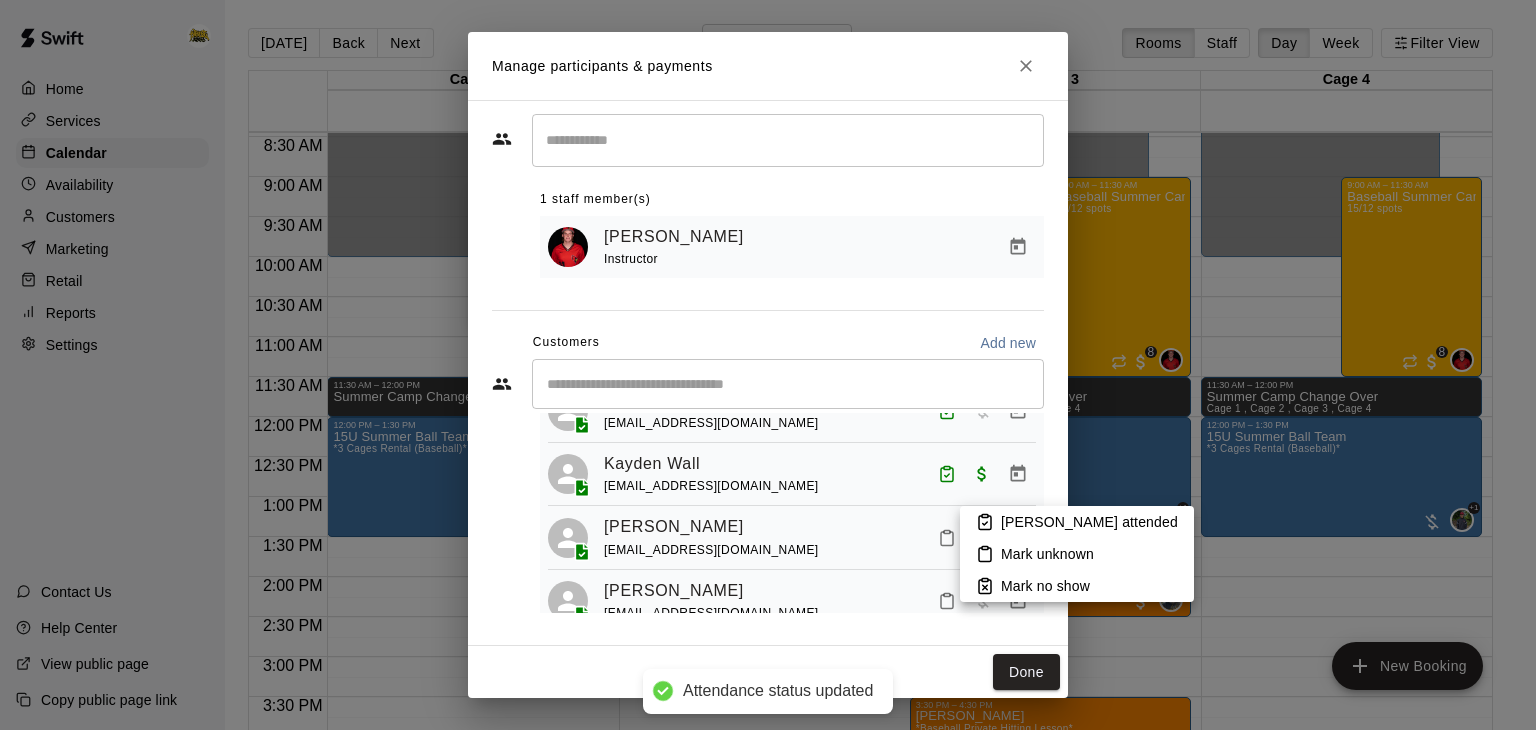 click 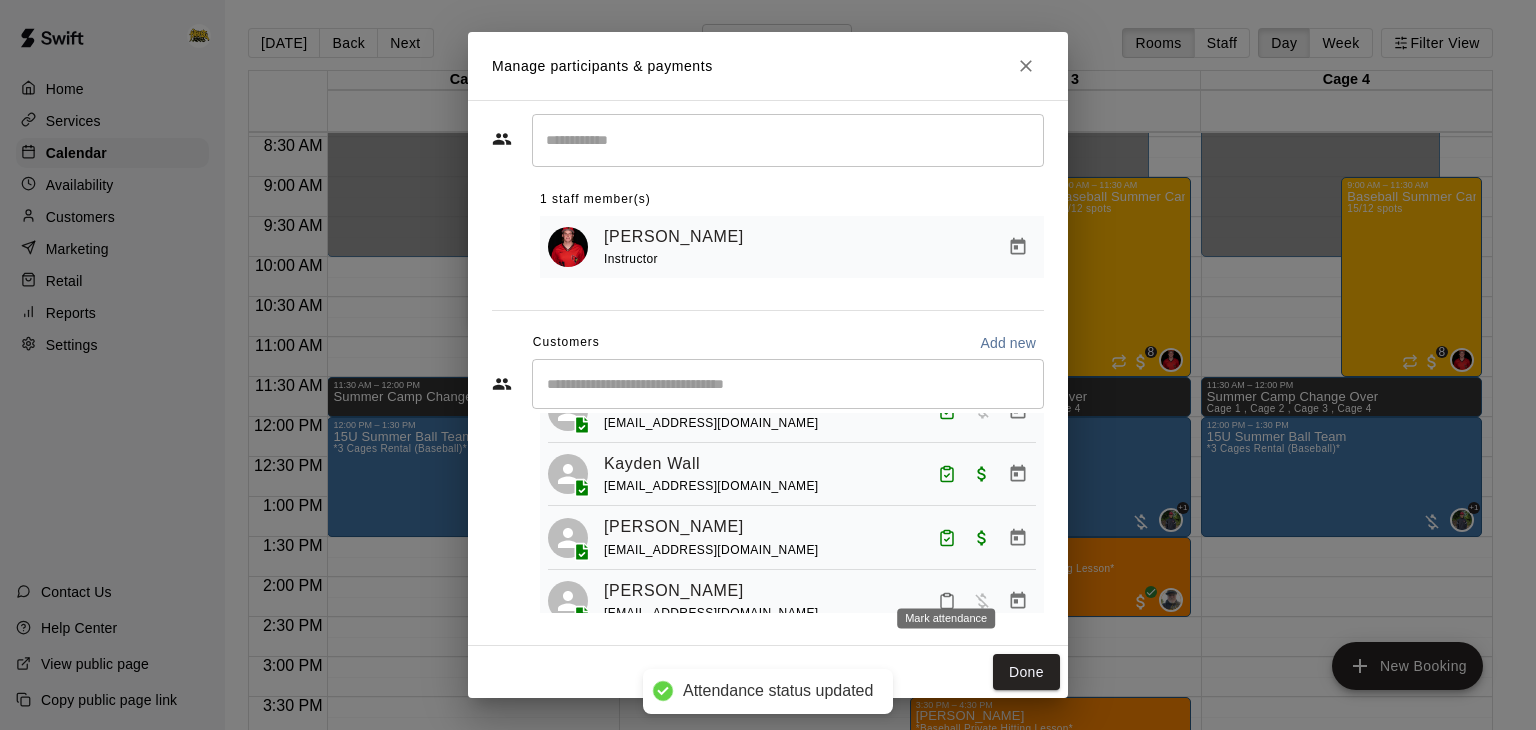 click 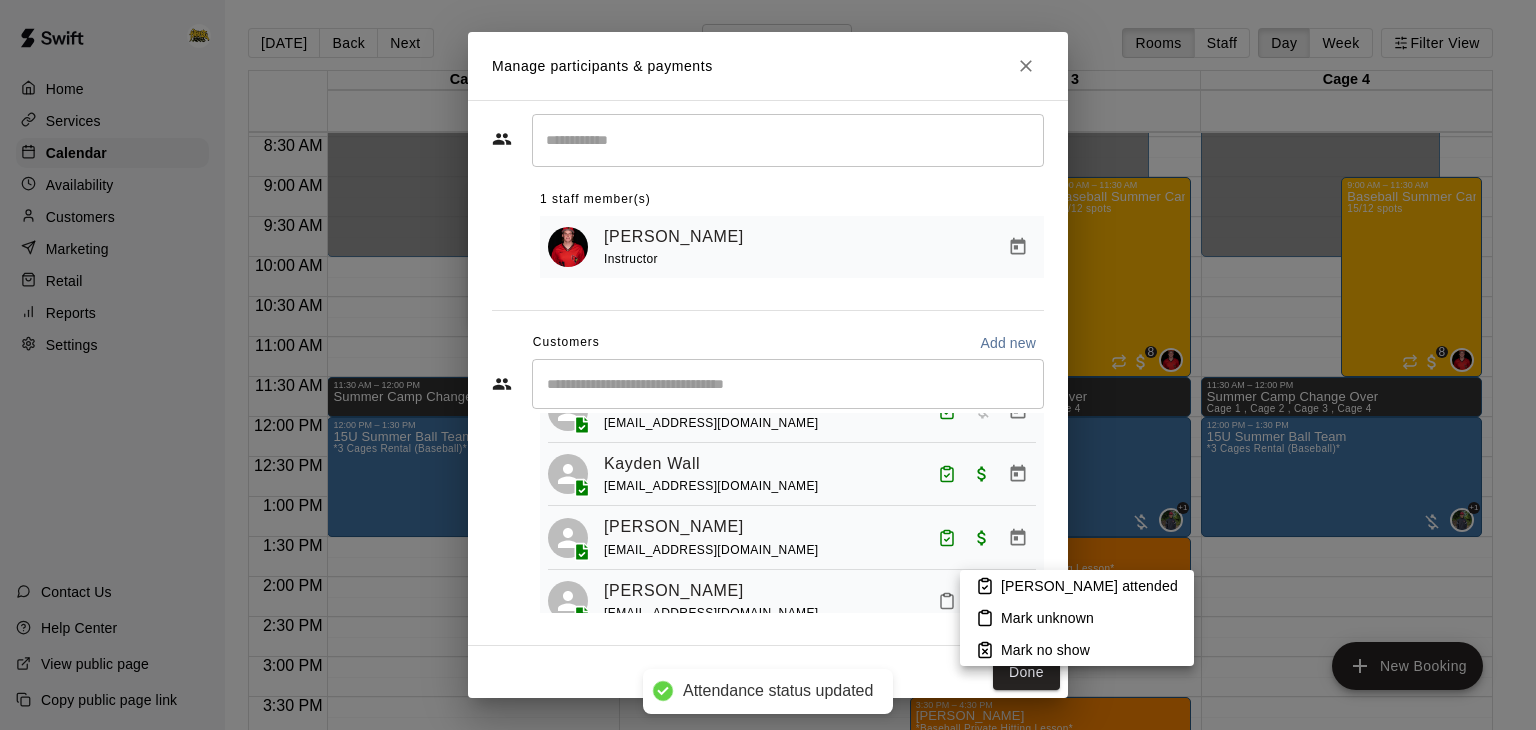 click 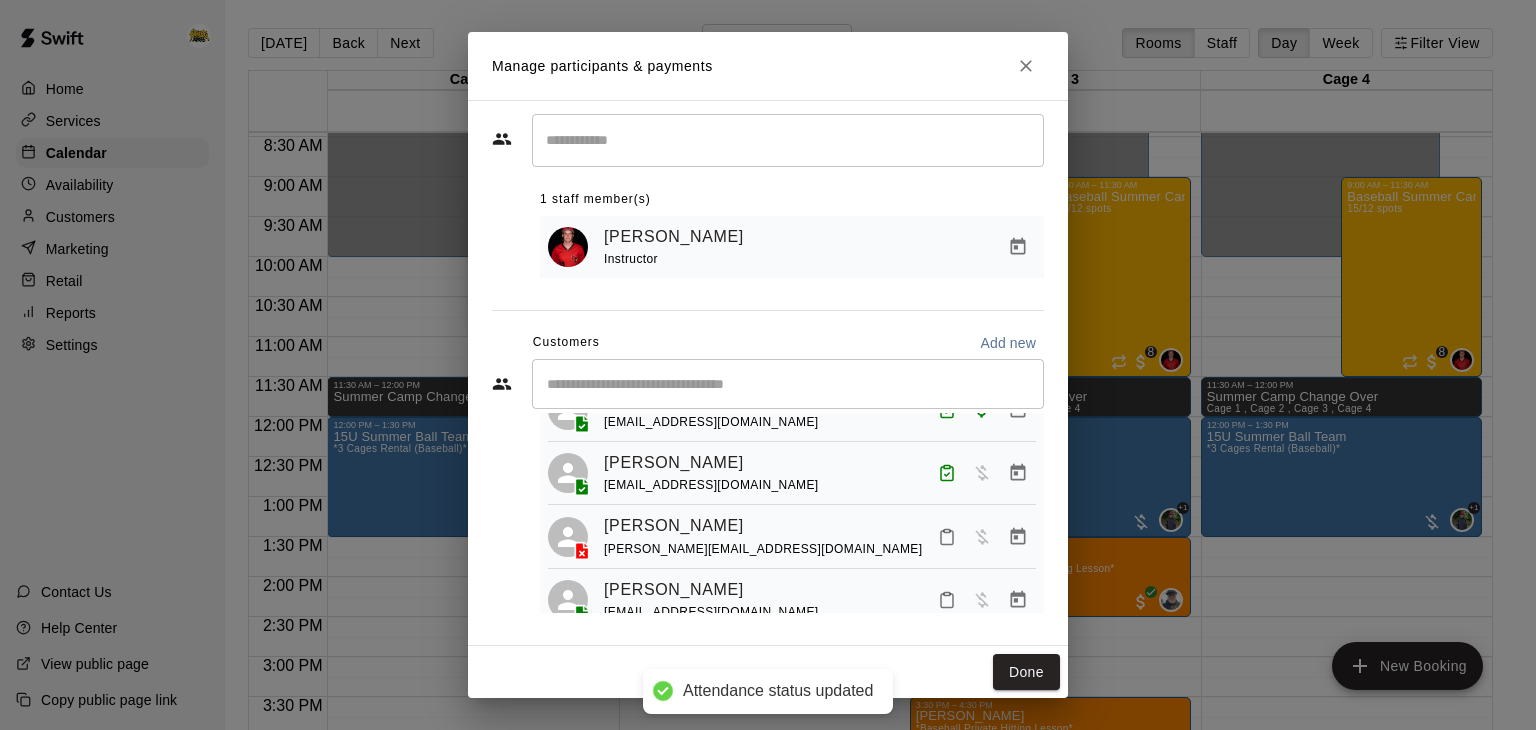 scroll, scrollTop: 556, scrollLeft: 0, axis: vertical 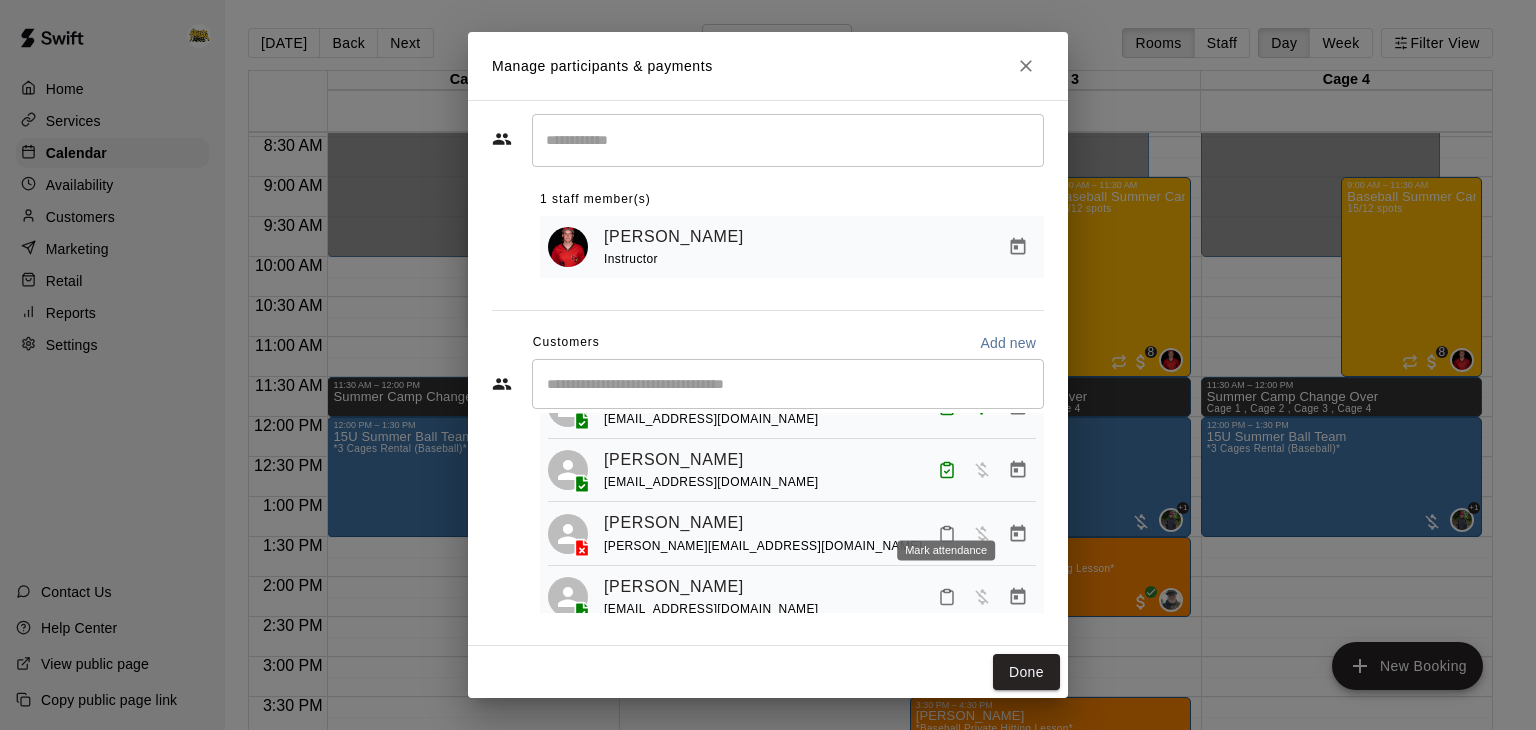 click 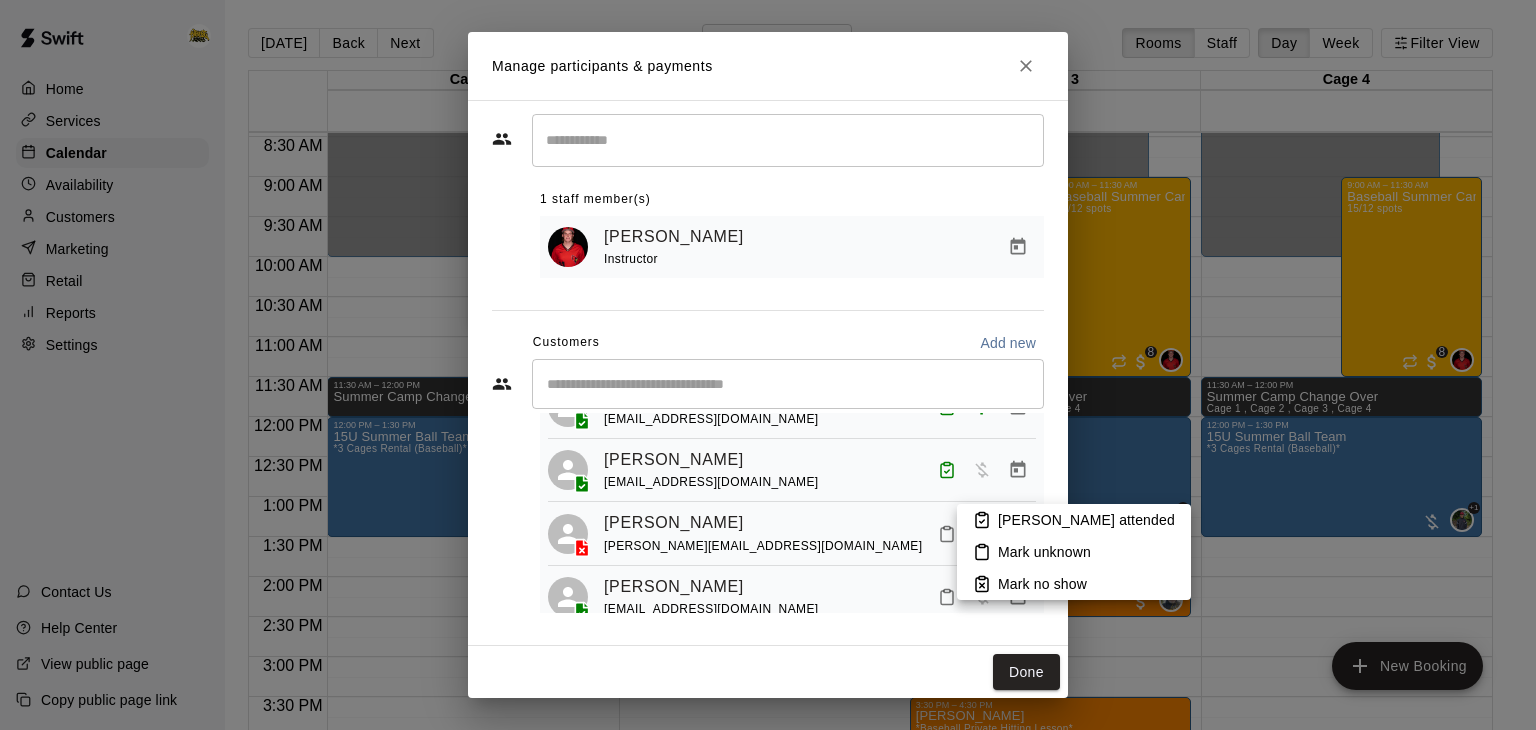 click 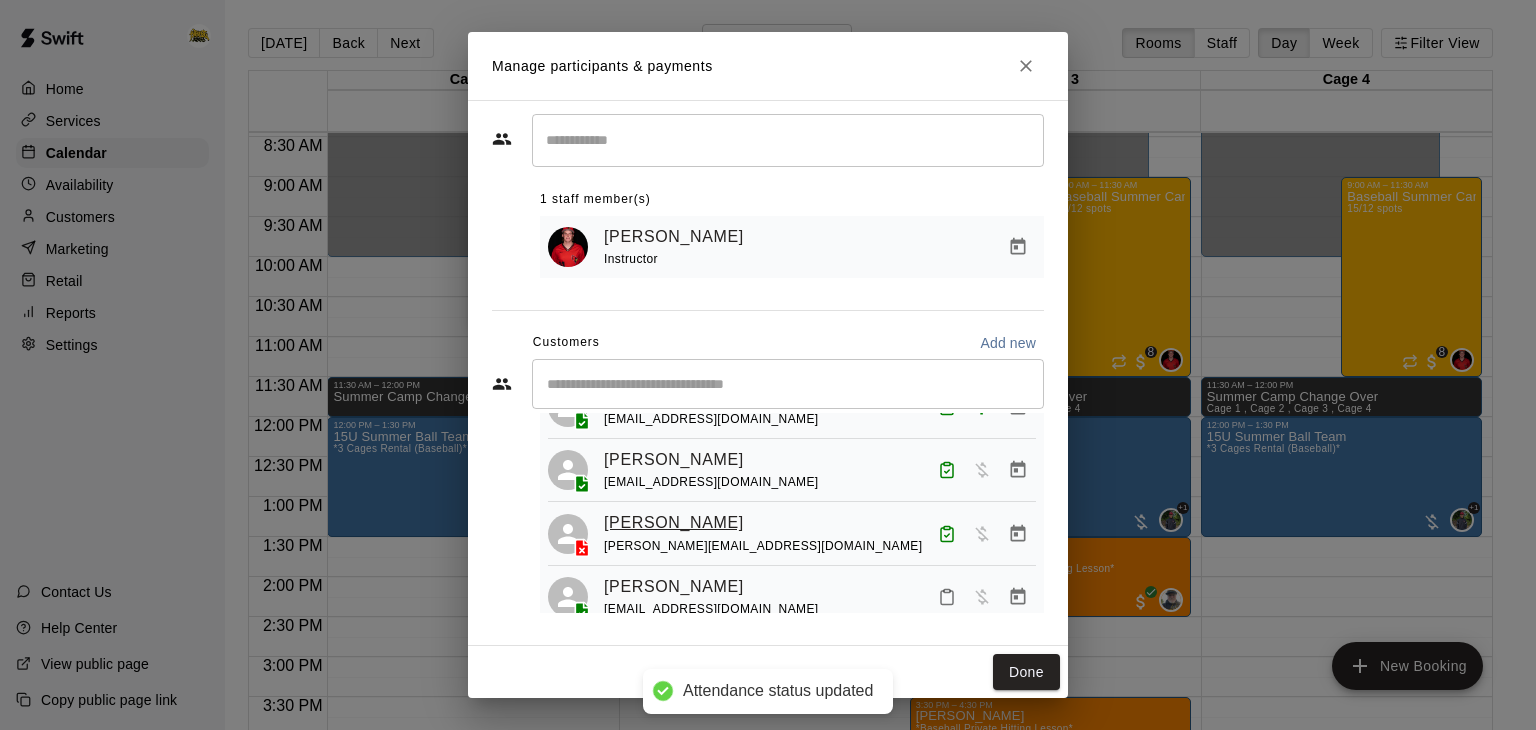 click on "Nihal Dial" at bounding box center (674, 523) 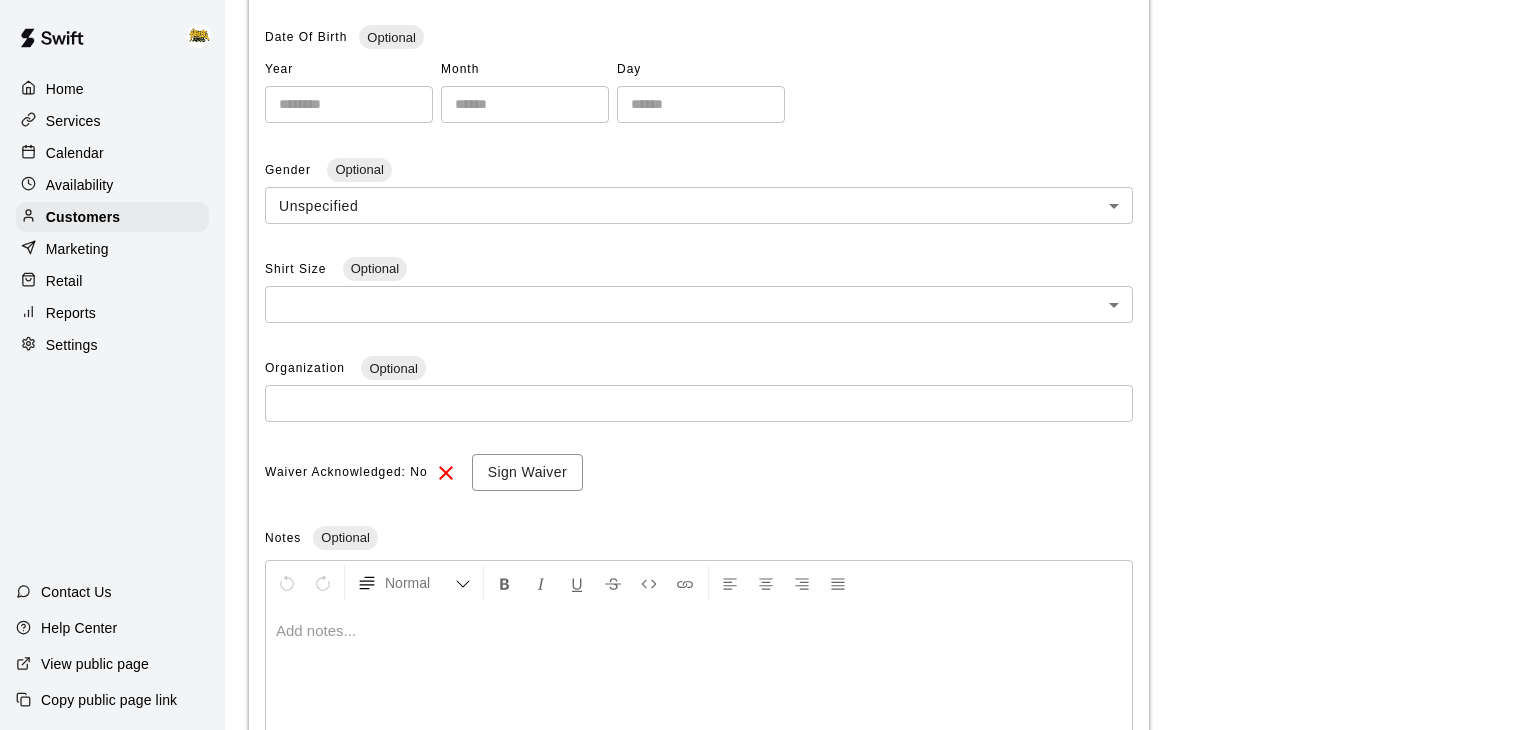scroll, scrollTop: 516, scrollLeft: 0, axis: vertical 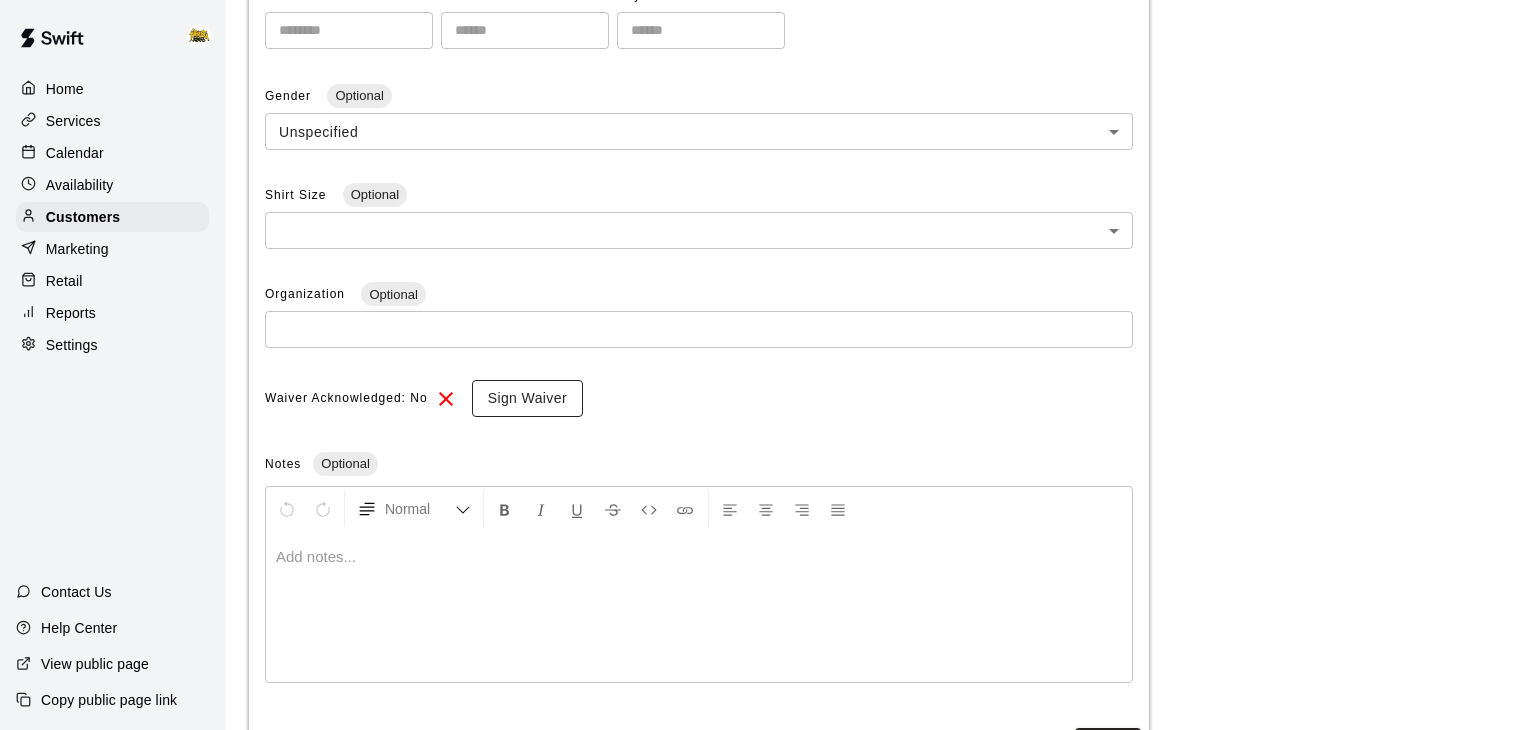 click on "Sign Waiver" at bounding box center [527, 398] 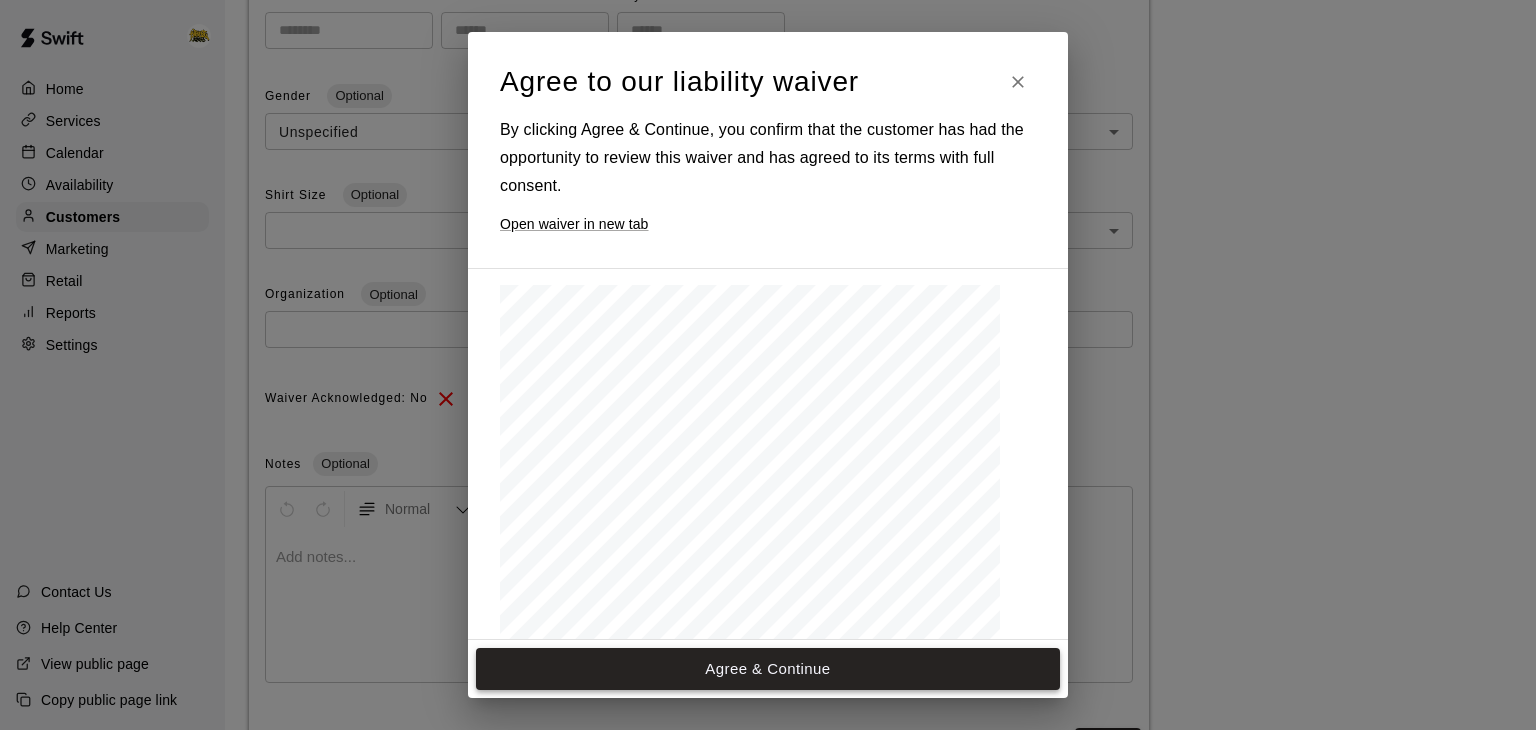 click on "Agree & Continue" at bounding box center (768, 669) 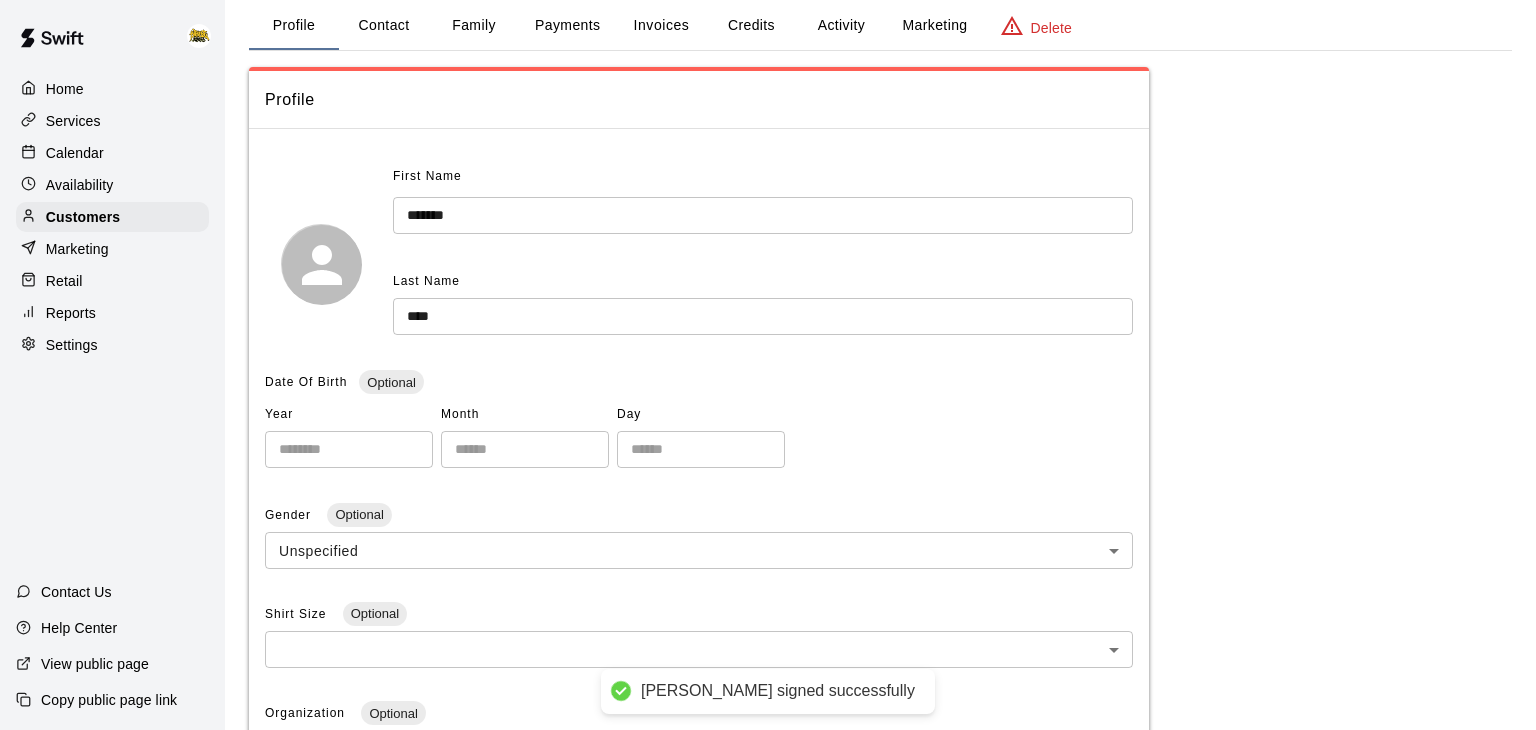 scroll, scrollTop: 0, scrollLeft: 0, axis: both 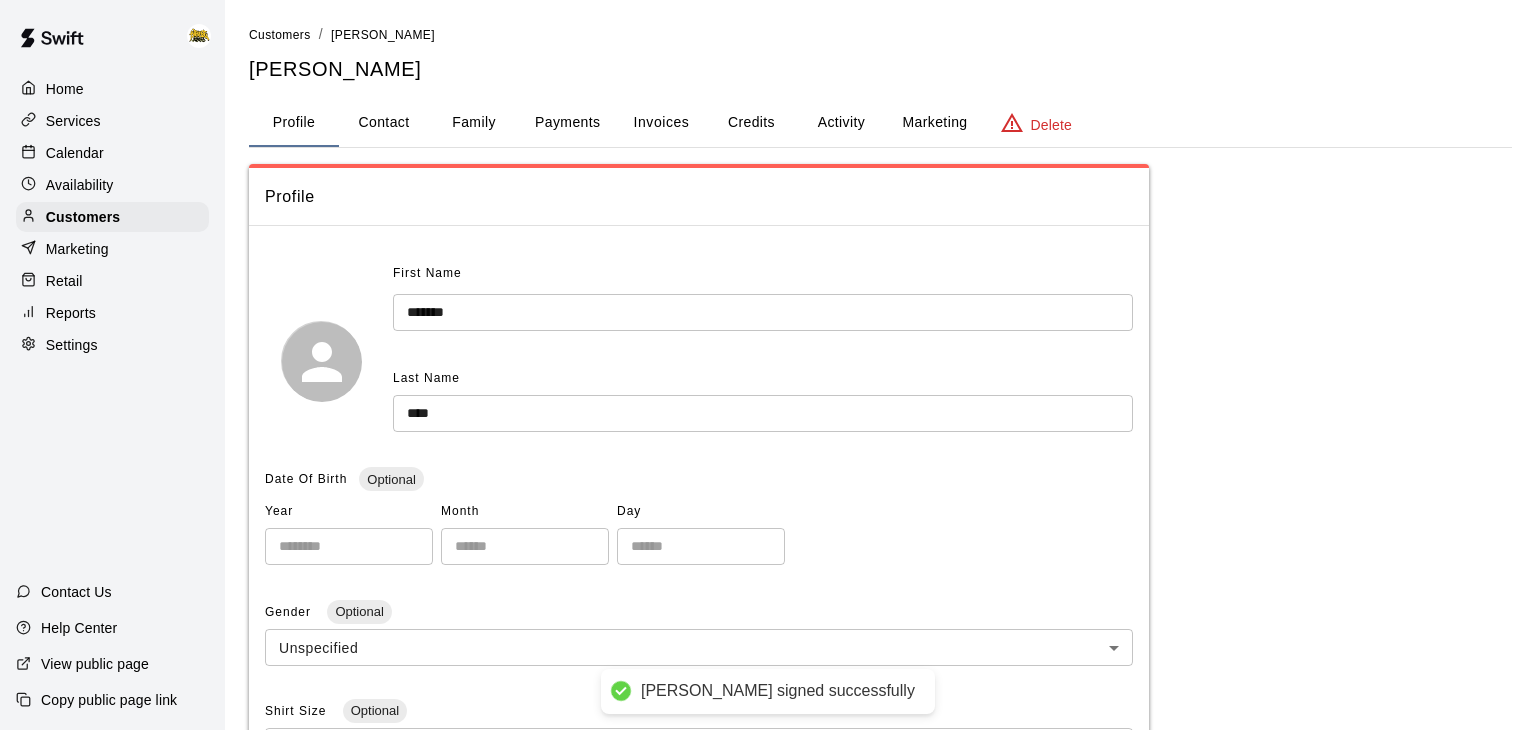 click on "Calendar" at bounding box center [112, 153] 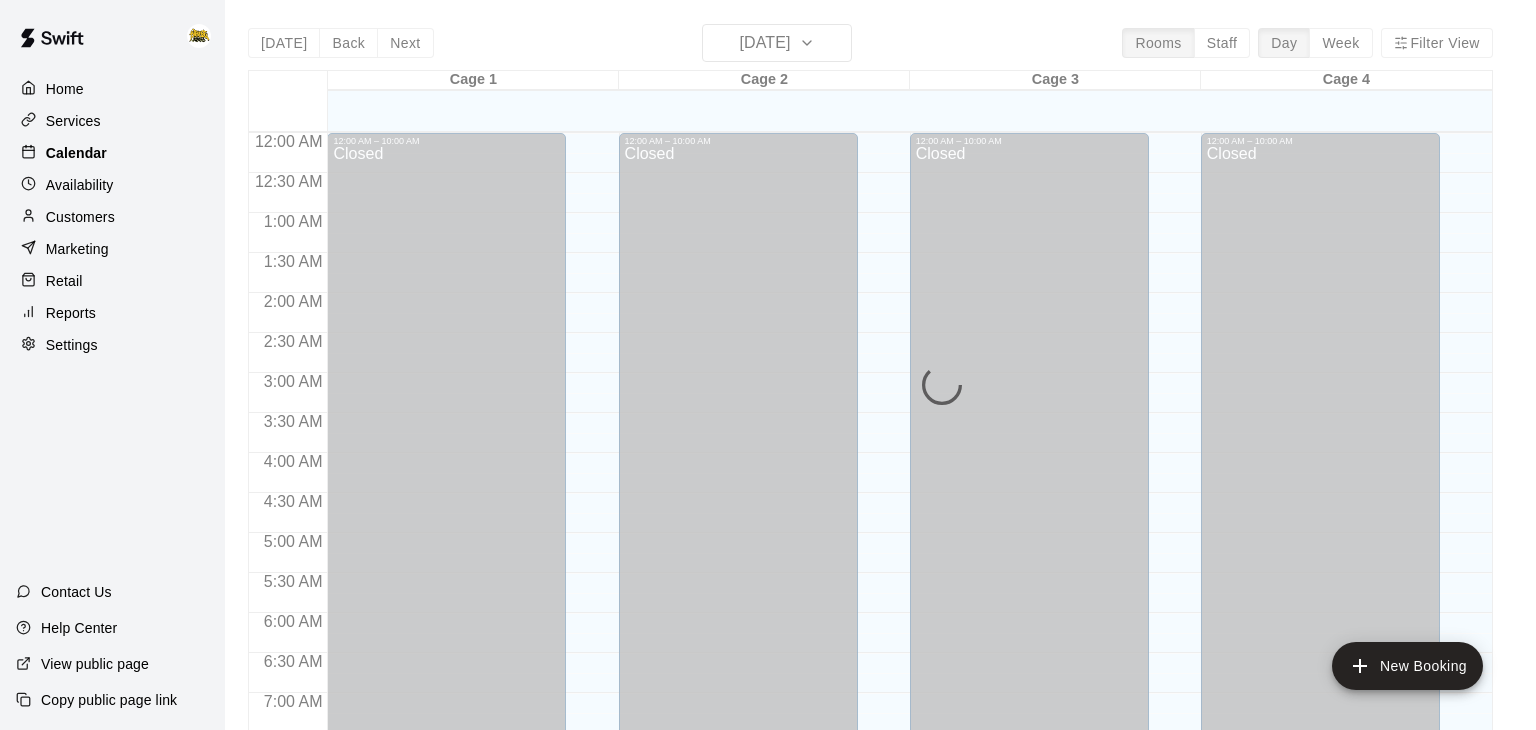 scroll, scrollTop: 678, scrollLeft: 0, axis: vertical 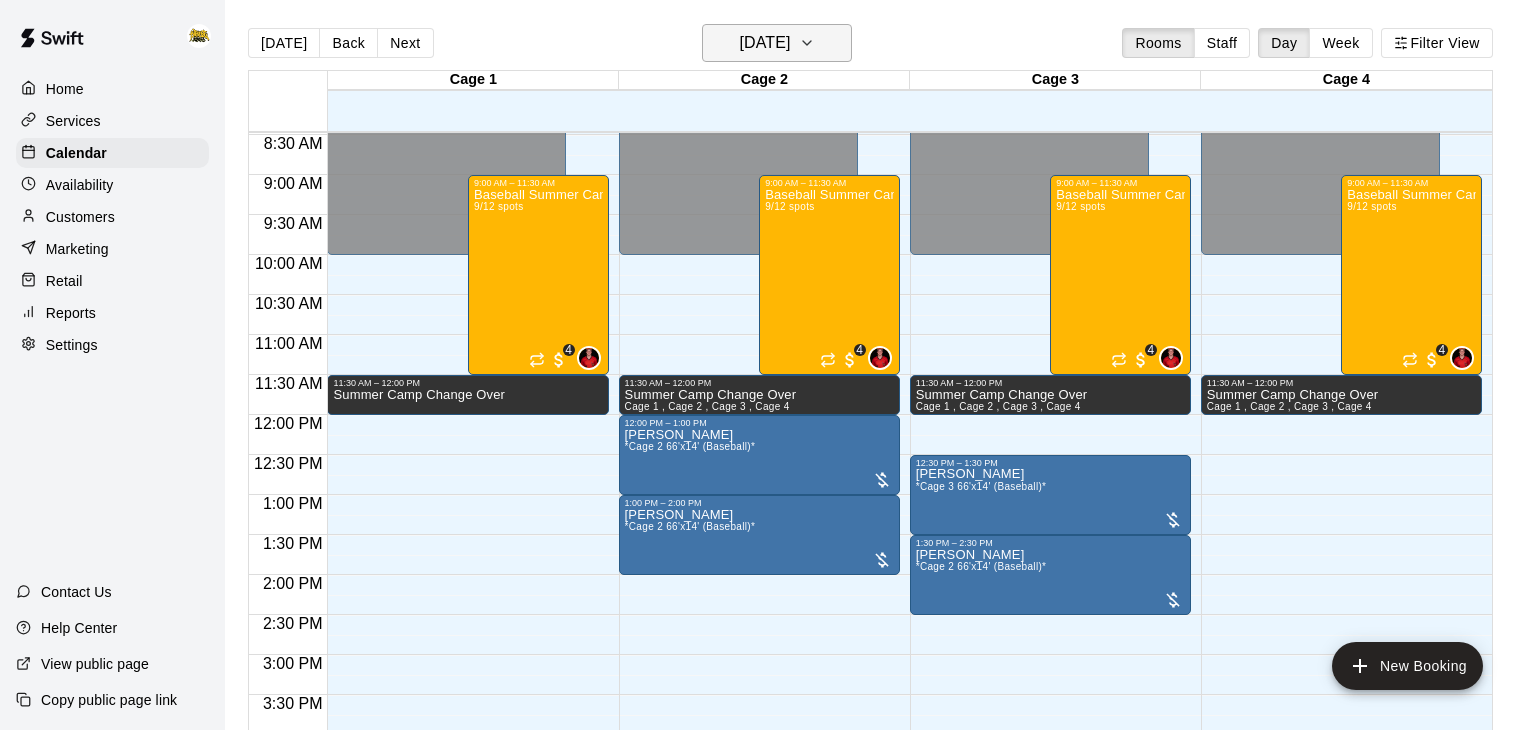 click on "[DATE]" at bounding box center [777, 43] 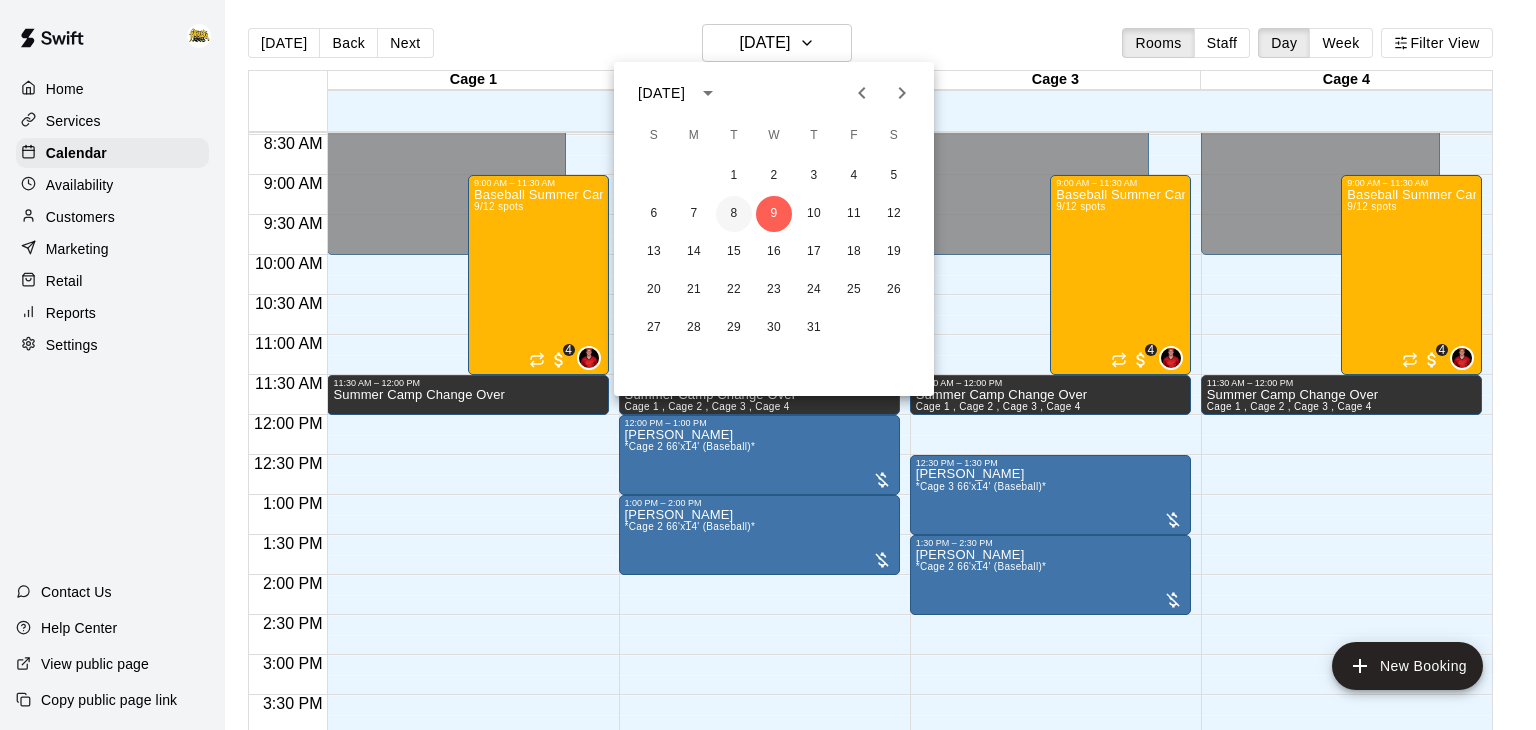 click on "8" at bounding box center (734, 214) 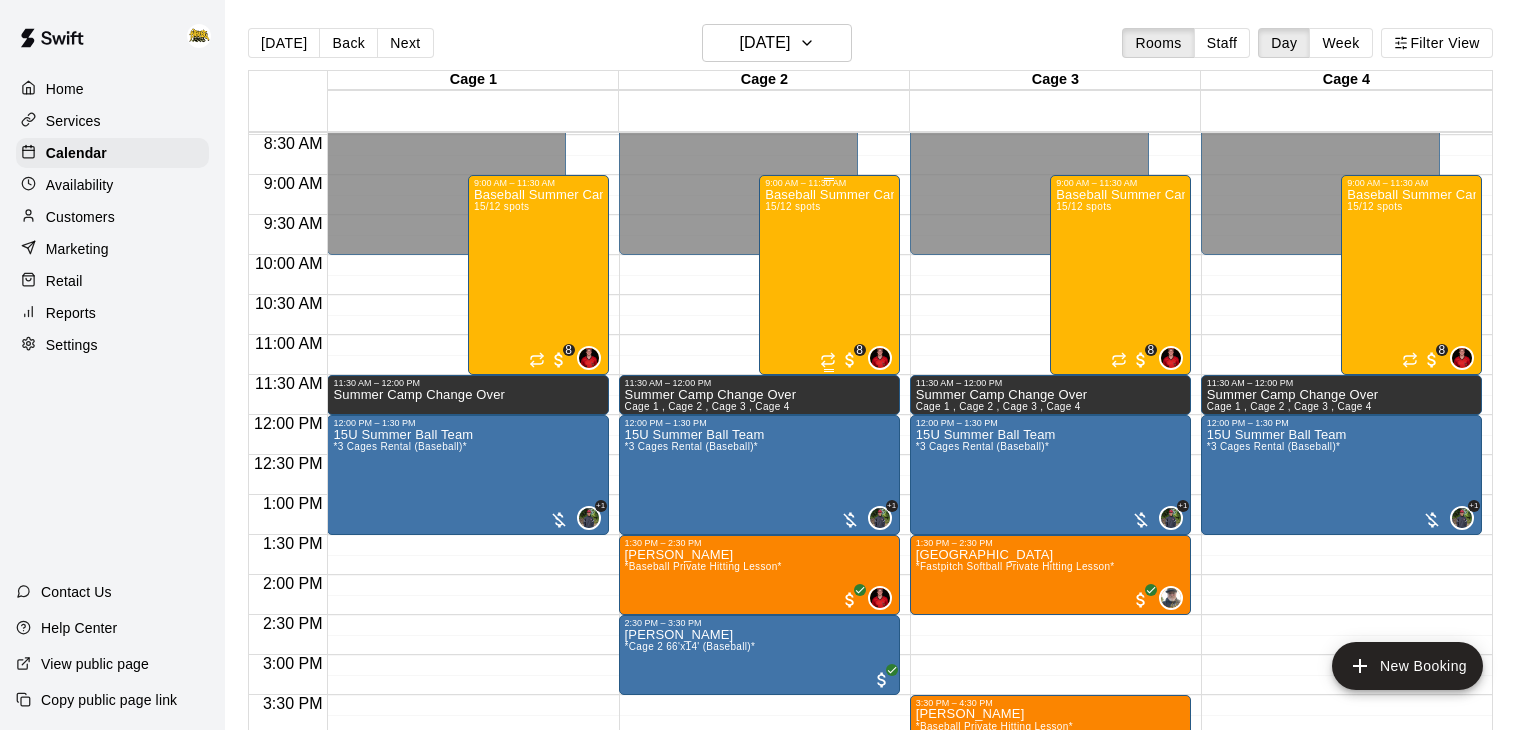 click on "Baseball Summer Camp July 7, 8, 9, 10 Ages 8 - 13 15/12 spots" at bounding box center (829, 553) 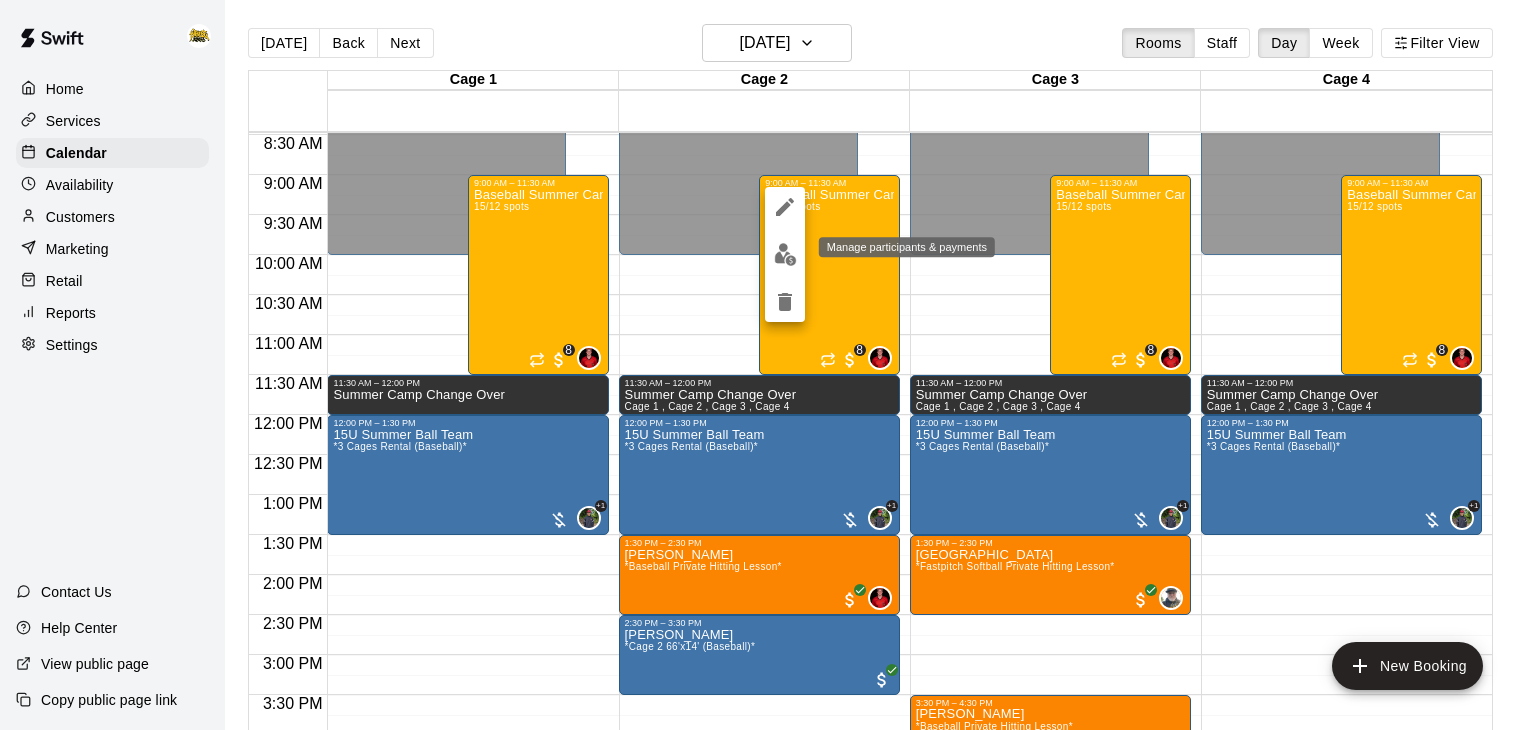 click at bounding box center (785, 254) 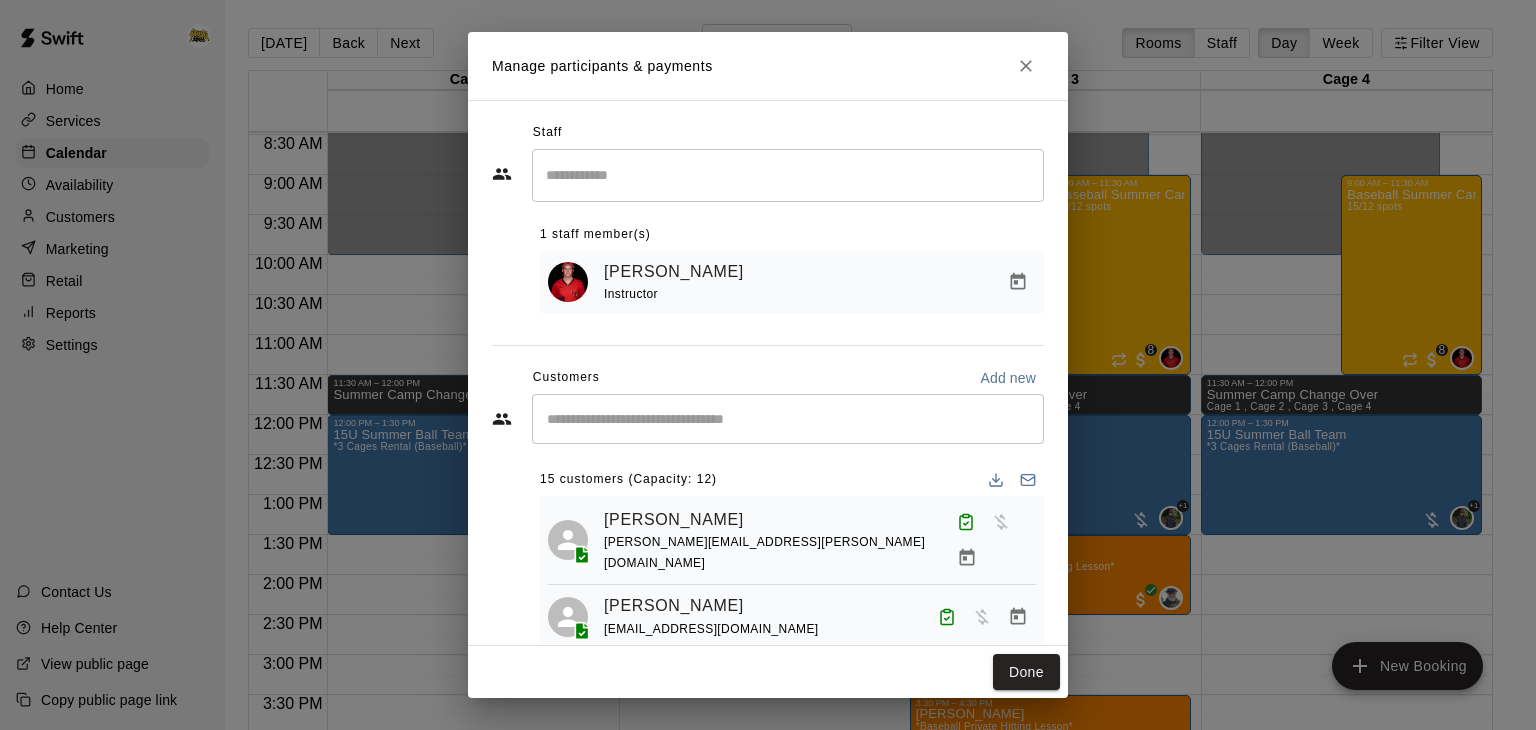 scroll, scrollTop: 36, scrollLeft: 0, axis: vertical 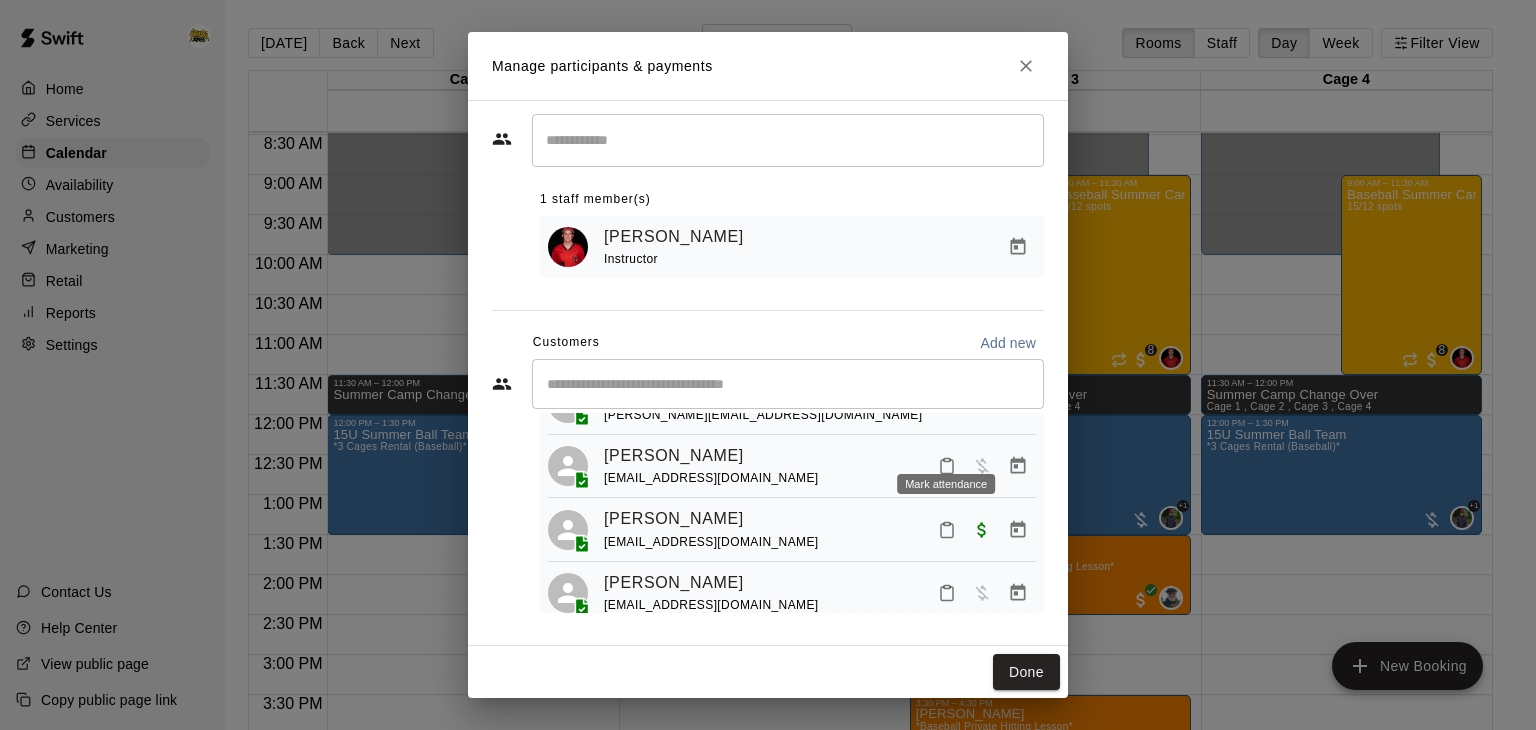 click 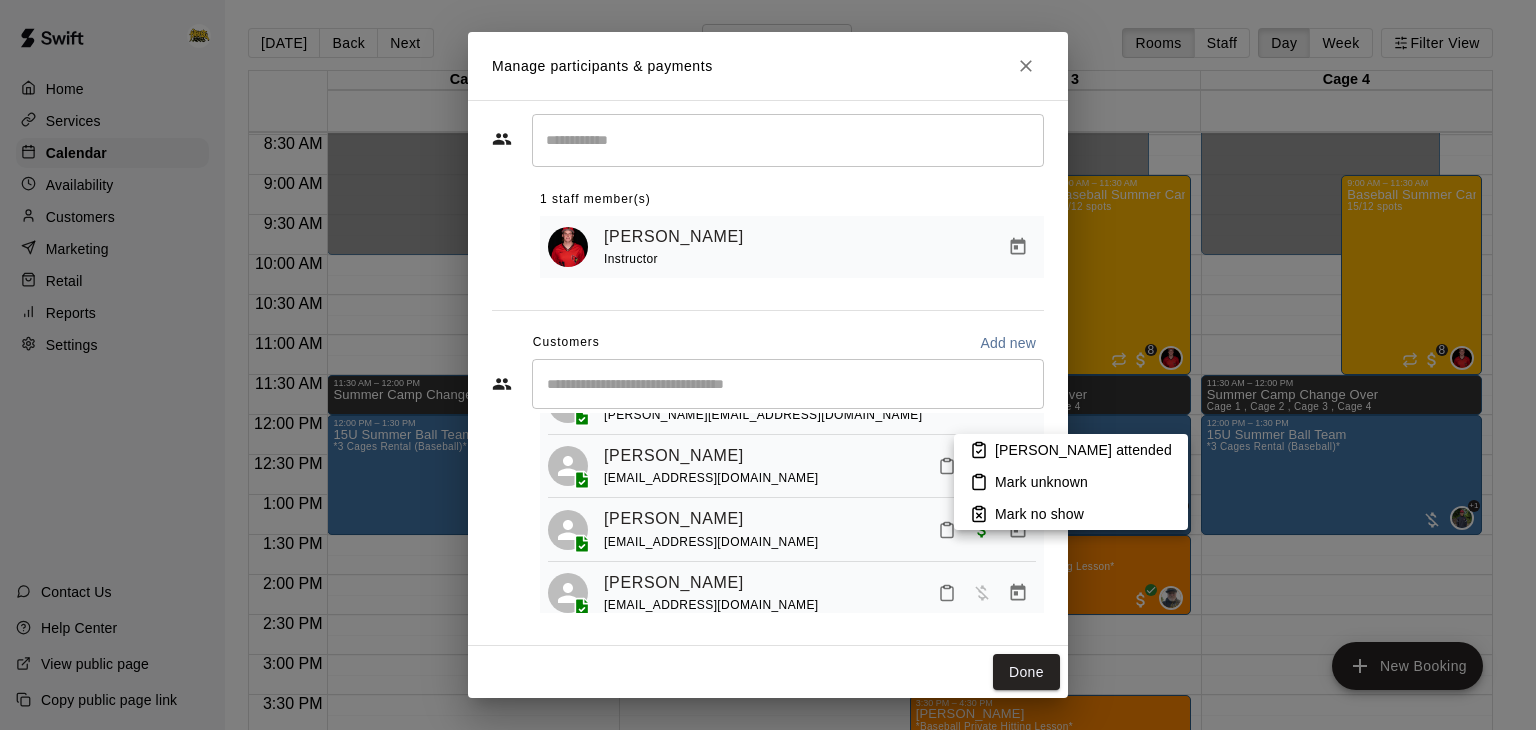 click 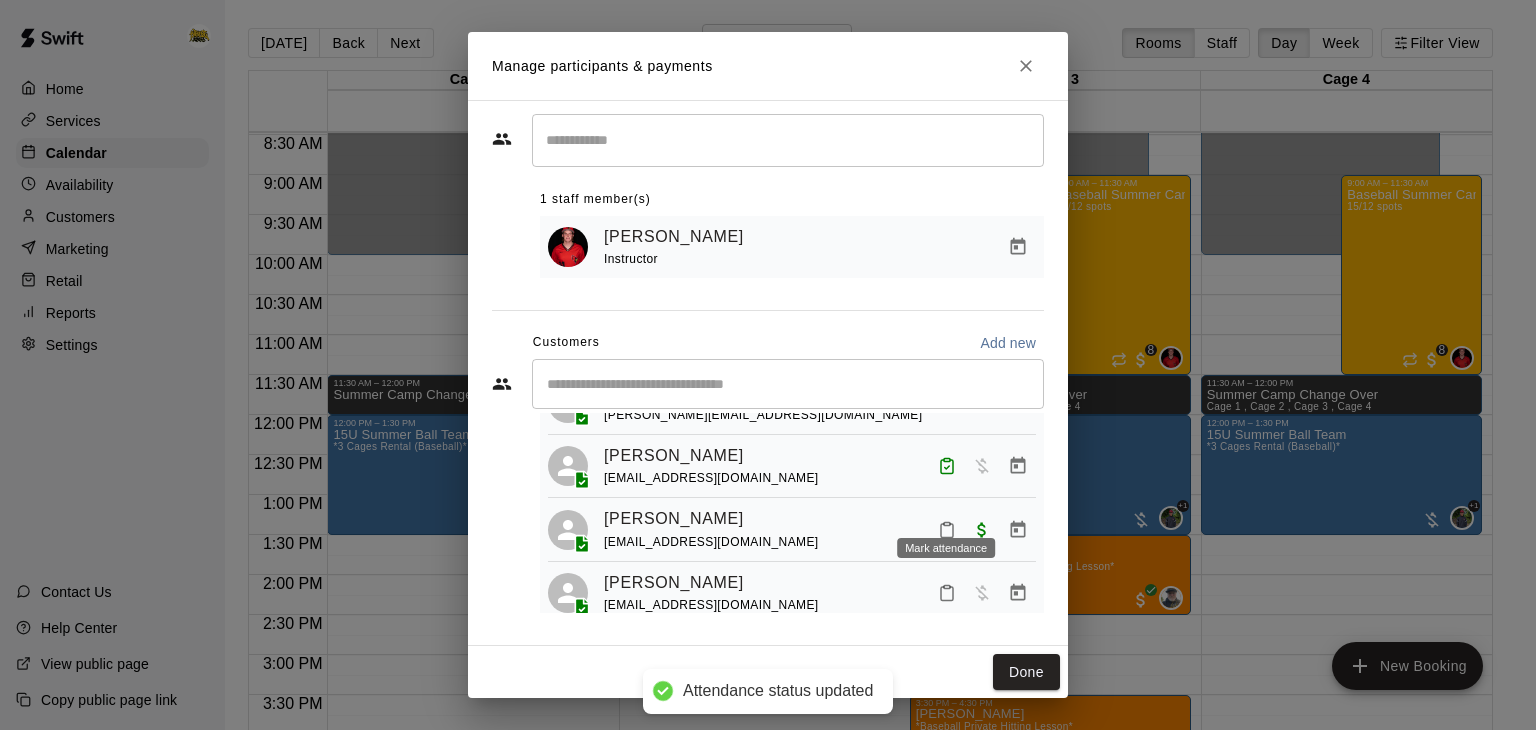 click 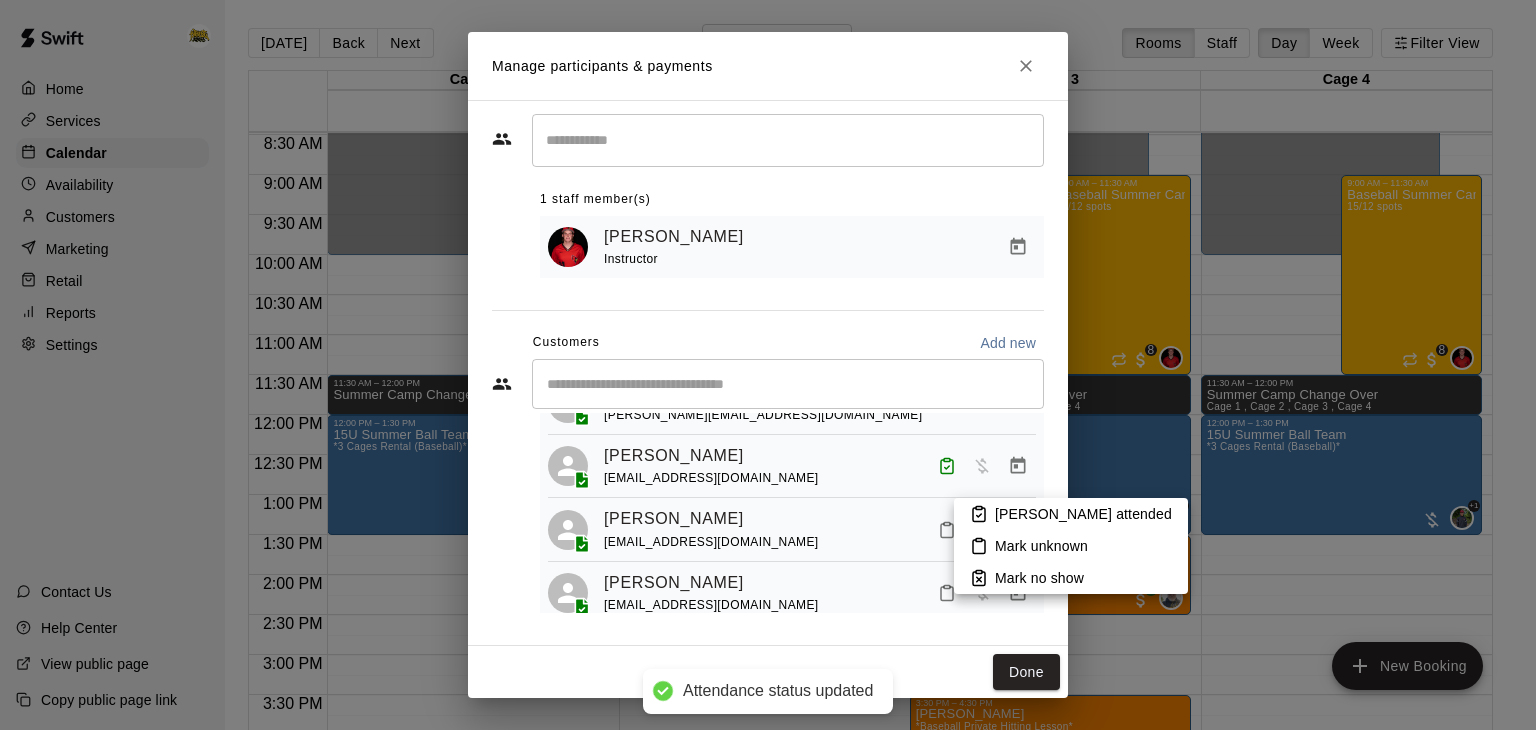click on "Mark attended" at bounding box center [1071, 514] 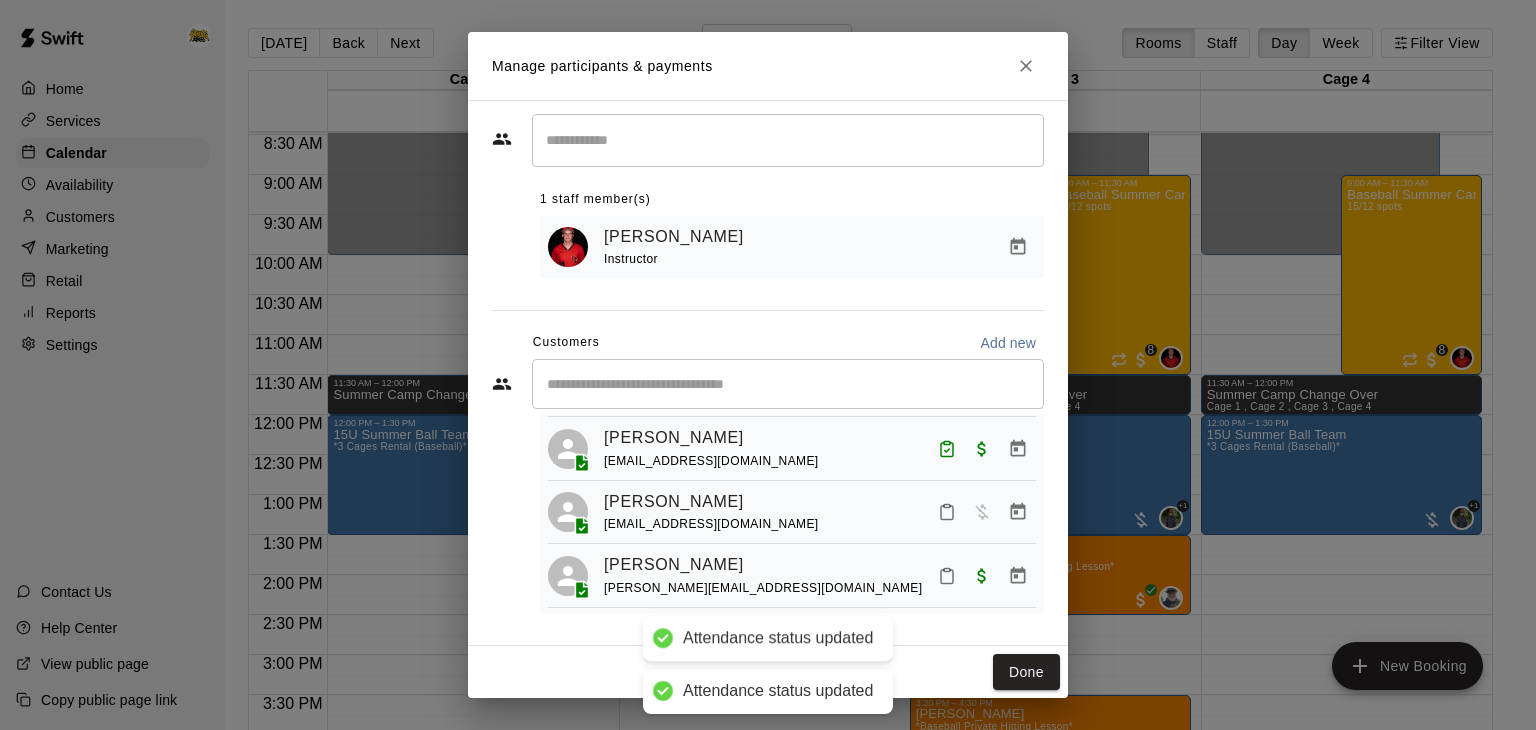 scroll, scrollTop: 774, scrollLeft: 0, axis: vertical 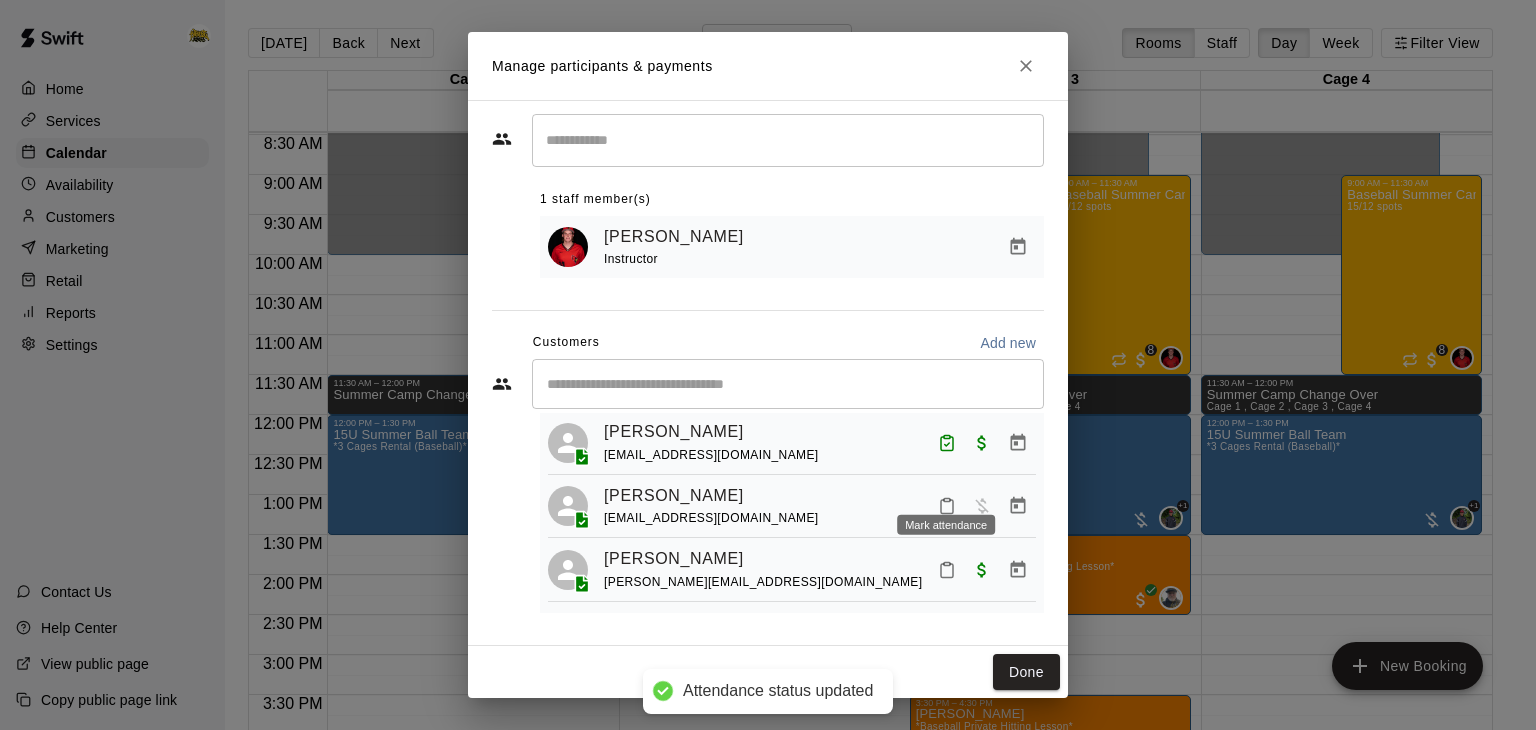 click 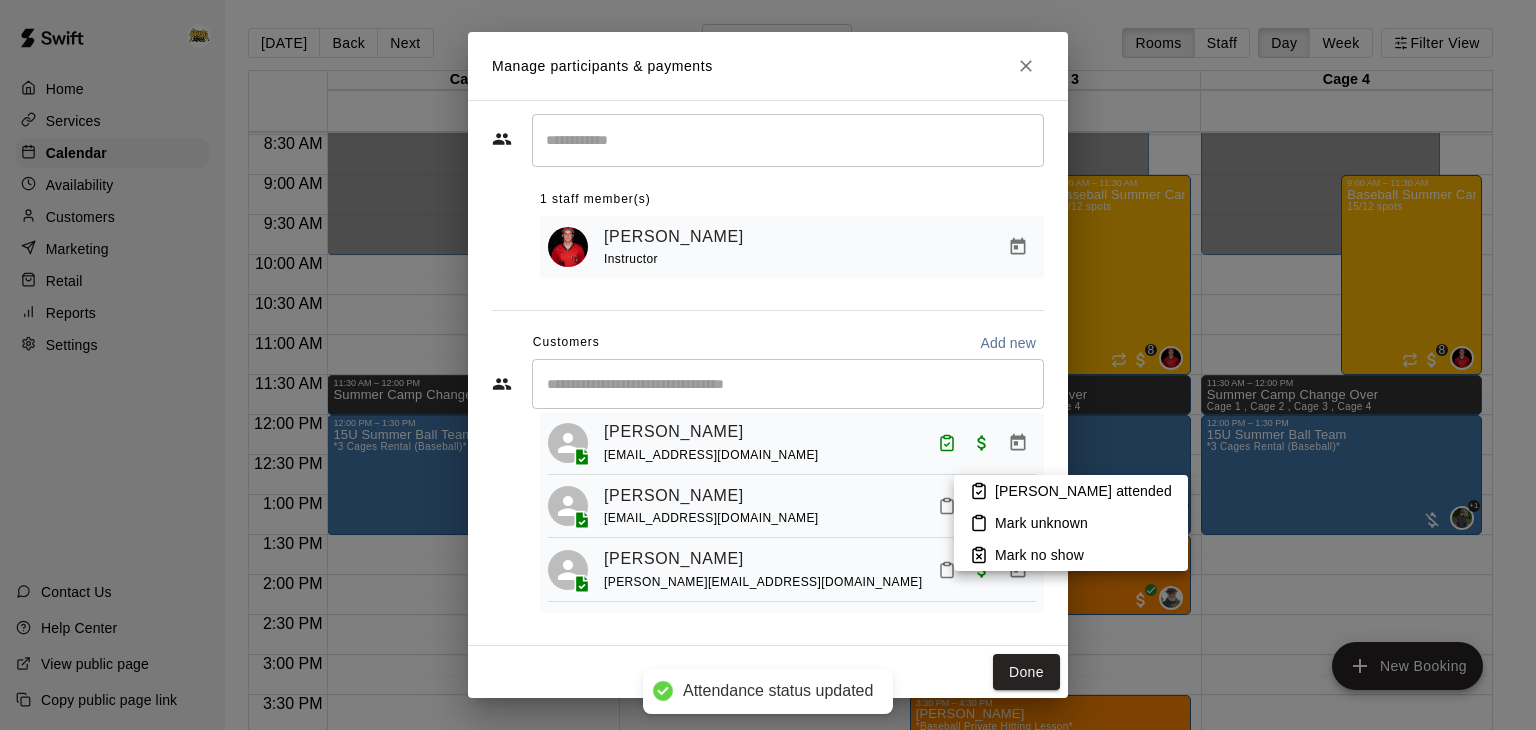 click at bounding box center (768, 365) 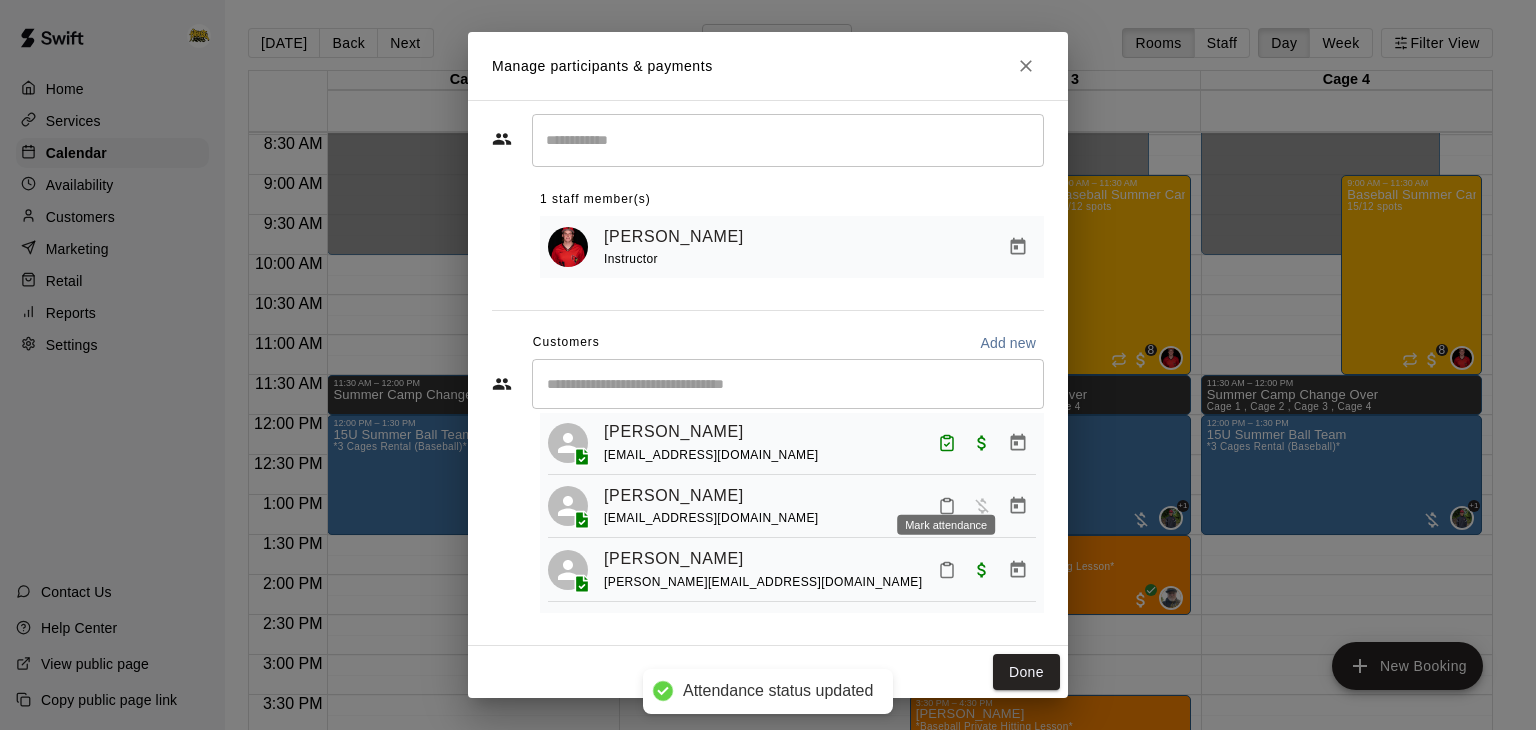 click 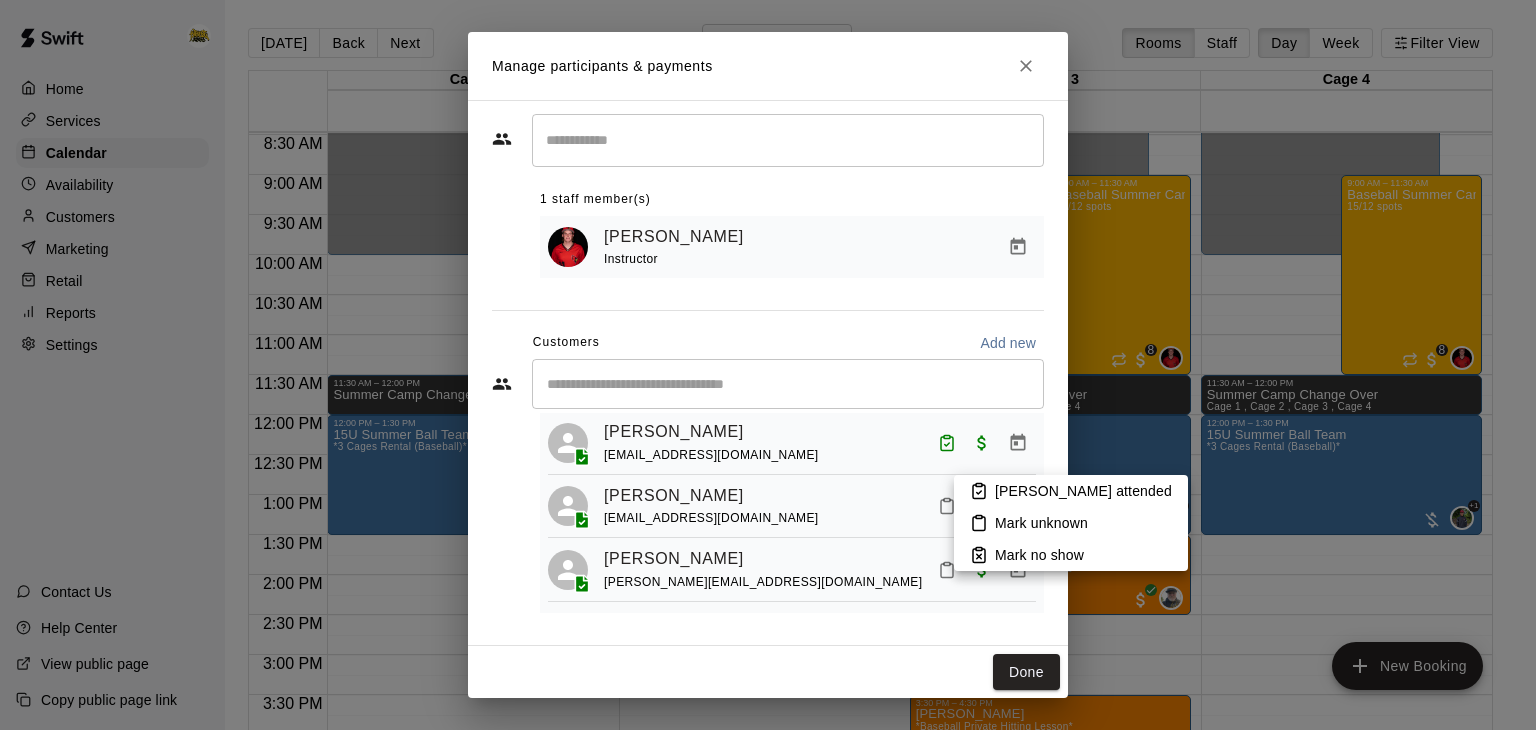 click 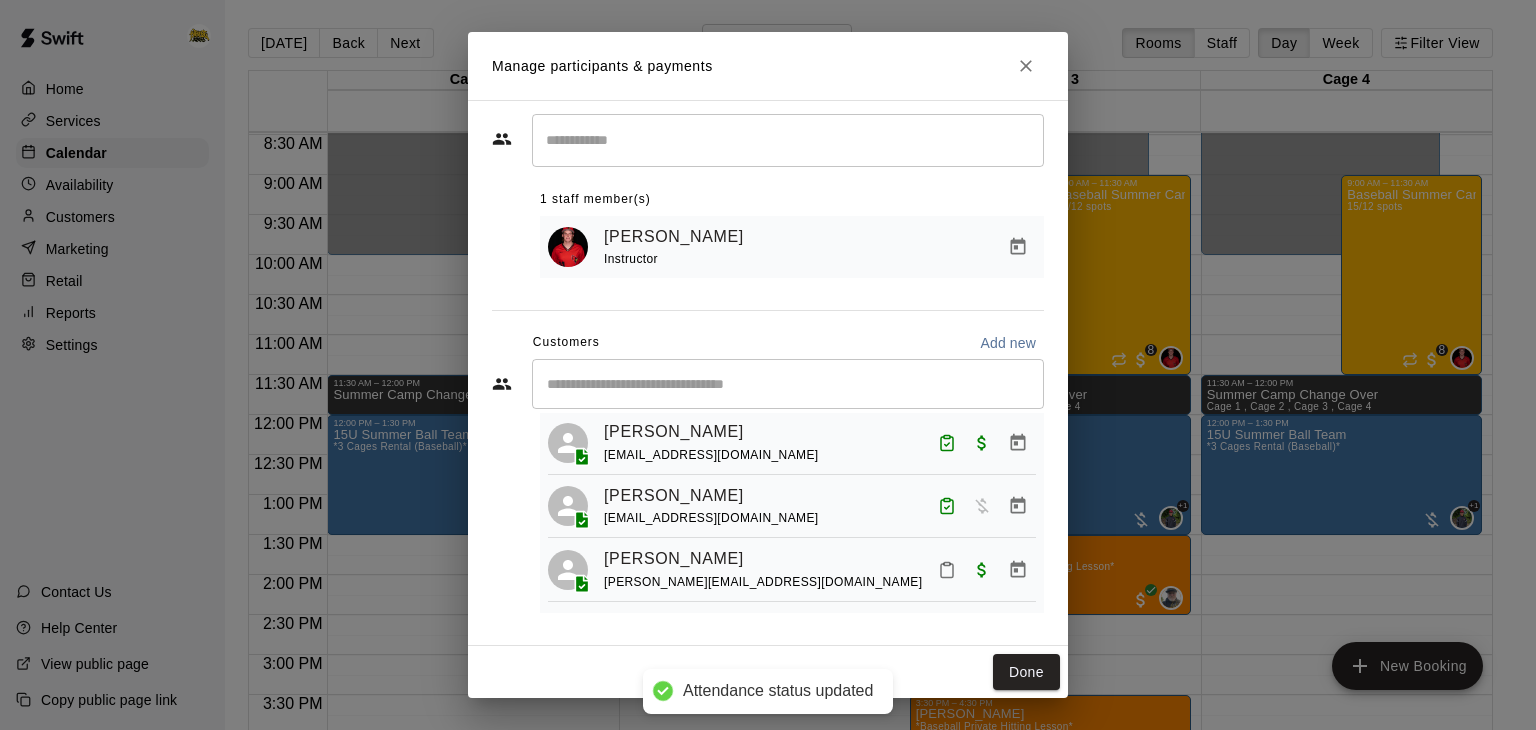 scroll, scrollTop: 814, scrollLeft: 0, axis: vertical 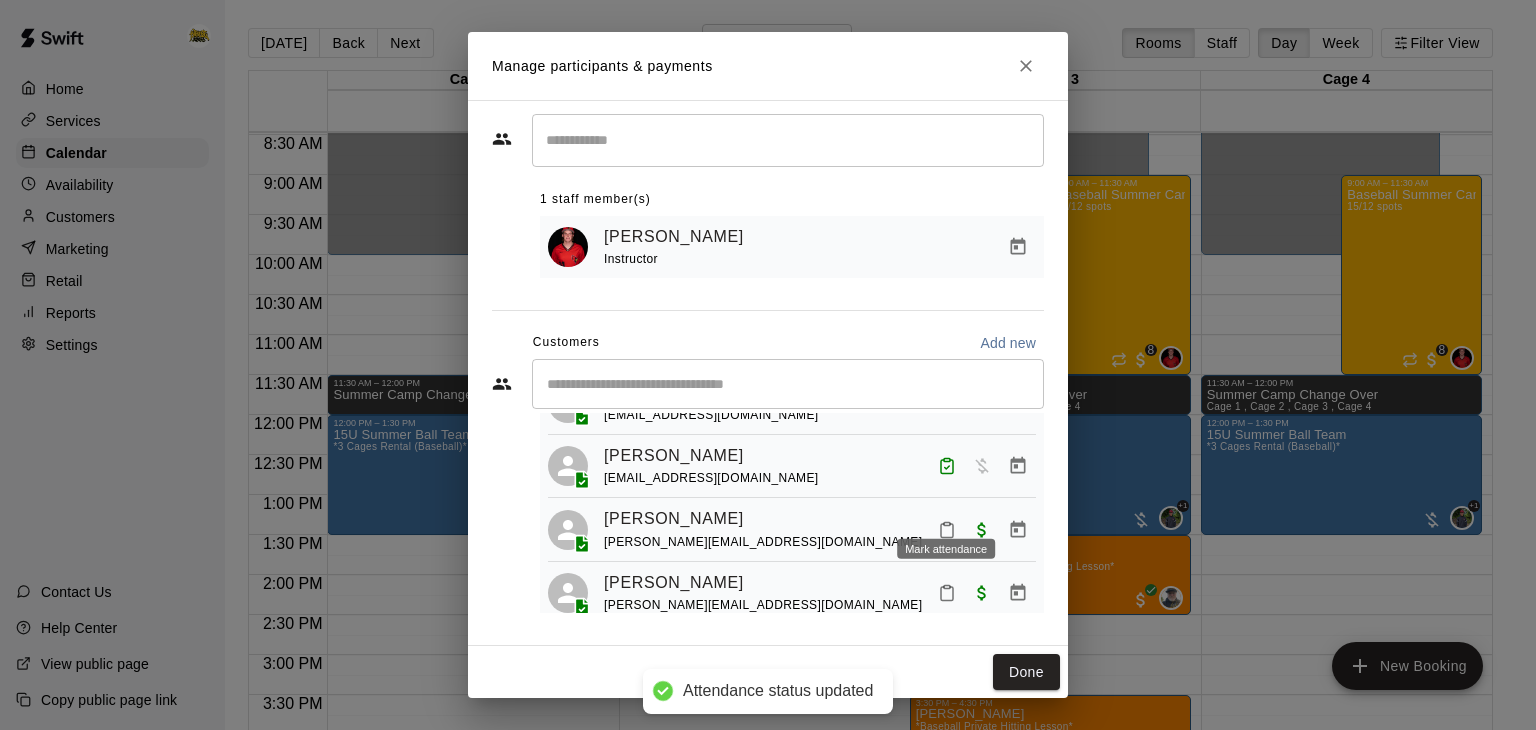 click 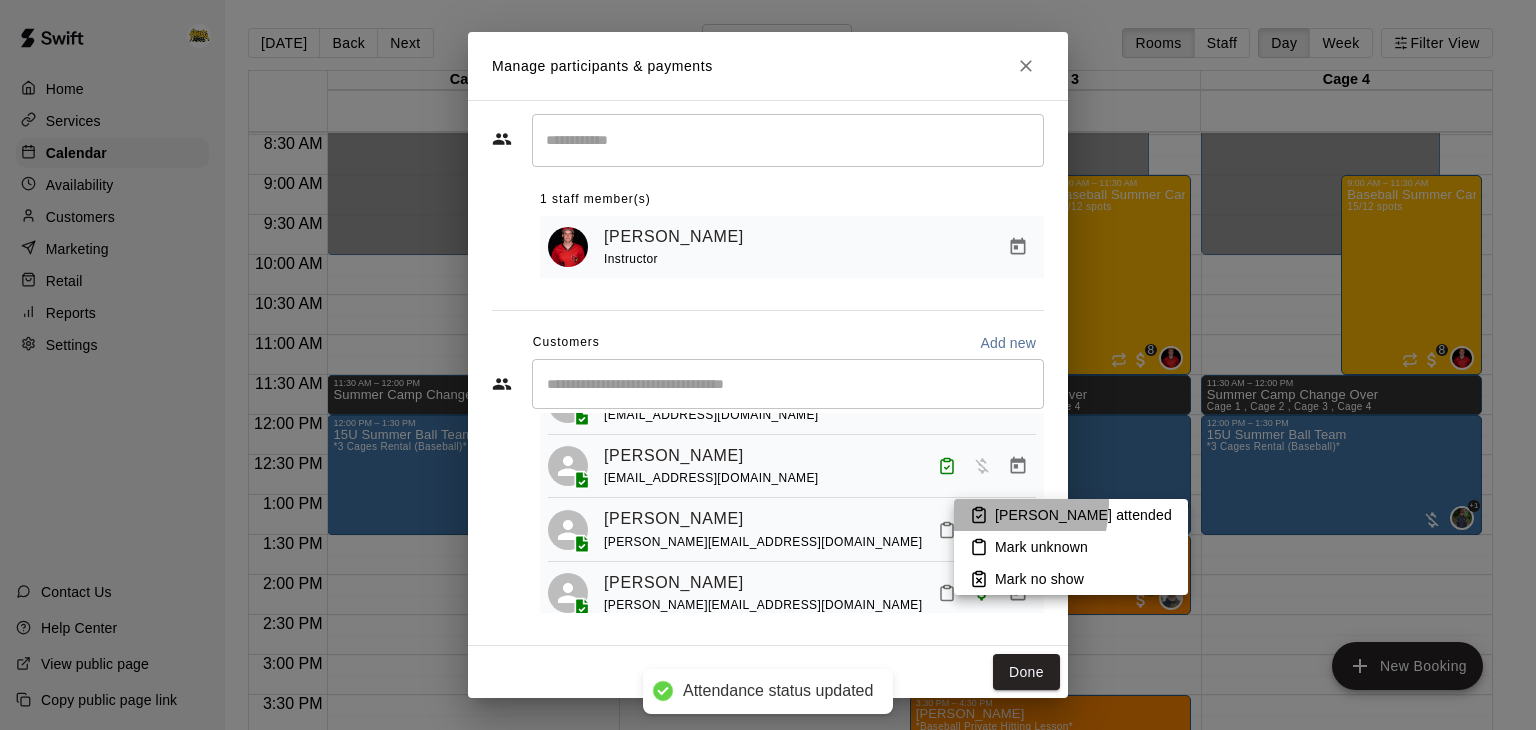 click on "Mark attended" at bounding box center [1083, 515] 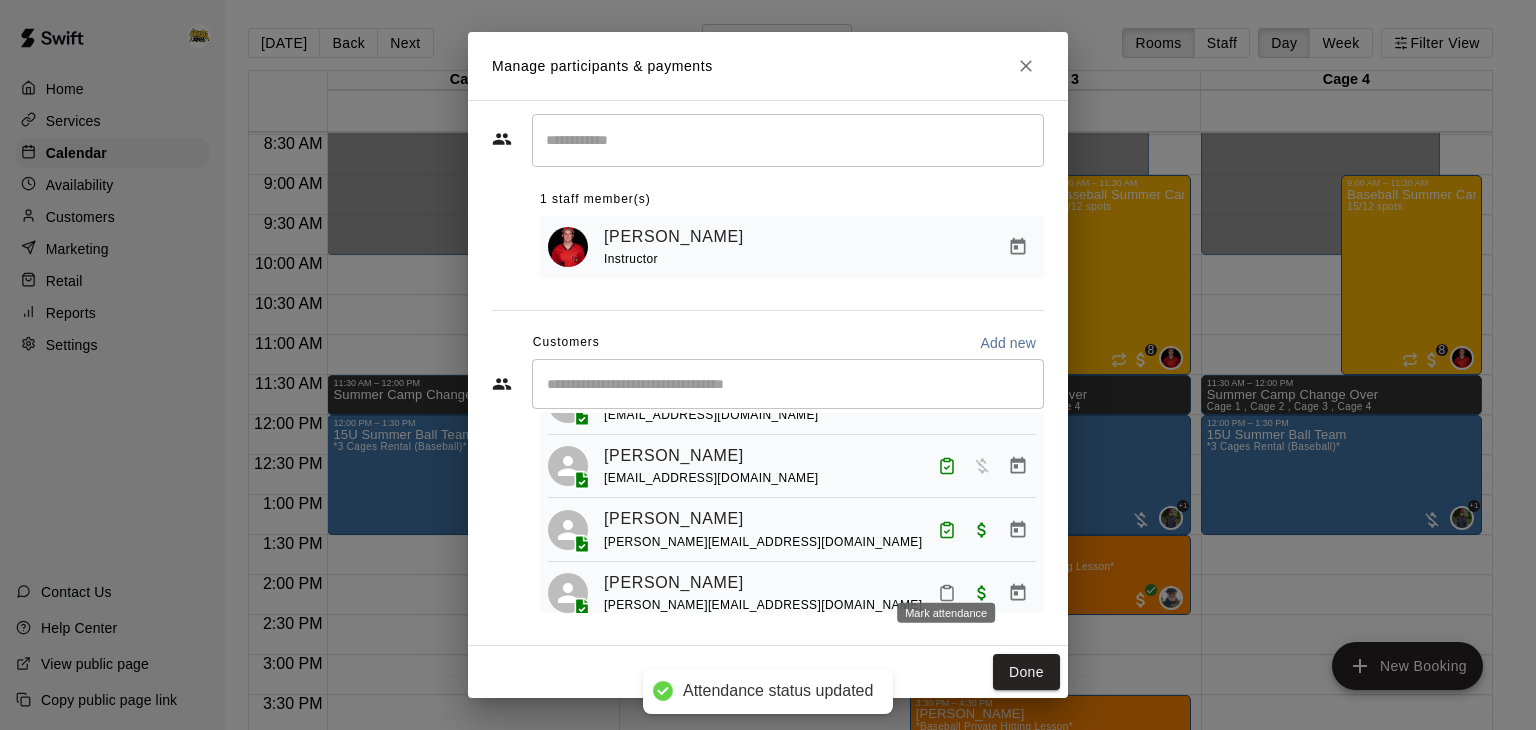 click 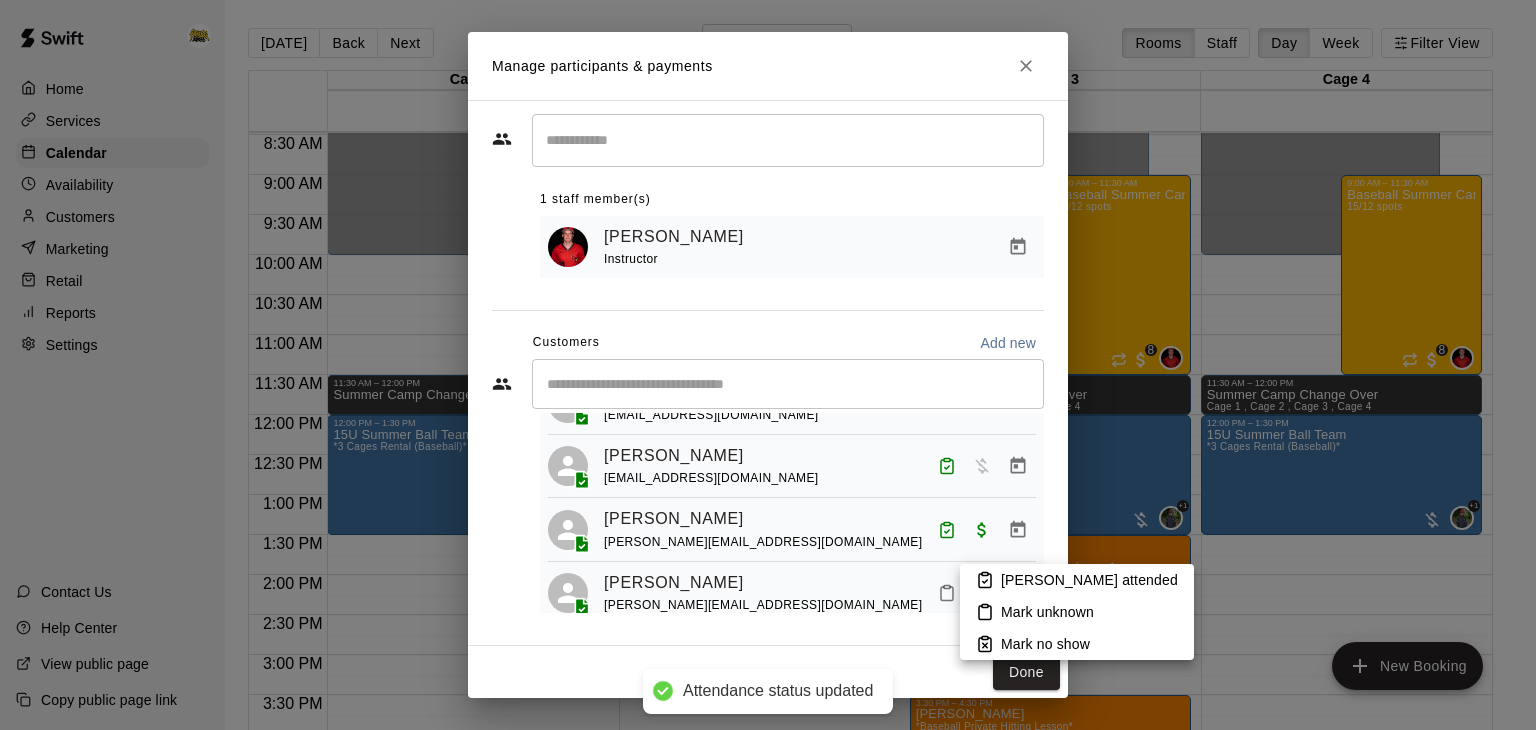 click 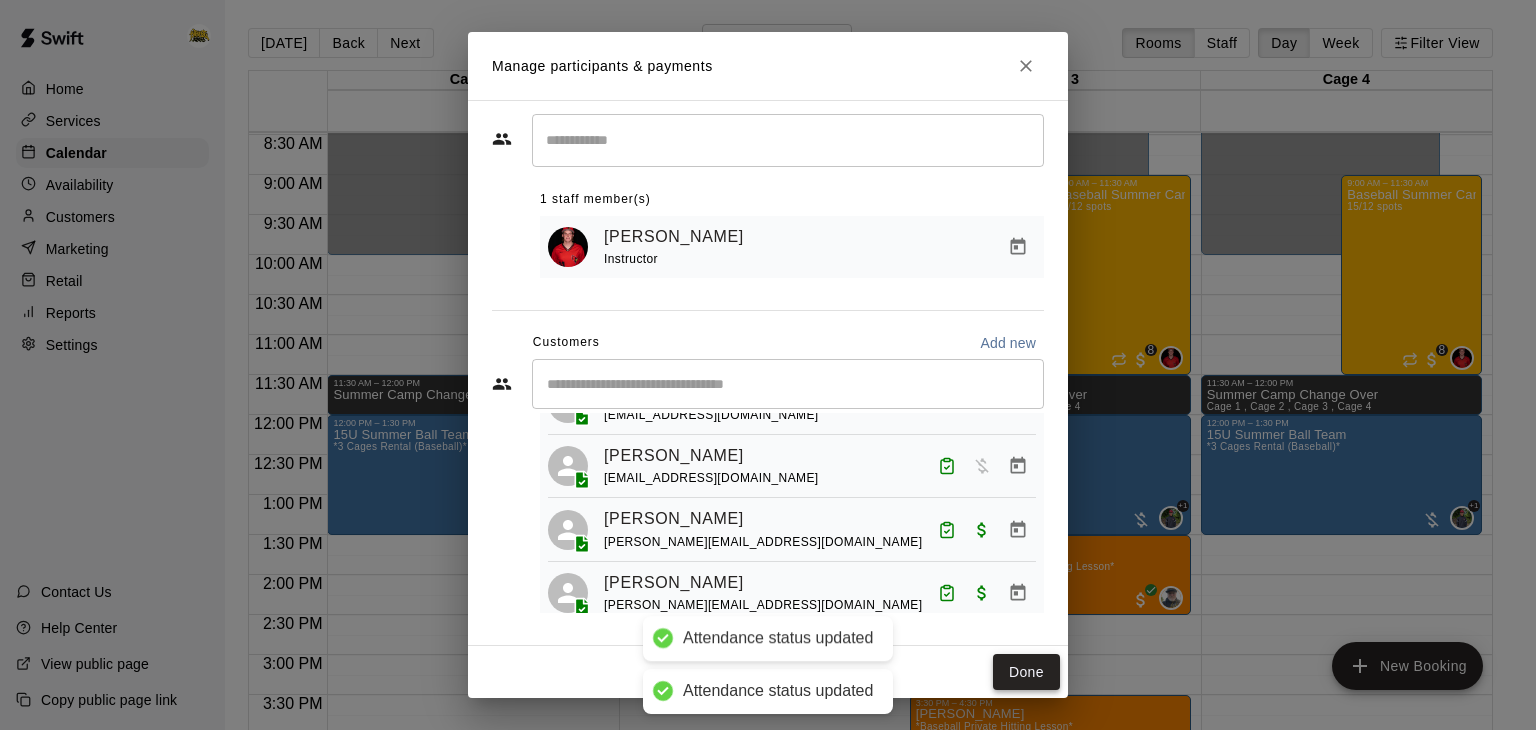 click on "Done" at bounding box center [1026, 672] 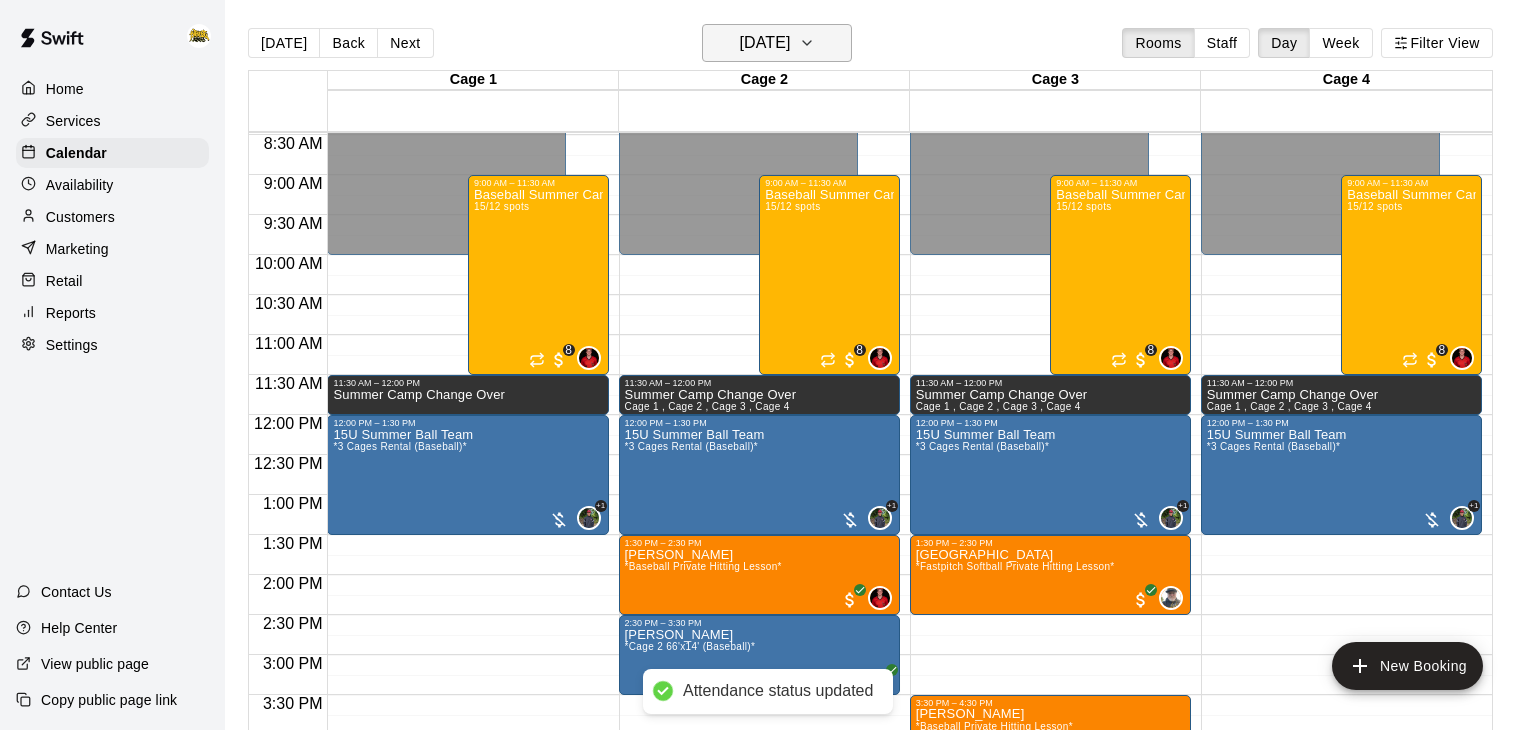 click on "Tuesday Jul 08" at bounding box center [764, 43] 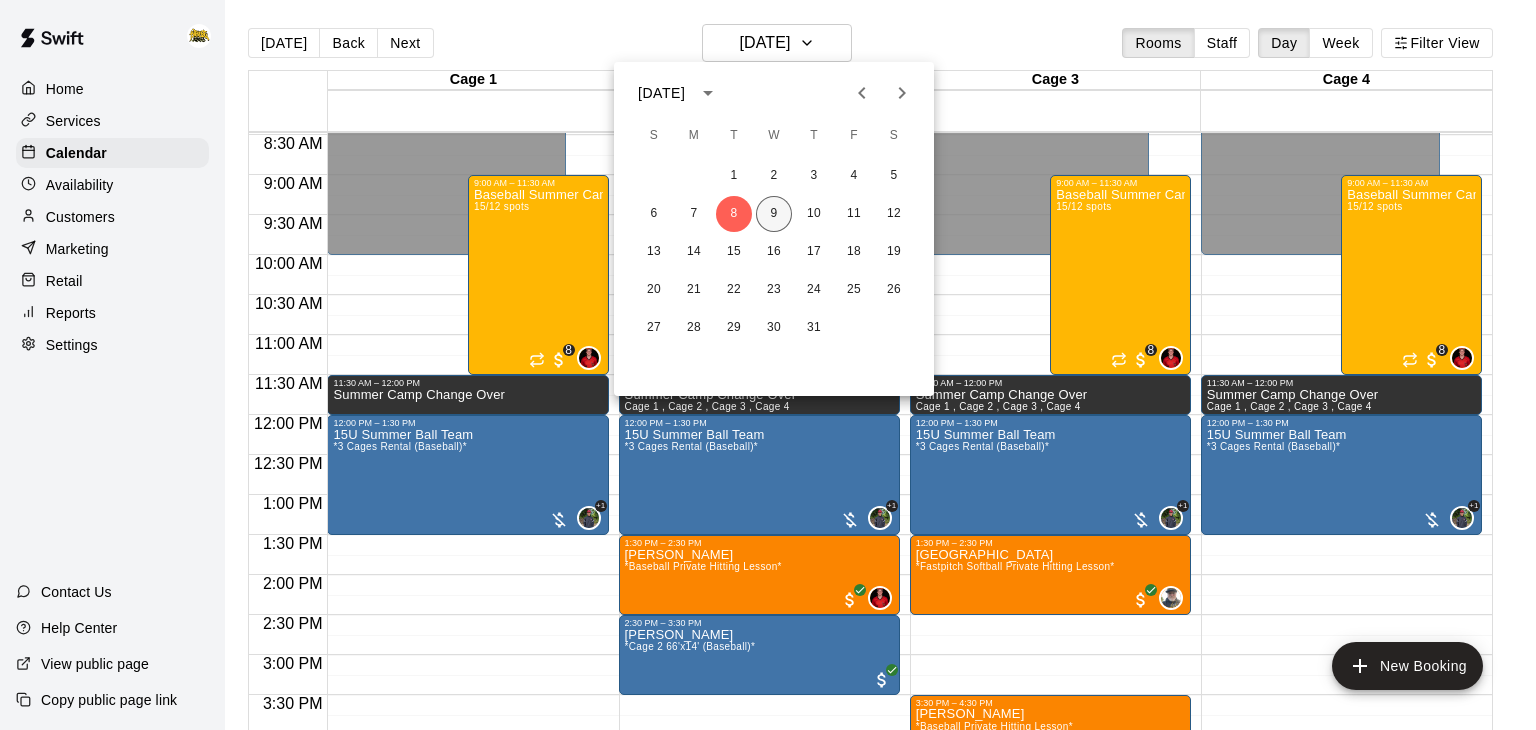 click on "9" at bounding box center [774, 214] 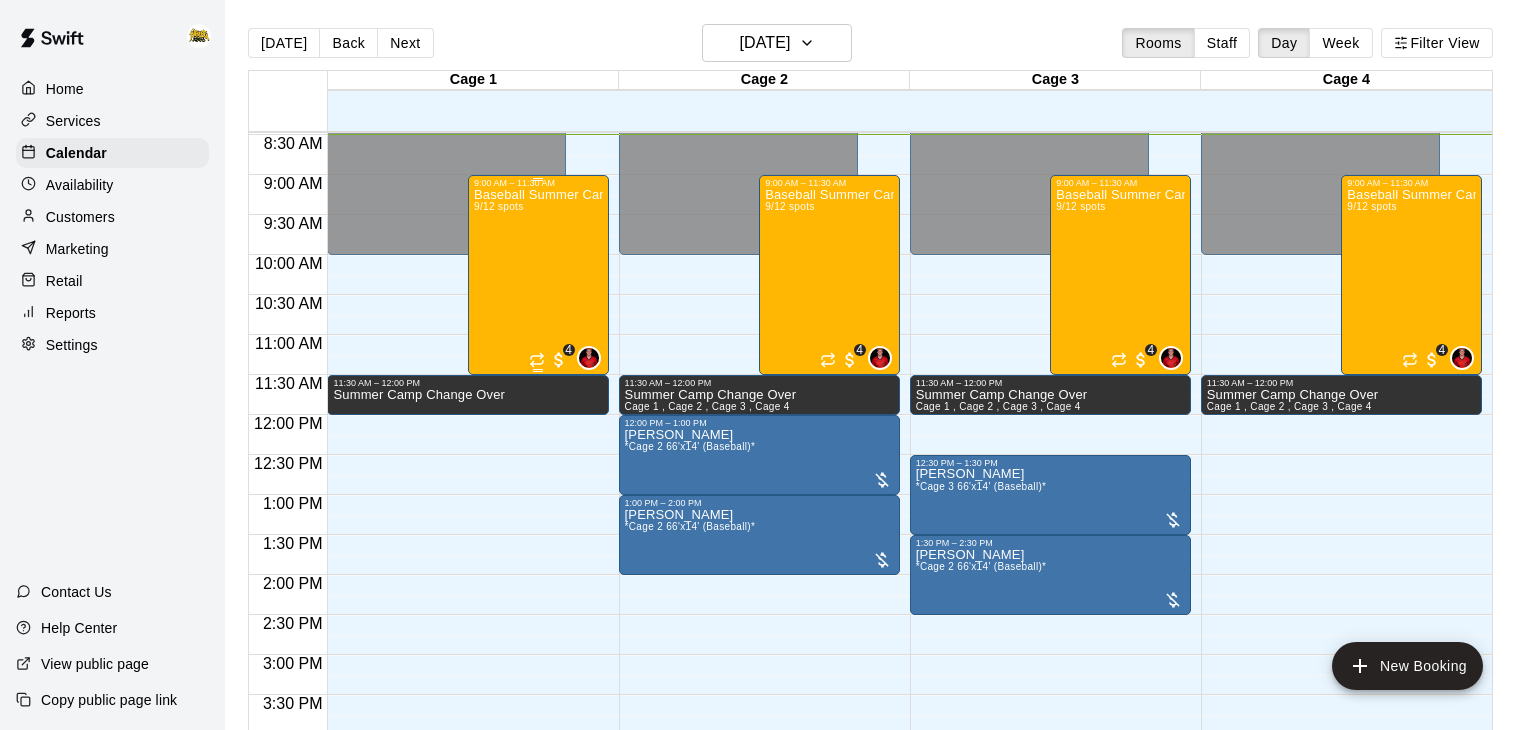 click on "Baseball Summer Camp July 7, 8, 9, 10 Ages 8 - 13 9/12 spots" at bounding box center (538, 553) 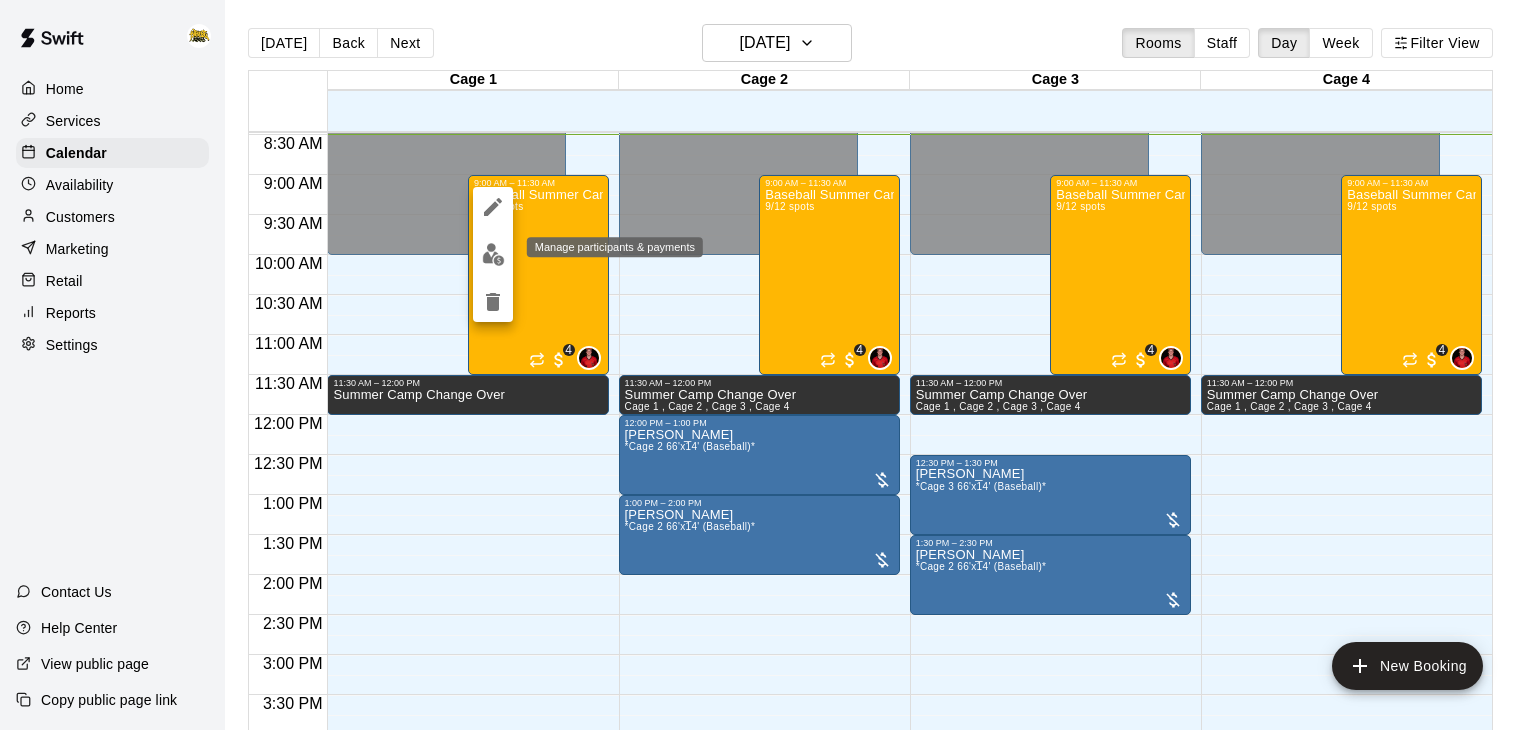 click at bounding box center (493, 254) 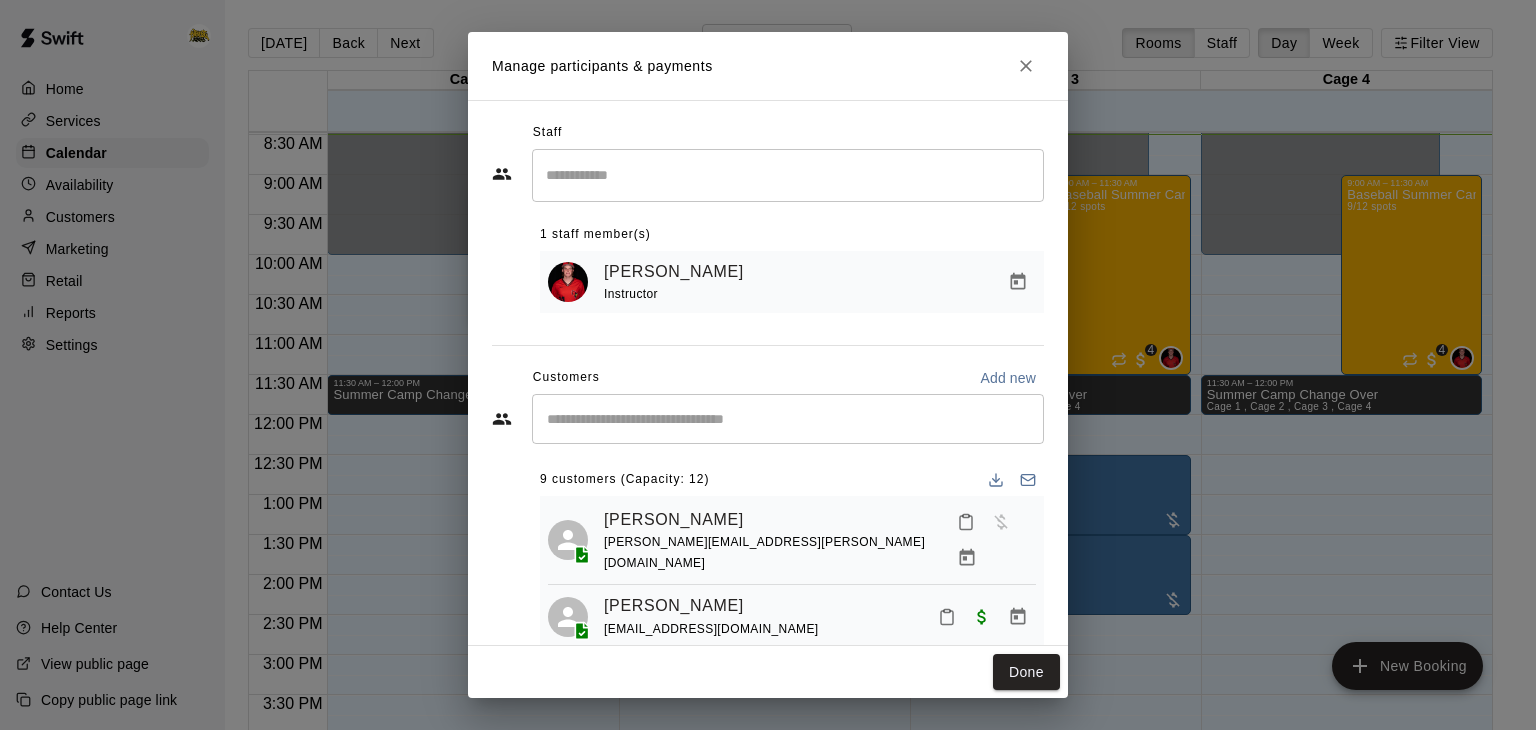 scroll, scrollTop: 36, scrollLeft: 0, axis: vertical 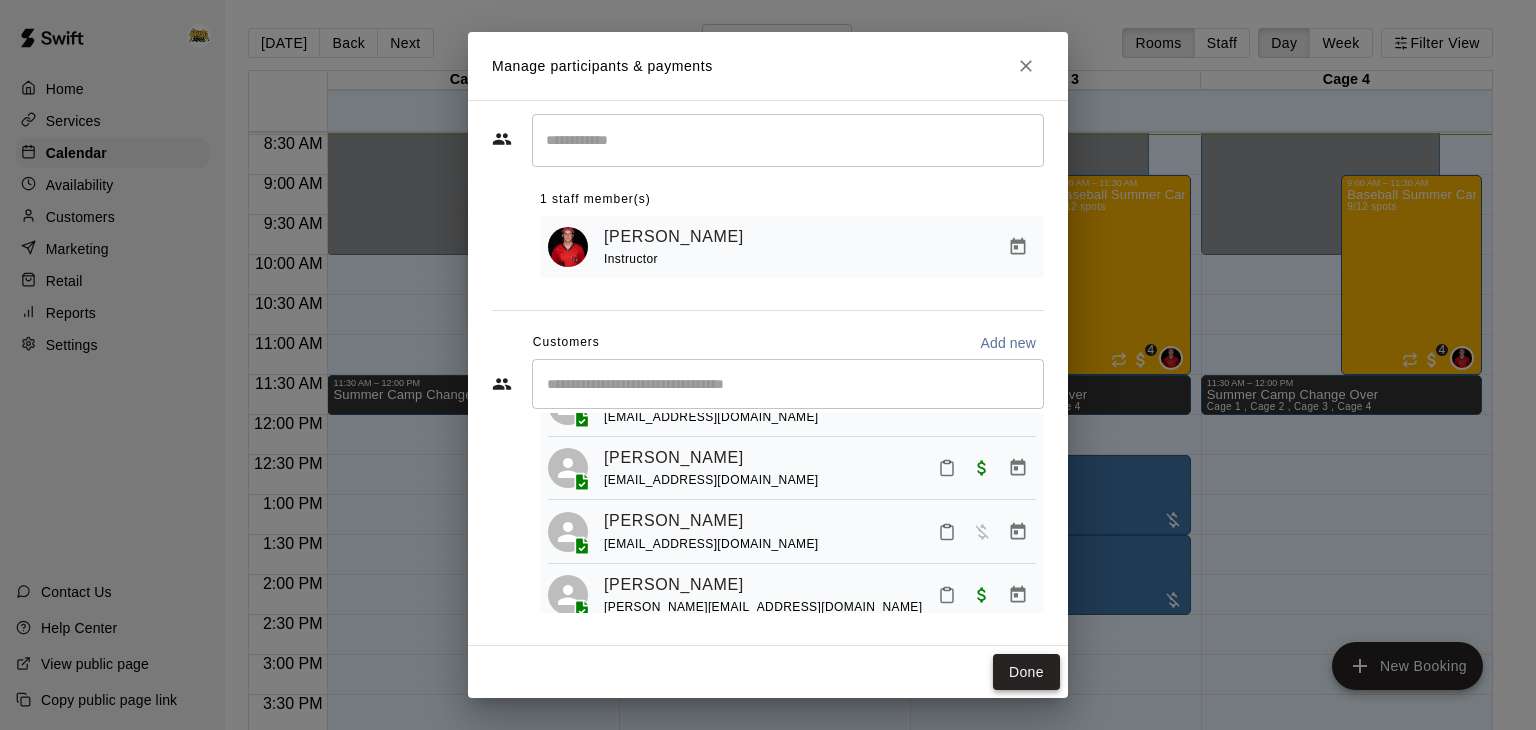 click on "Done" at bounding box center (1026, 672) 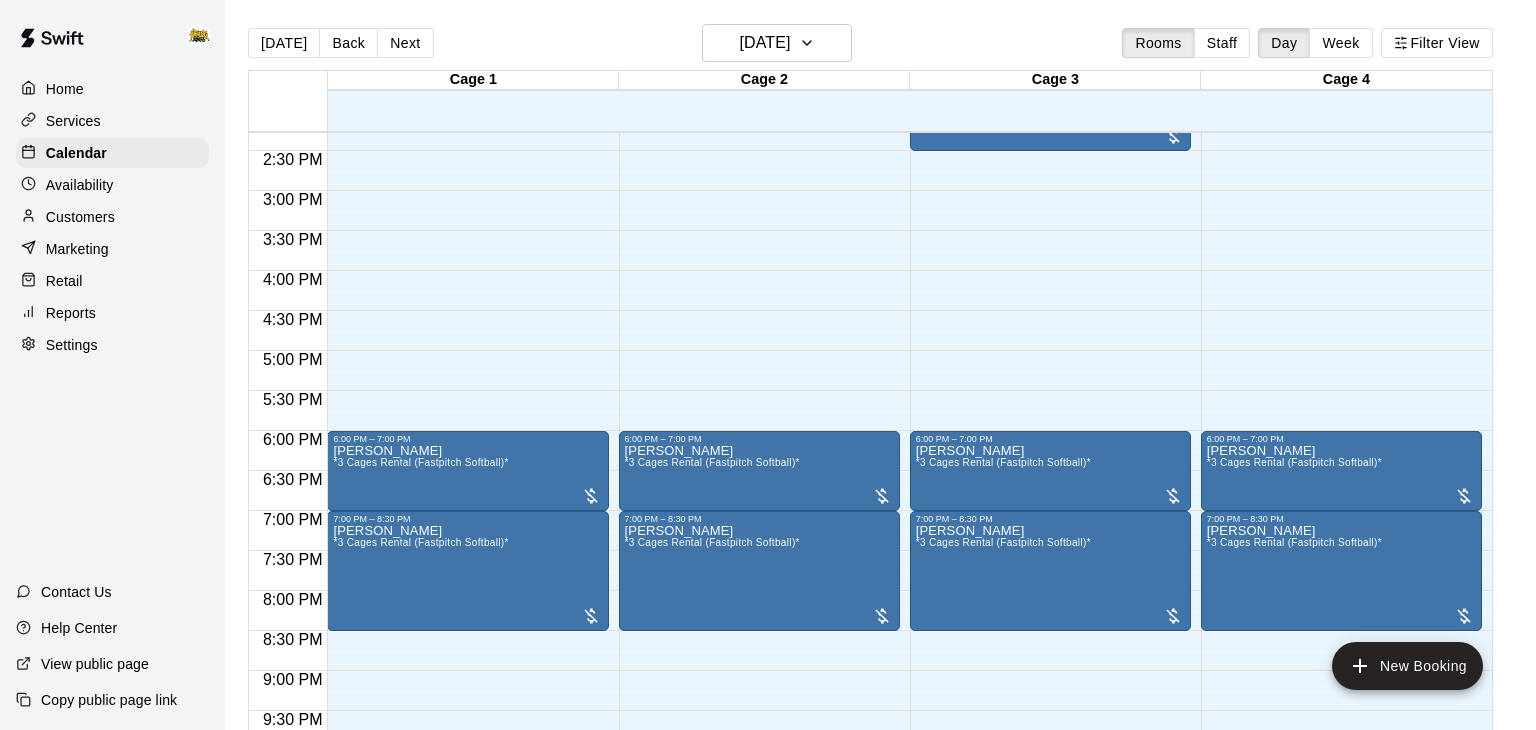 scroll, scrollTop: 1299, scrollLeft: 0, axis: vertical 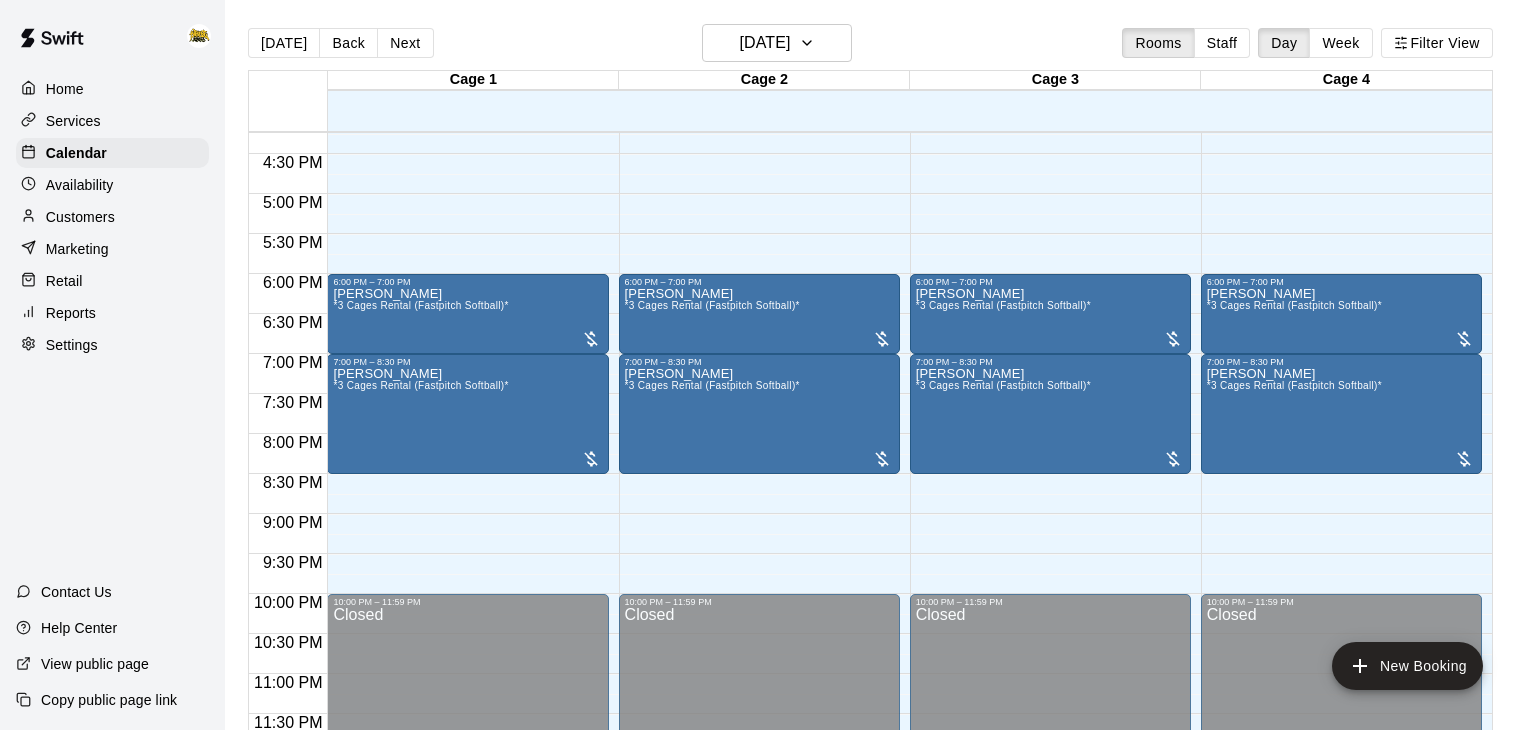 click on "12:00 AM – 10:00 AM Closed 11:30 AM – 12:00 PM Summer Camp Change Over Cage 1 , Cage 2 , Cage 3 , Cage 4  9:00 AM – 11:30 AM Baseball Summer Camp July 7, 8, 9, 10 Ages 8 - 13 9/12 spots 0 4 12:30 PM – 1:30 PM Josh Kwon *Cage 3 66'x14' (Baseball)* 1:30 PM – 2:30 PM Jessica Dyck *Cage 2 66'x14' (Baseball)* 6:00 PM – 7:00 PM Chris *3 Cages Rental (Fastpitch Softball)* 7:00 PM – 8:30 PM Geoff Hewitt Hartley *3 Cages Rental (Fastpitch Softball)* 10:00 PM – 11:59 PM Closed" at bounding box center (1050, -206) 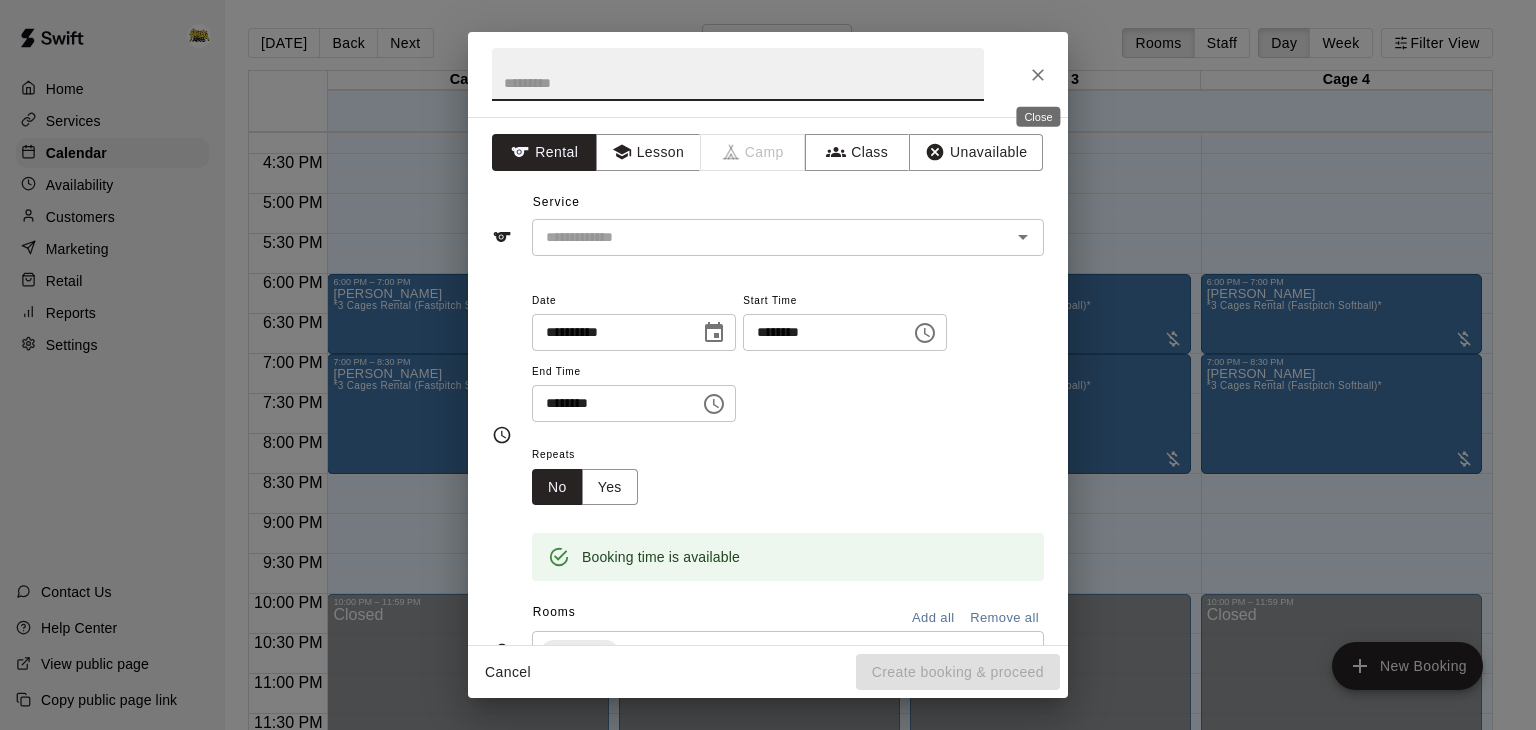 click at bounding box center (1038, 75) 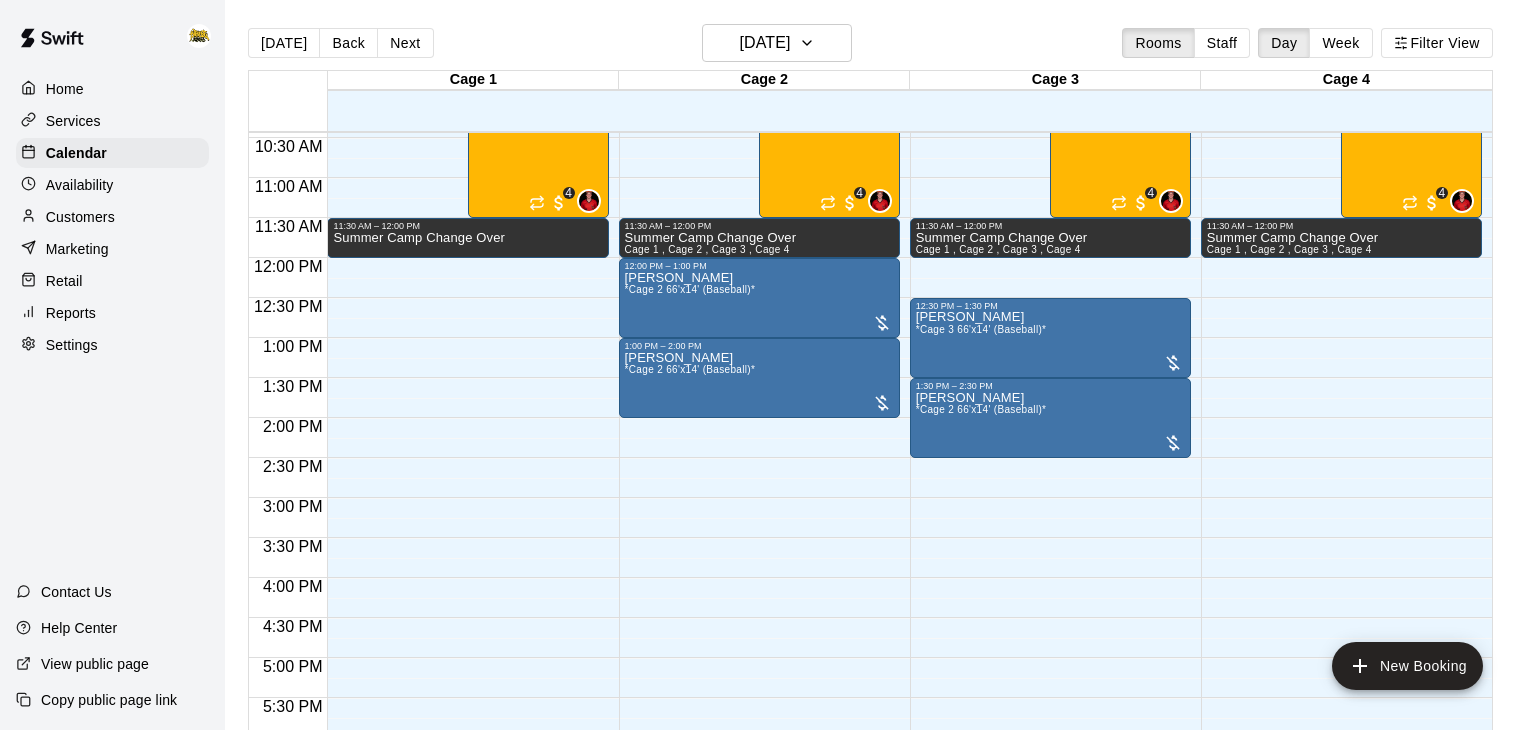 scroll, scrollTop: 836, scrollLeft: 0, axis: vertical 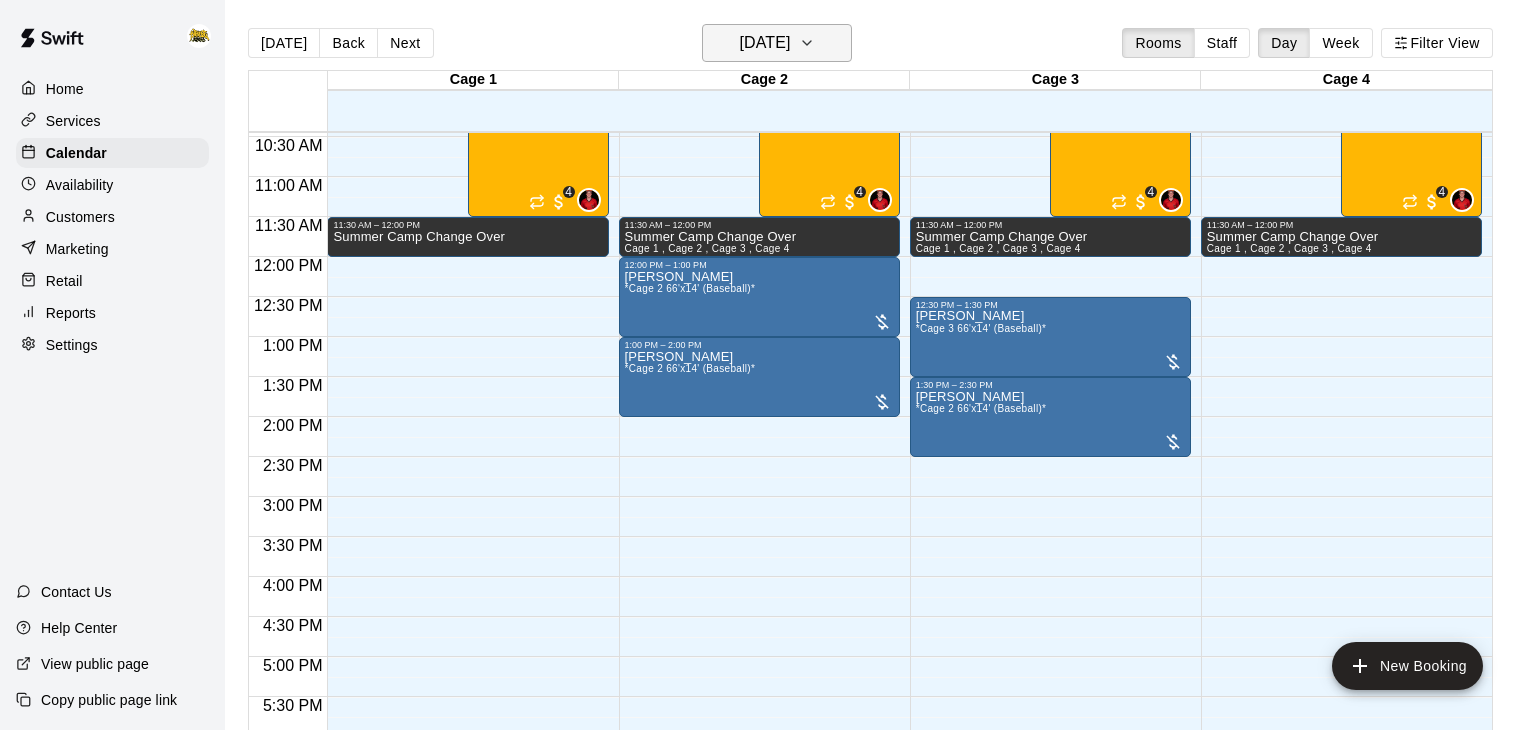click on "[DATE]" at bounding box center [777, 43] 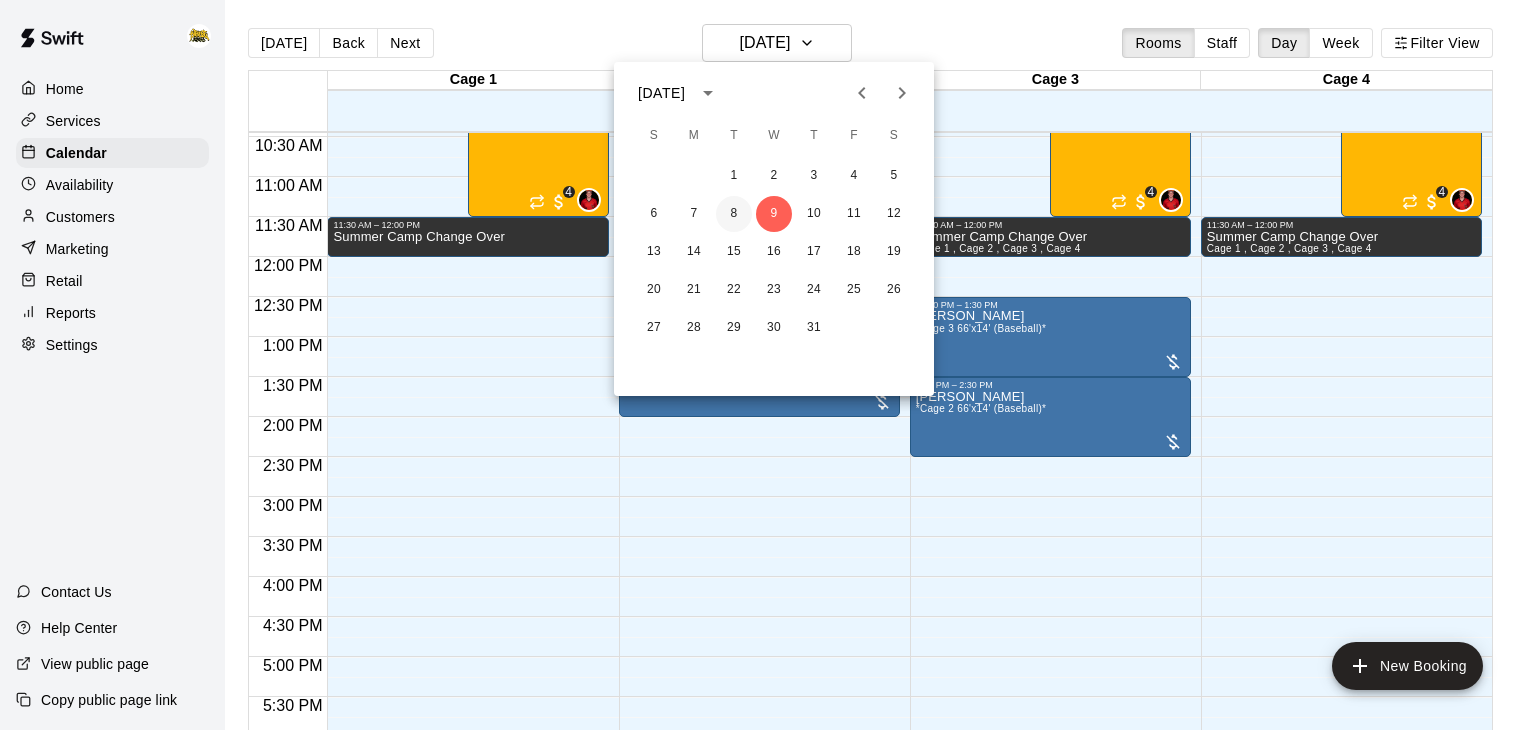 click on "8" at bounding box center (734, 214) 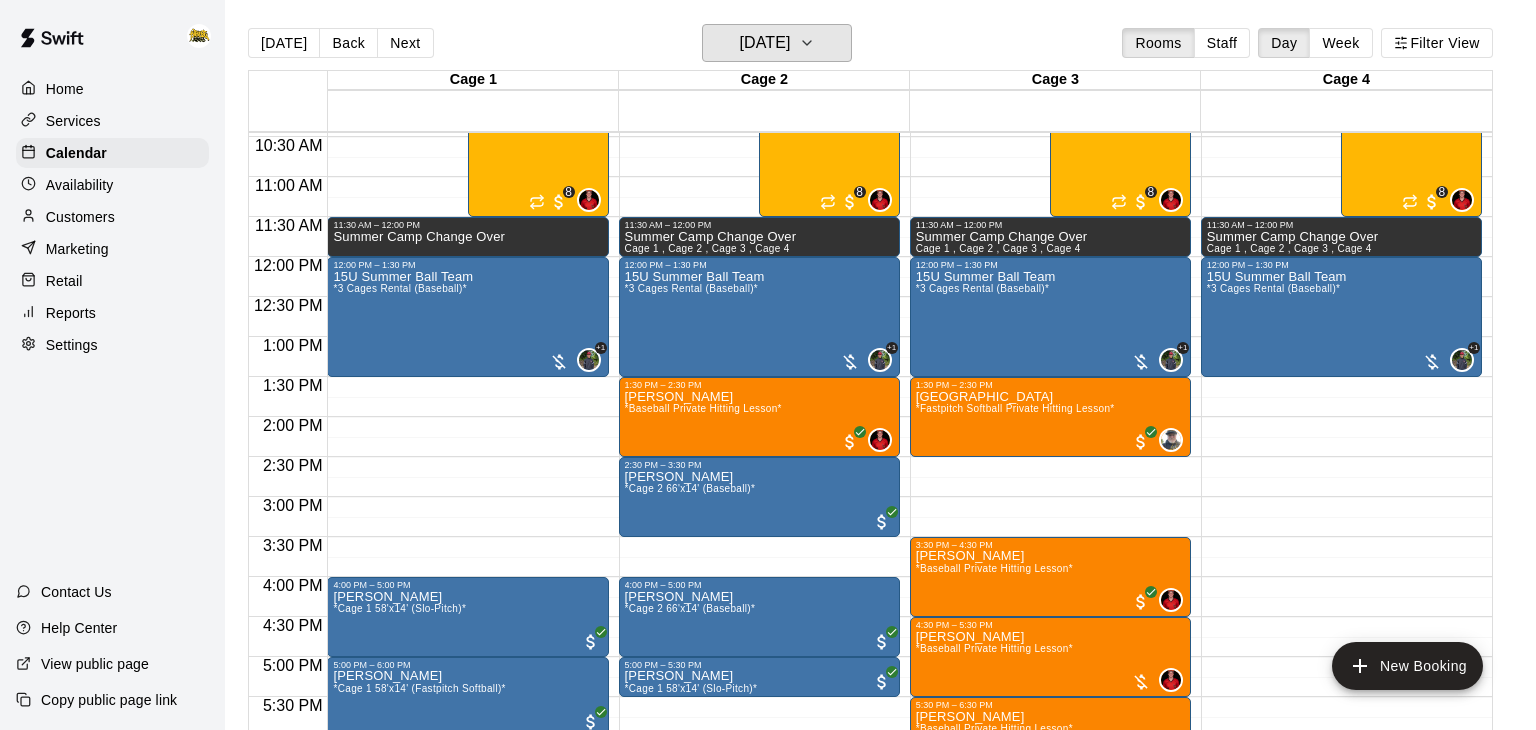 click on "Tuesday Jul 08" at bounding box center [777, 43] 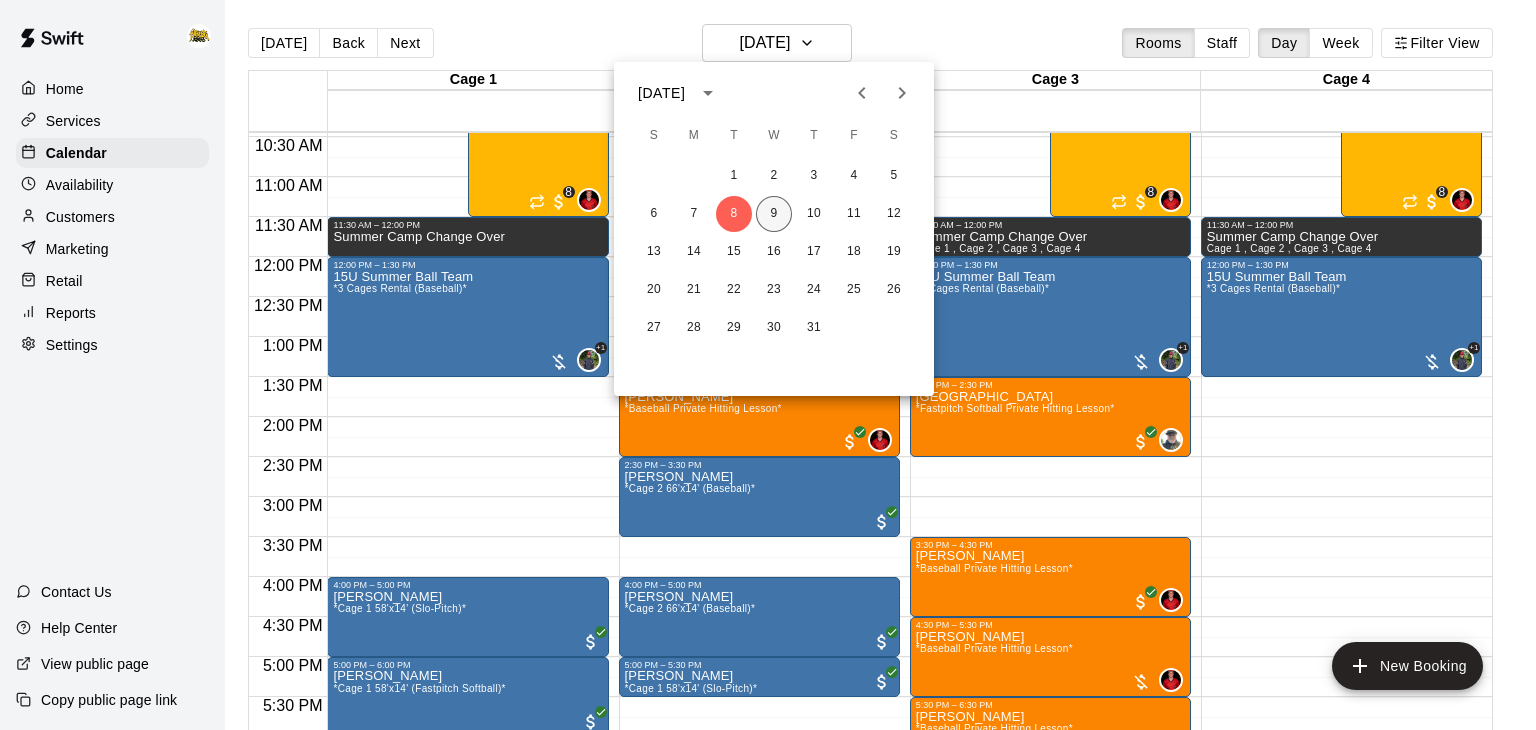 click on "9" at bounding box center (774, 214) 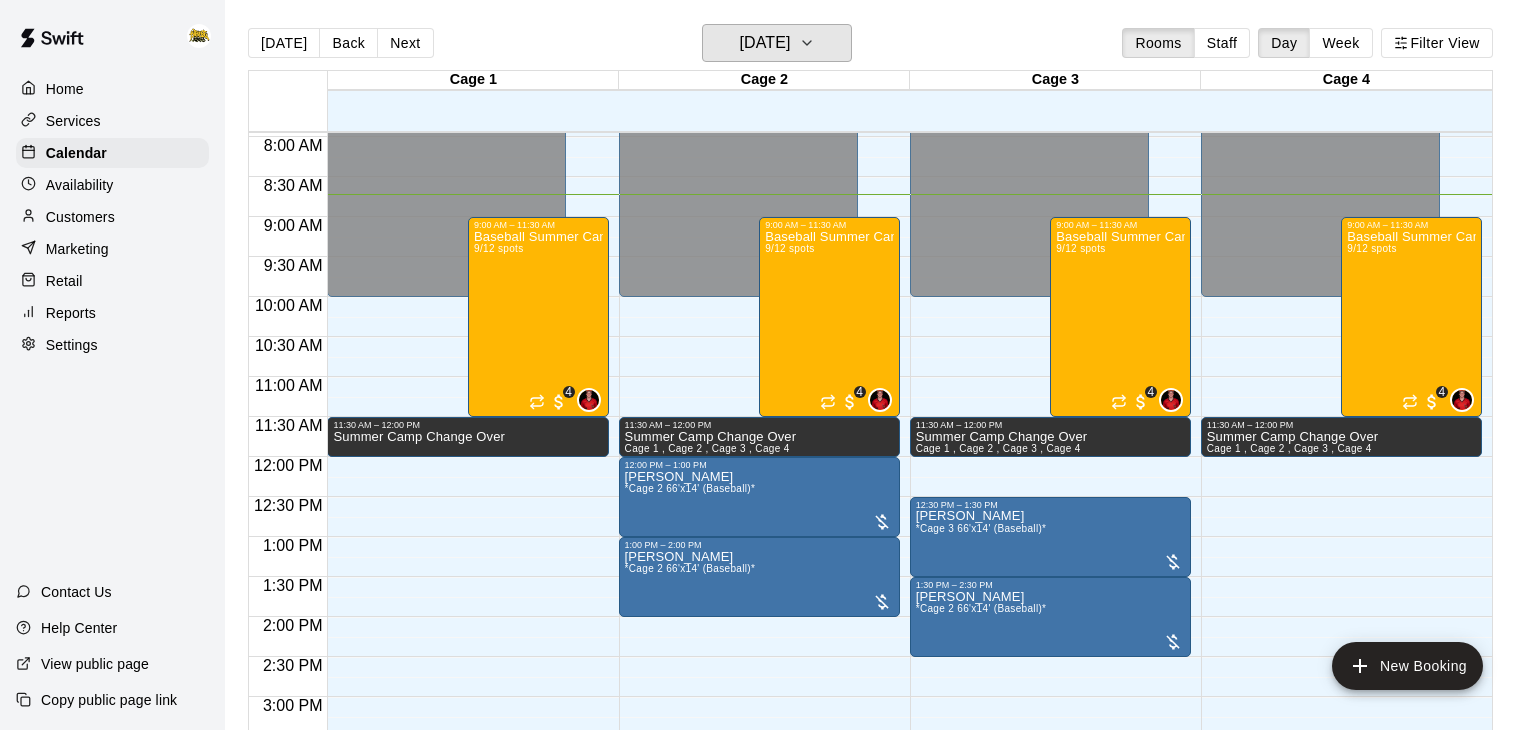 scroll, scrollTop: 630, scrollLeft: 0, axis: vertical 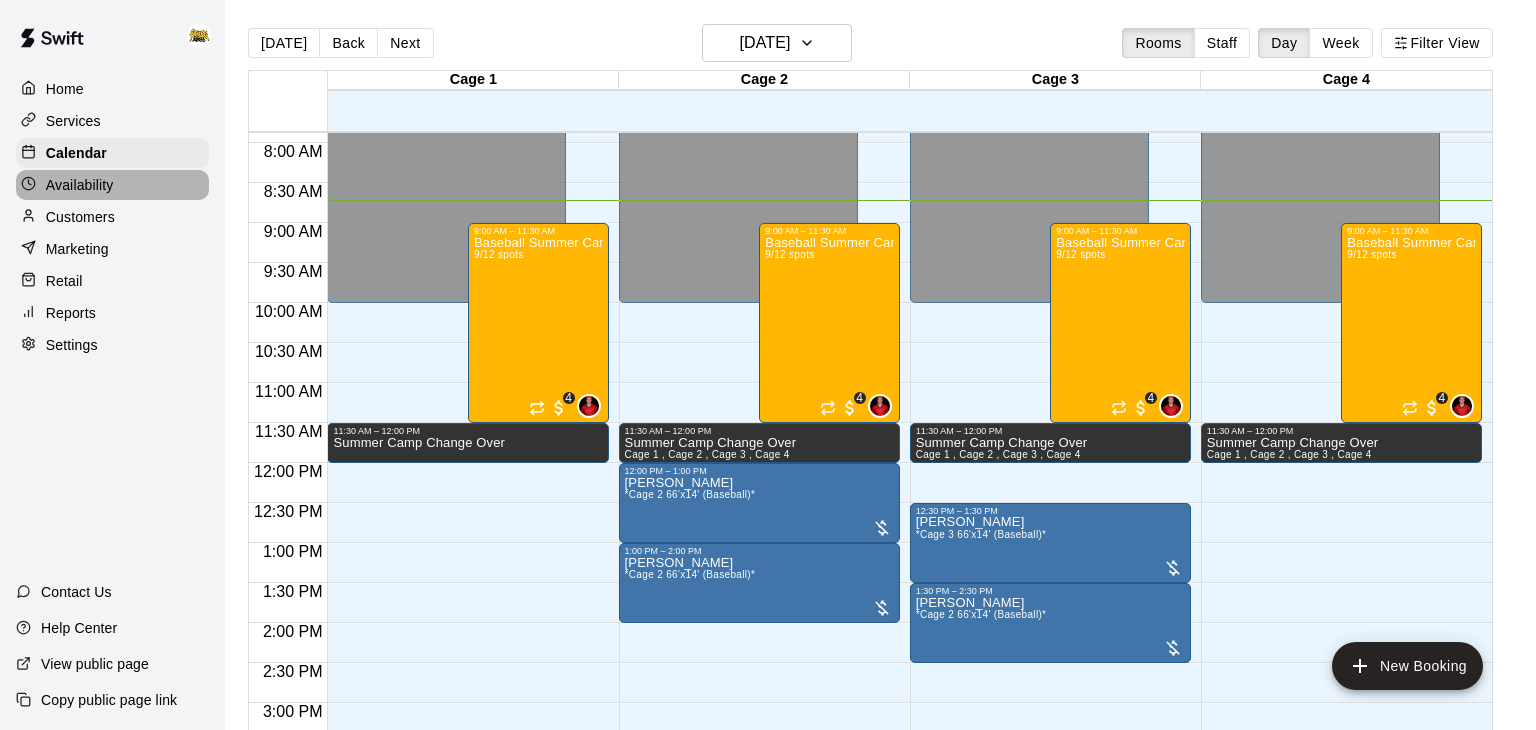 click on "Availability" at bounding box center (80, 185) 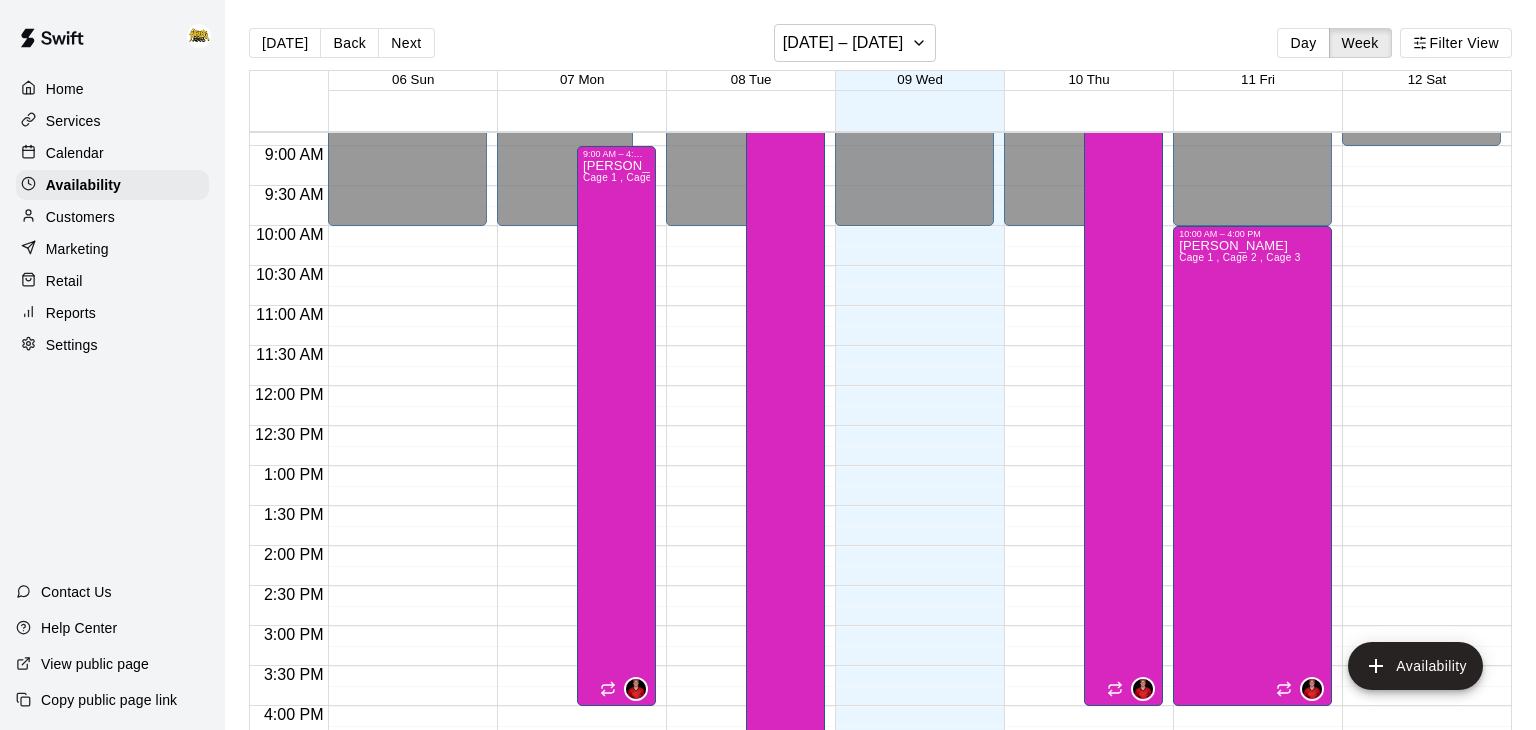 scroll, scrollTop: 703, scrollLeft: 0, axis: vertical 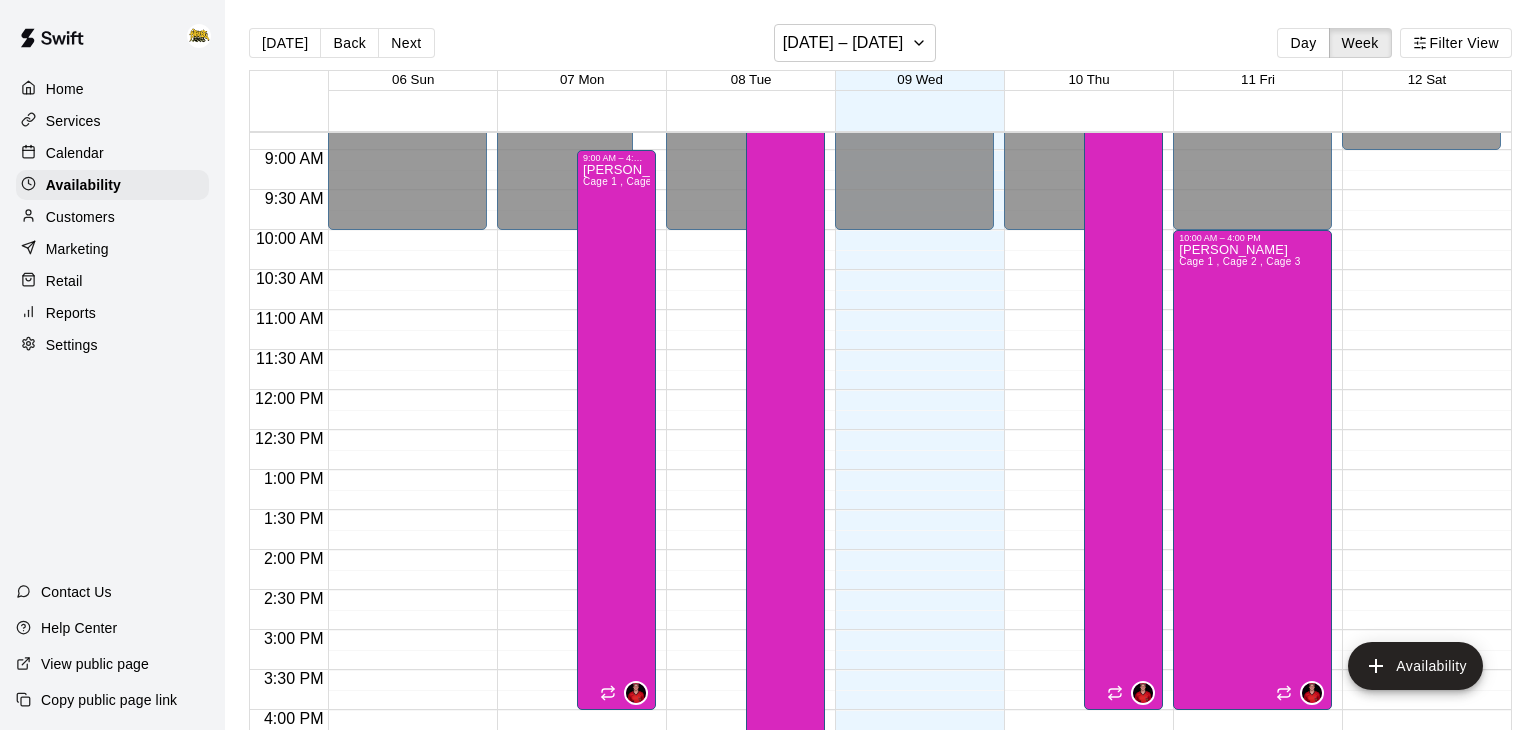 click on "Calendar" at bounding box center [75, 153] 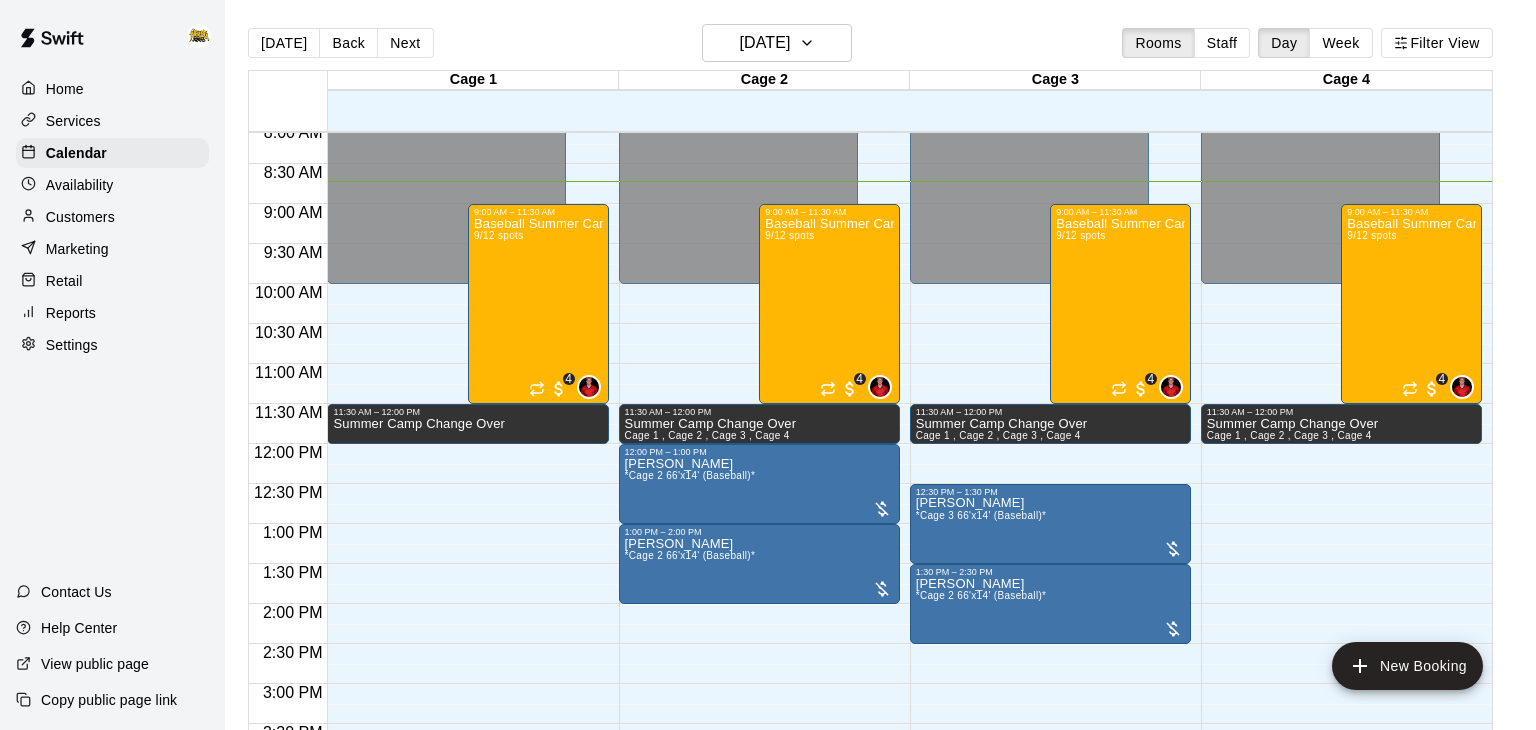 scroll, scrollTop: 648, scrollLeft: 0, axis: vertical 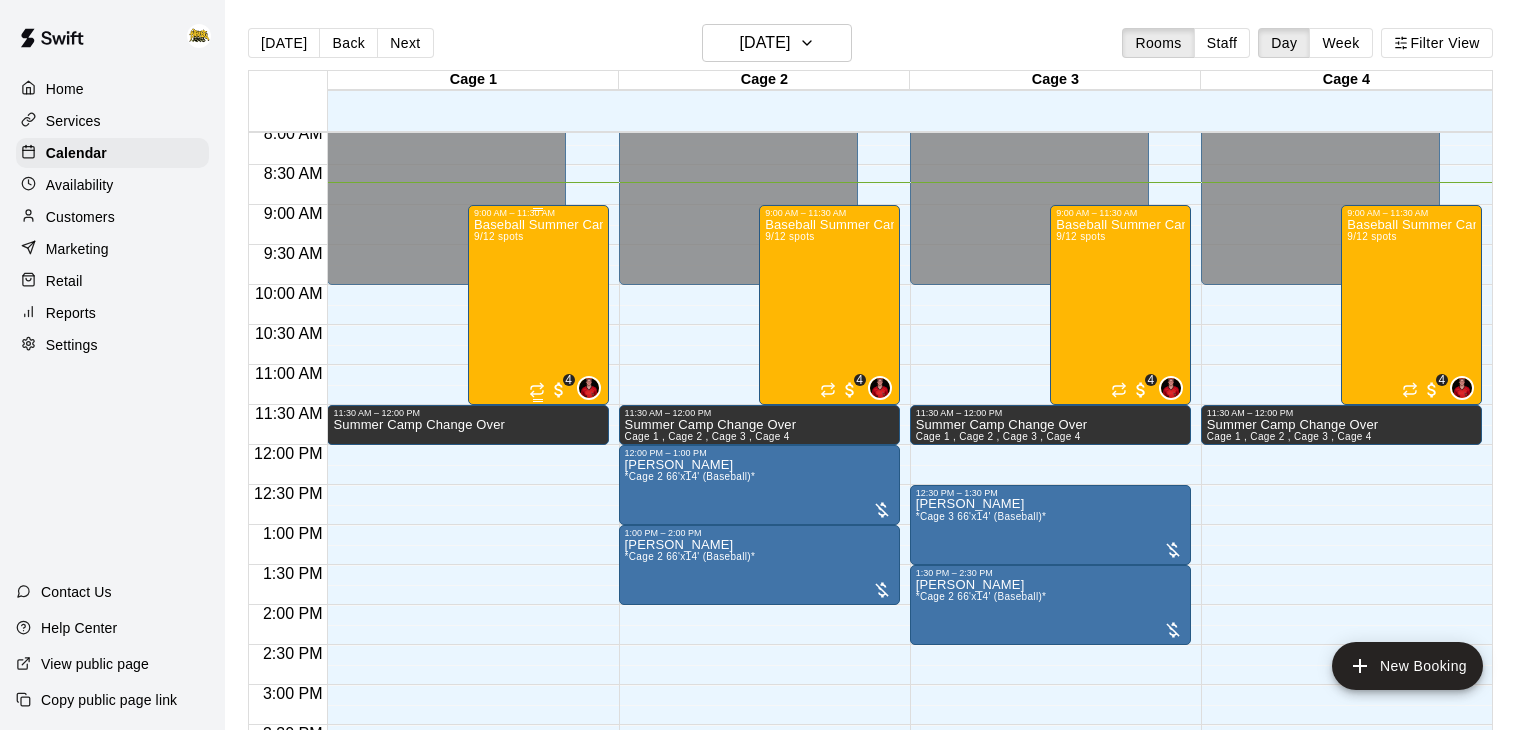 click on "Baseball Summer Camp July 7, 8, 9, 10 Ages 8 - 13 9/12 spots" at bounding box center [538, 583] 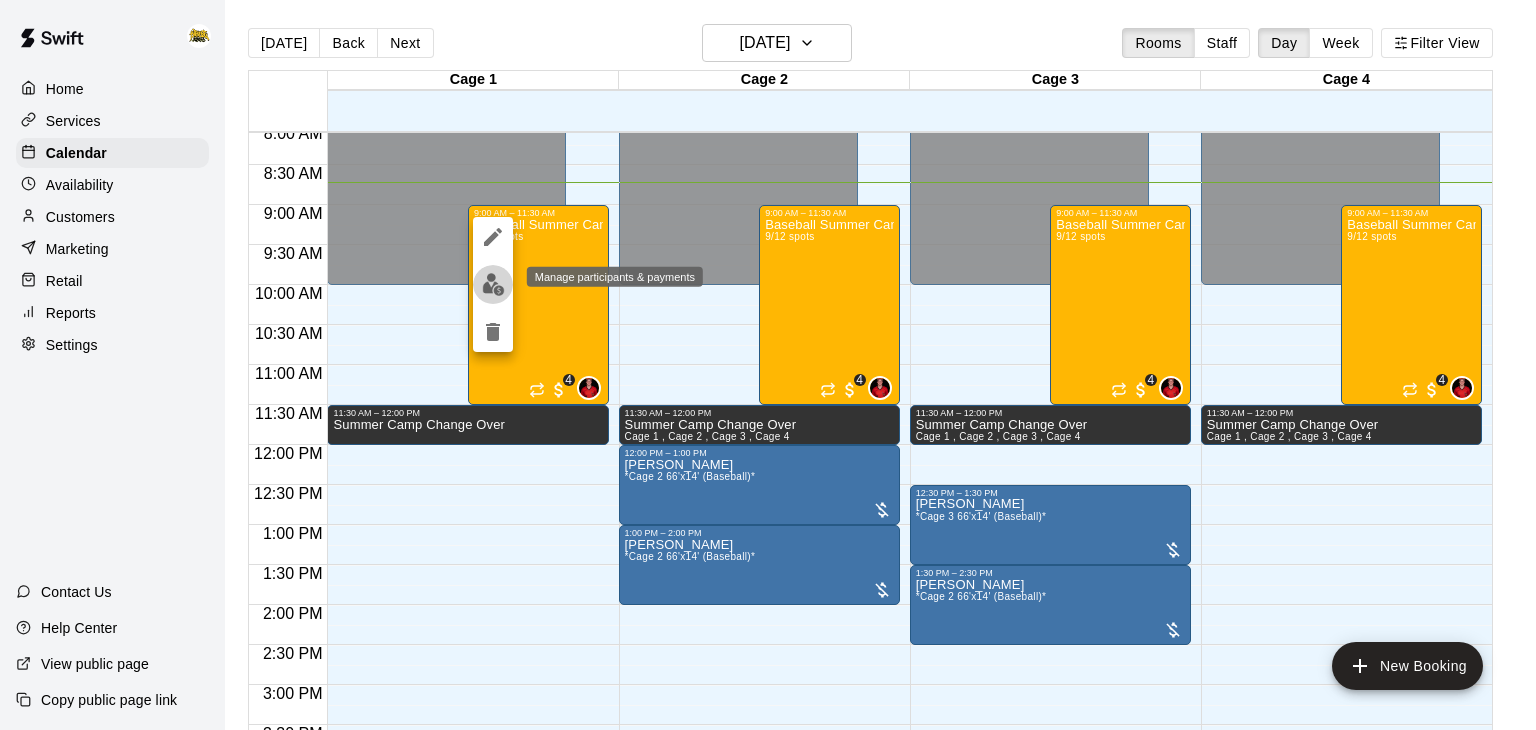 click at bounding box center [493, 284] 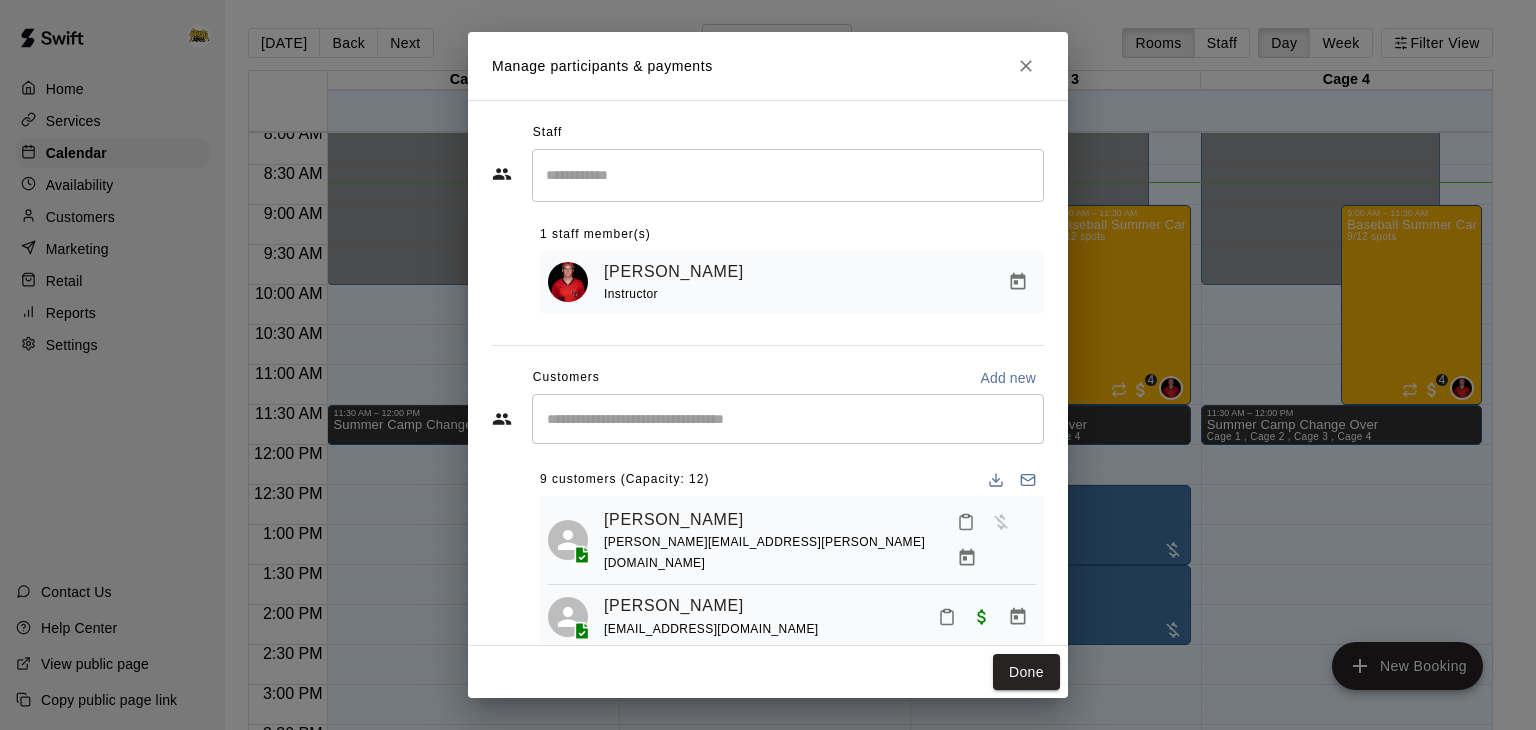 click on "Brooklyn Osborne tabatha.osborne@outlook.com Felix Fritz timmyfritz@hotmail.com Finley Hoffert hoffertjoshua@gmail.com Isaiah  Welch  lulu_mmm@hotmail.com Kolby Tanaka nicole__greaves@hotmail.com Olivia Harder jordanharder86@gmail.com Rocco Randhawa ranjrandhawa@hotmail.com Ryann Lewis jasmin@aggressiveautotowing.com Wesson Miller sarahjean.miller@yahoo.com" at bounding box center [792, 798] 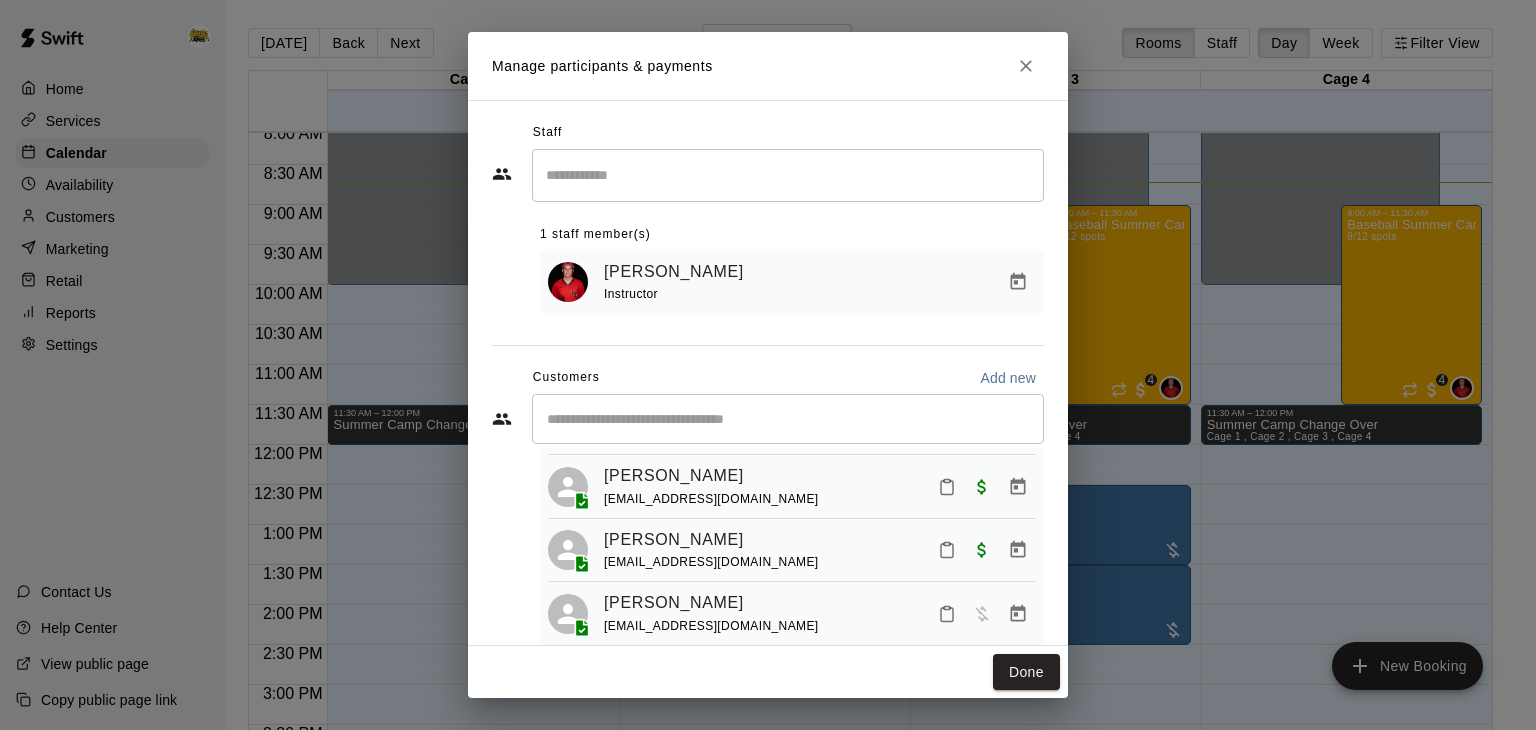 scroll, scrollTop: 142, scrollLeft: 0, axis: vertical 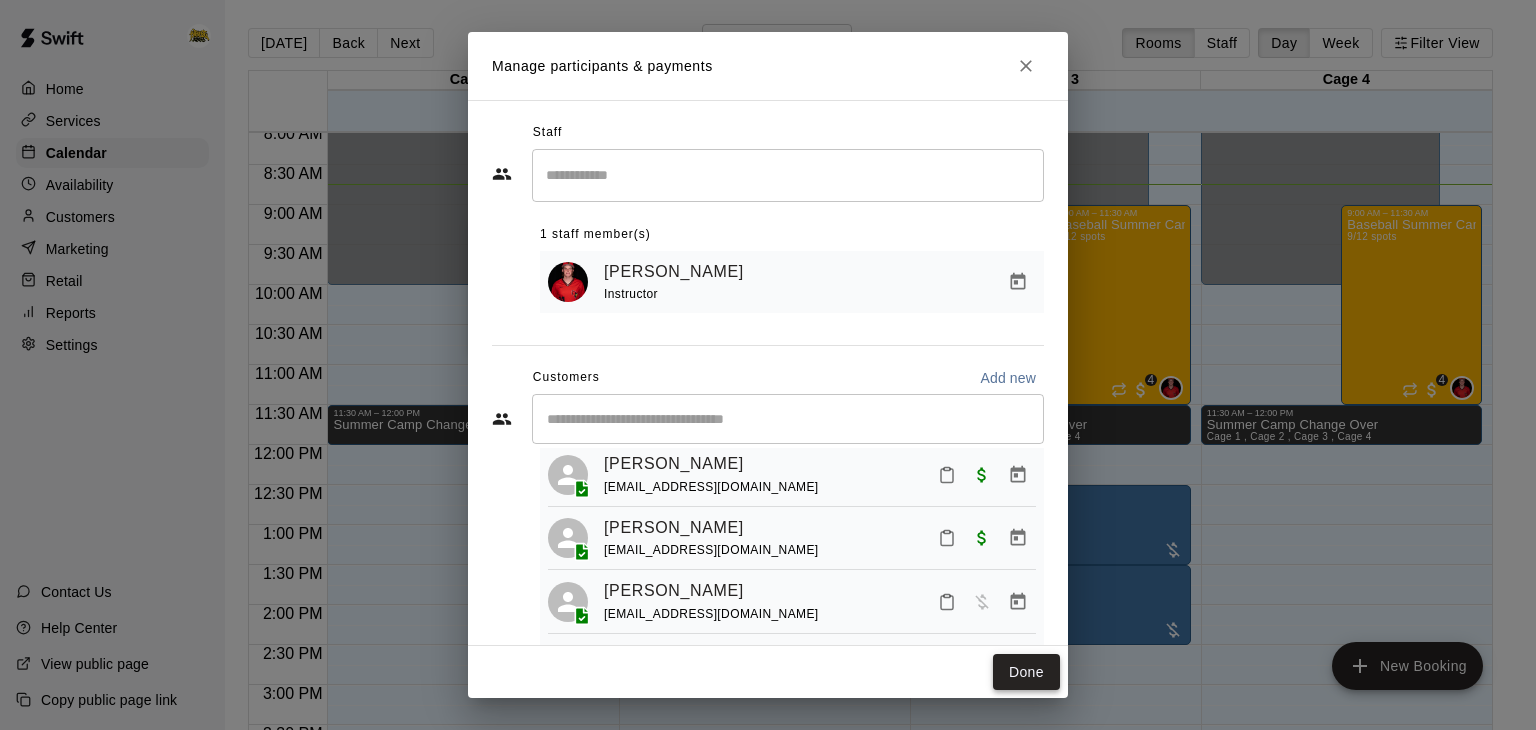 click on "Done" at bounding box center (1026, 672) 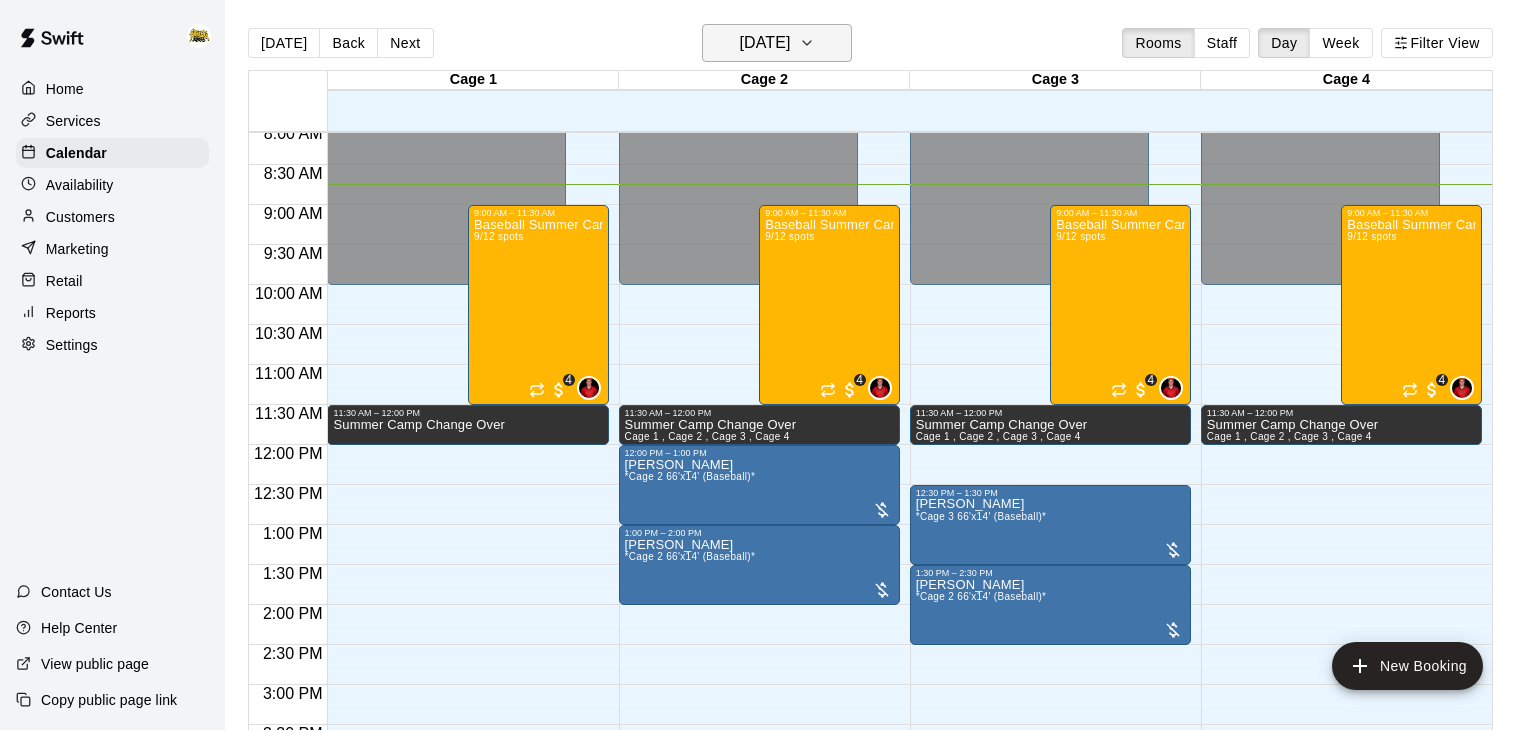 click on "[DATE]" at bounding box center (764, 43) 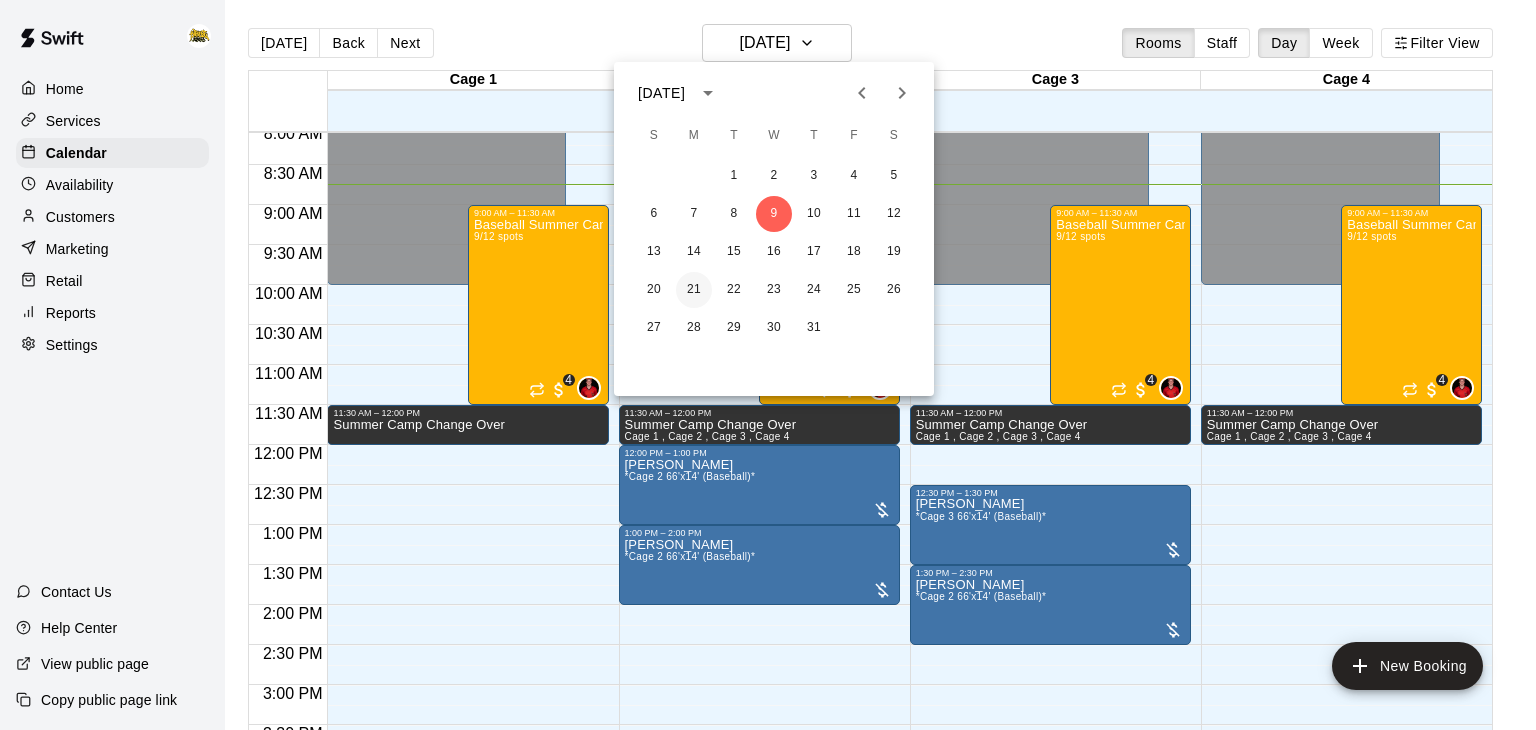 click on "21" at bounding box center (694, 290) 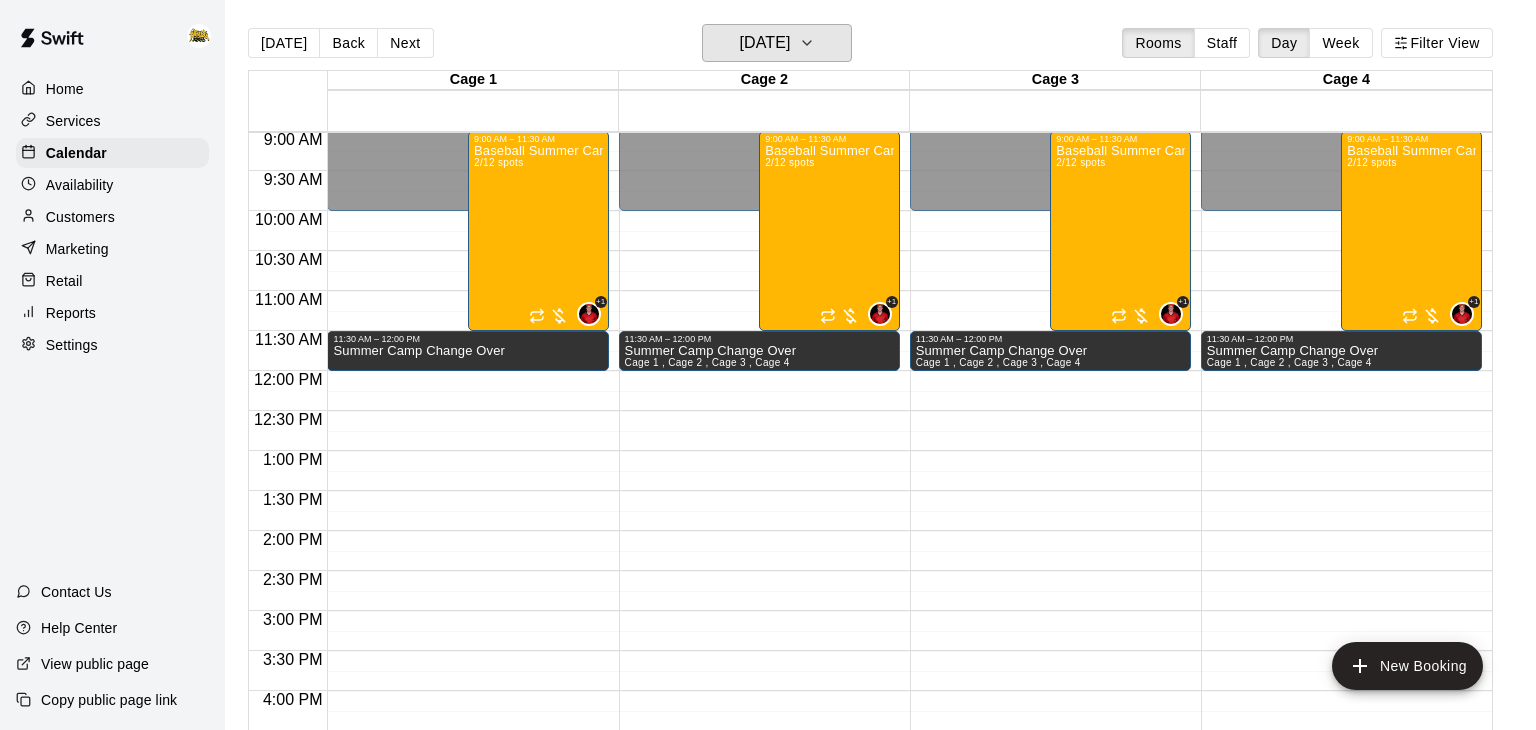 scroll, scrollTop: 720, scrollLeft: 0, axis: vertical 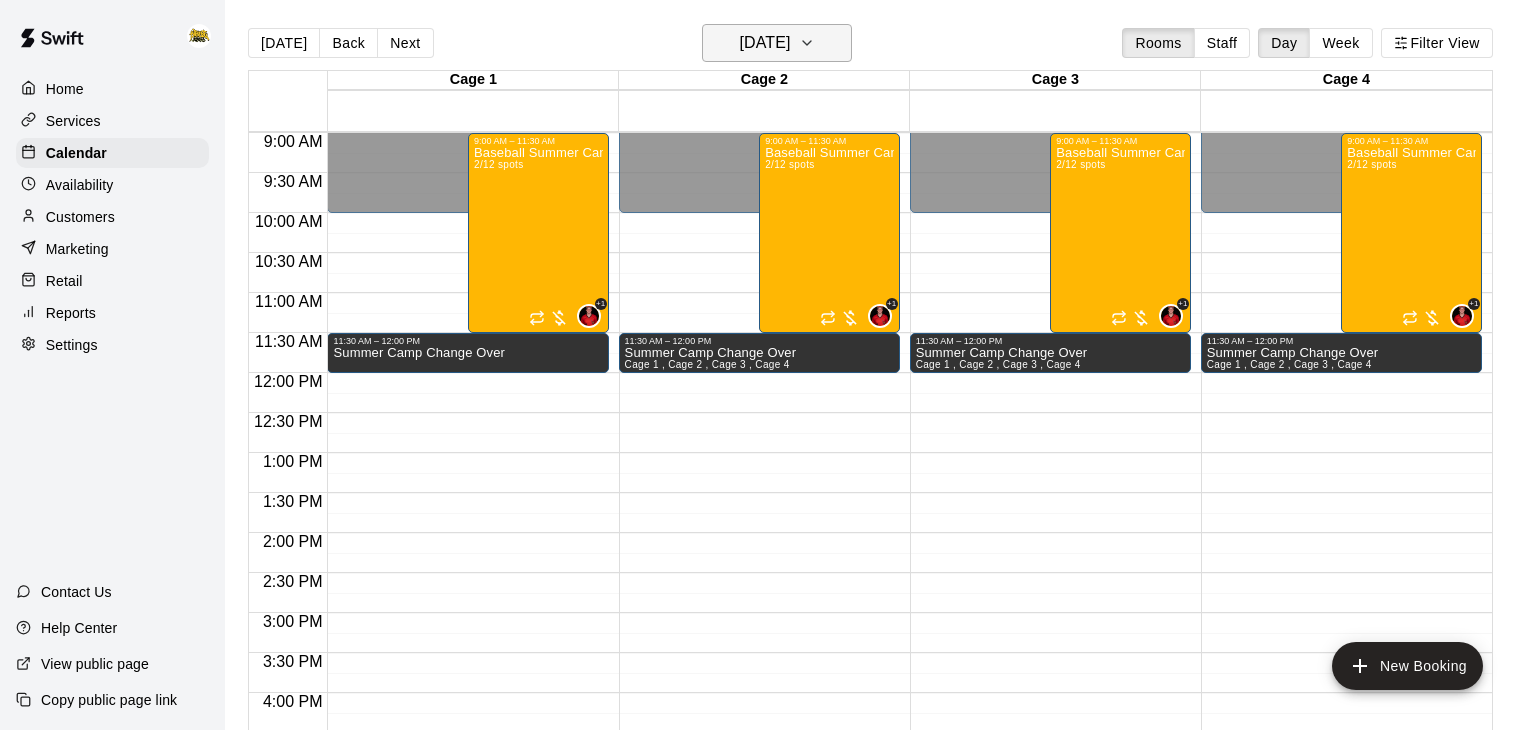 click on "Monday Jul 21" at bounding box center (764, 43) 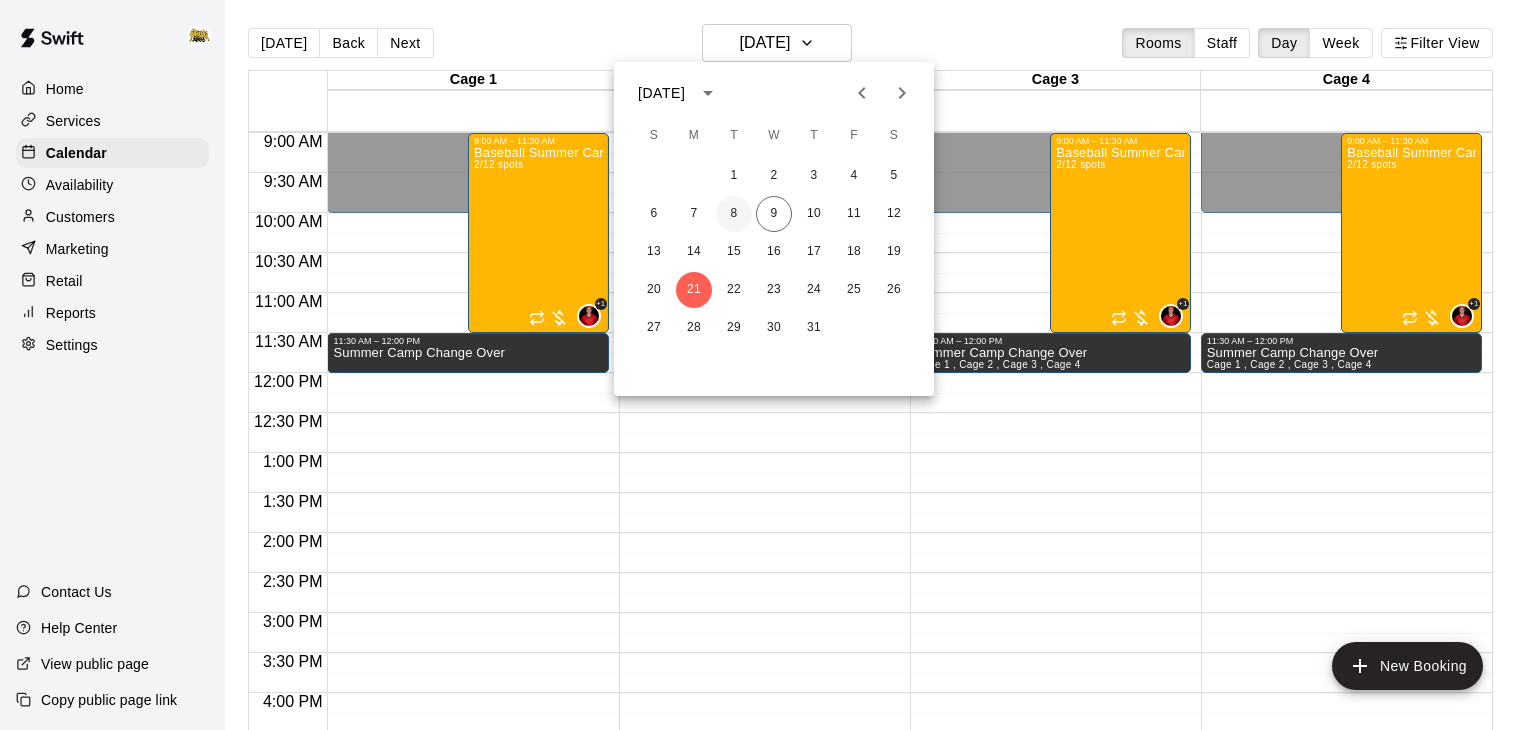 click on "8" at bounding box center [734, 214] 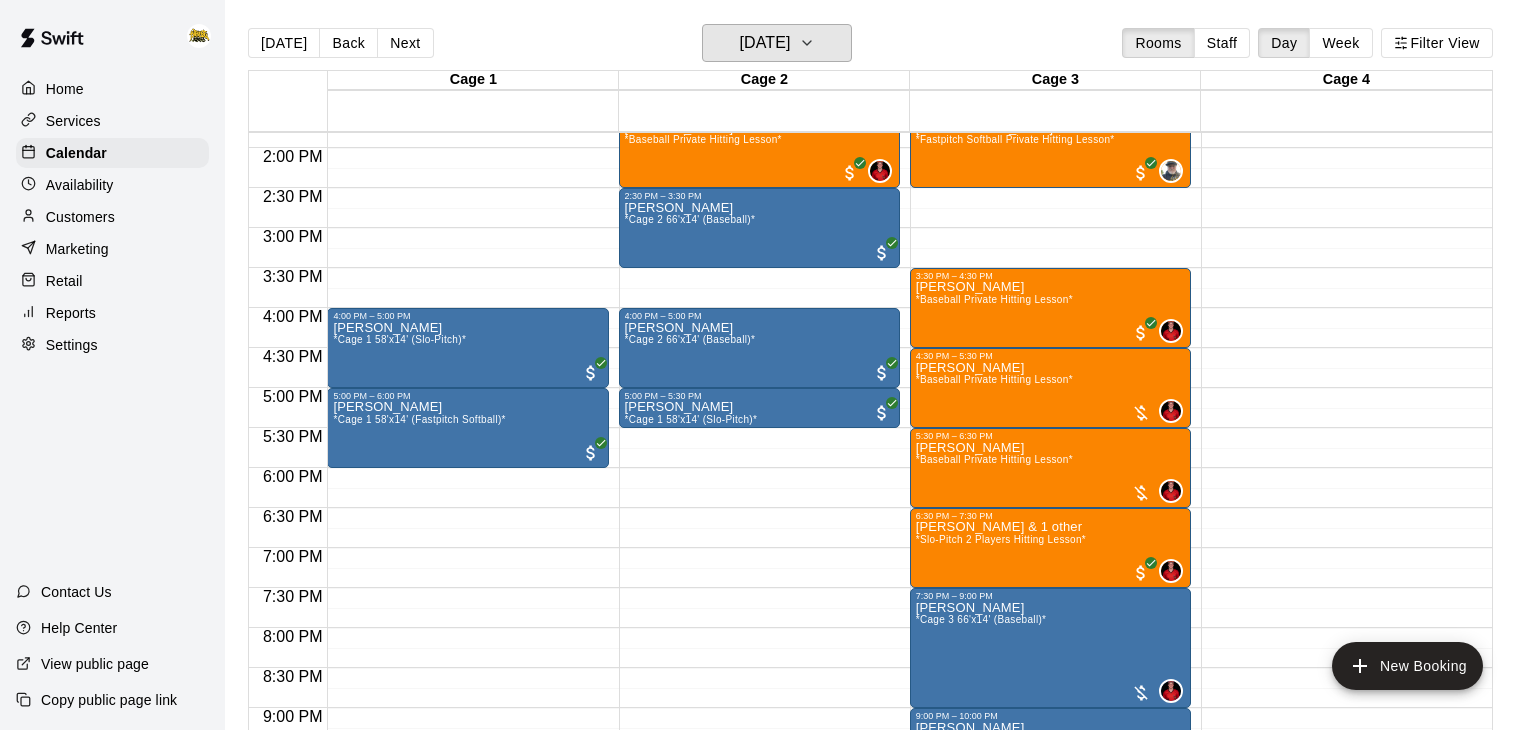 scroll, scrollTop: 1113, scrollLeft: 0, axis: vertical 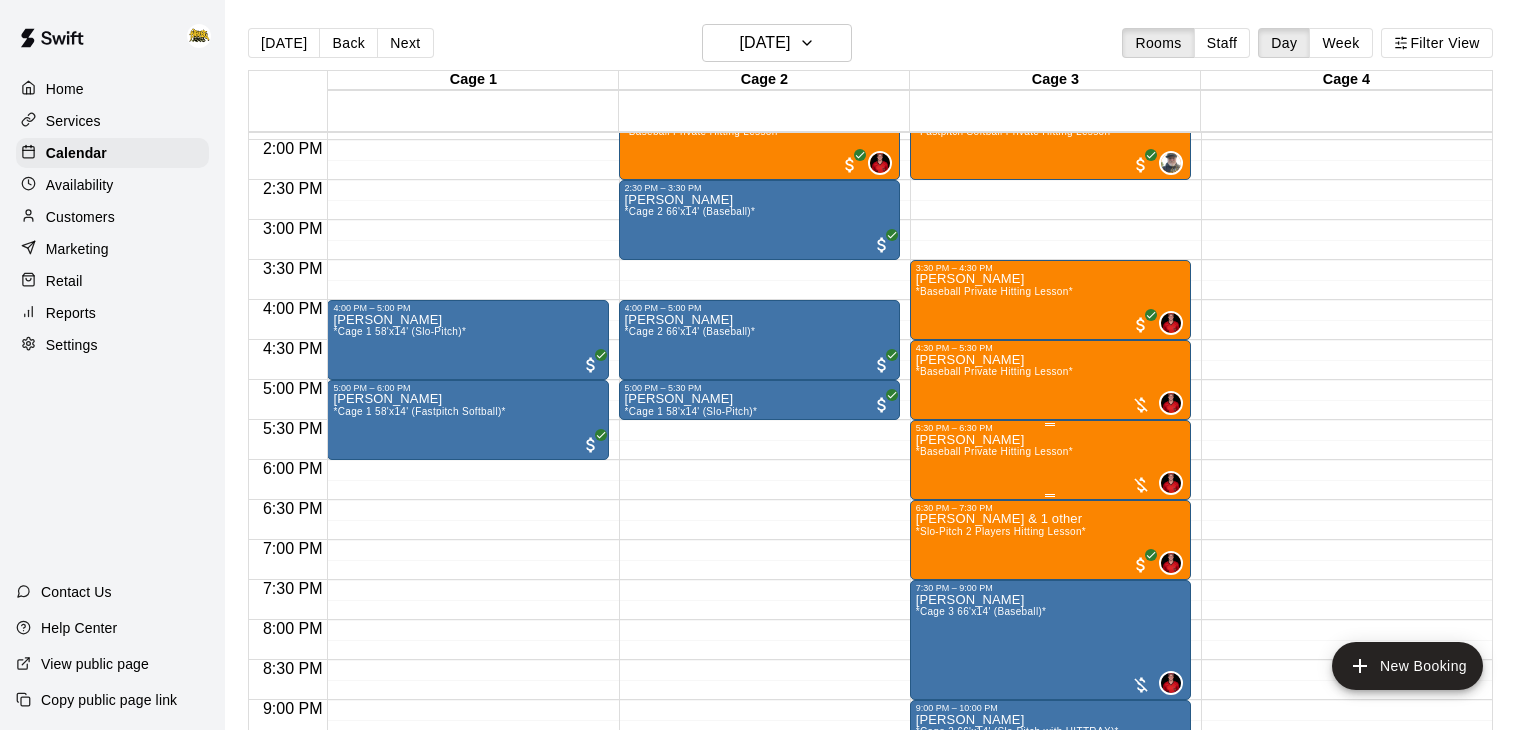 click on "Parker Shaw *Baseball Private Hitting Lesson* 0" at bounding box center (1050, 798) 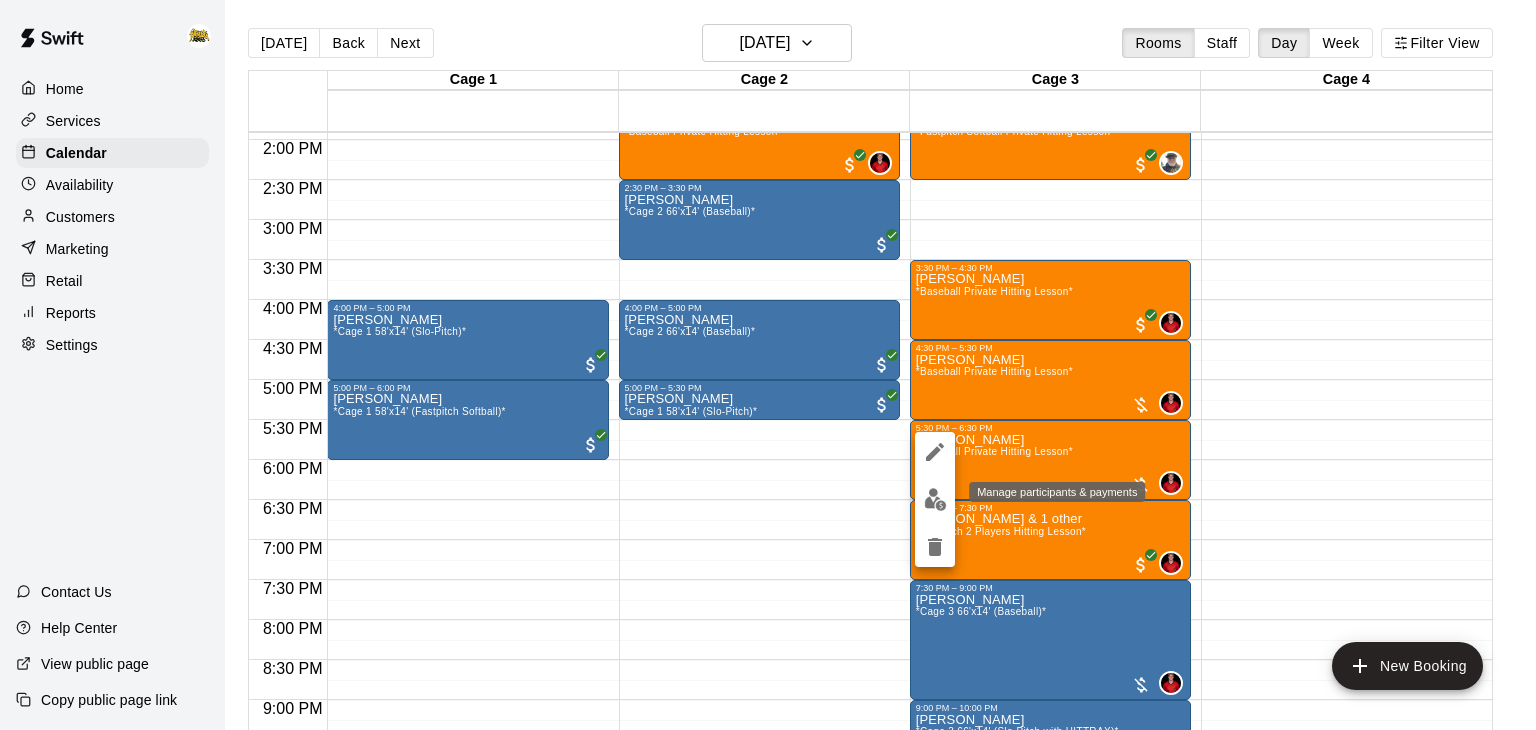 click at bounding box center [935, 499] 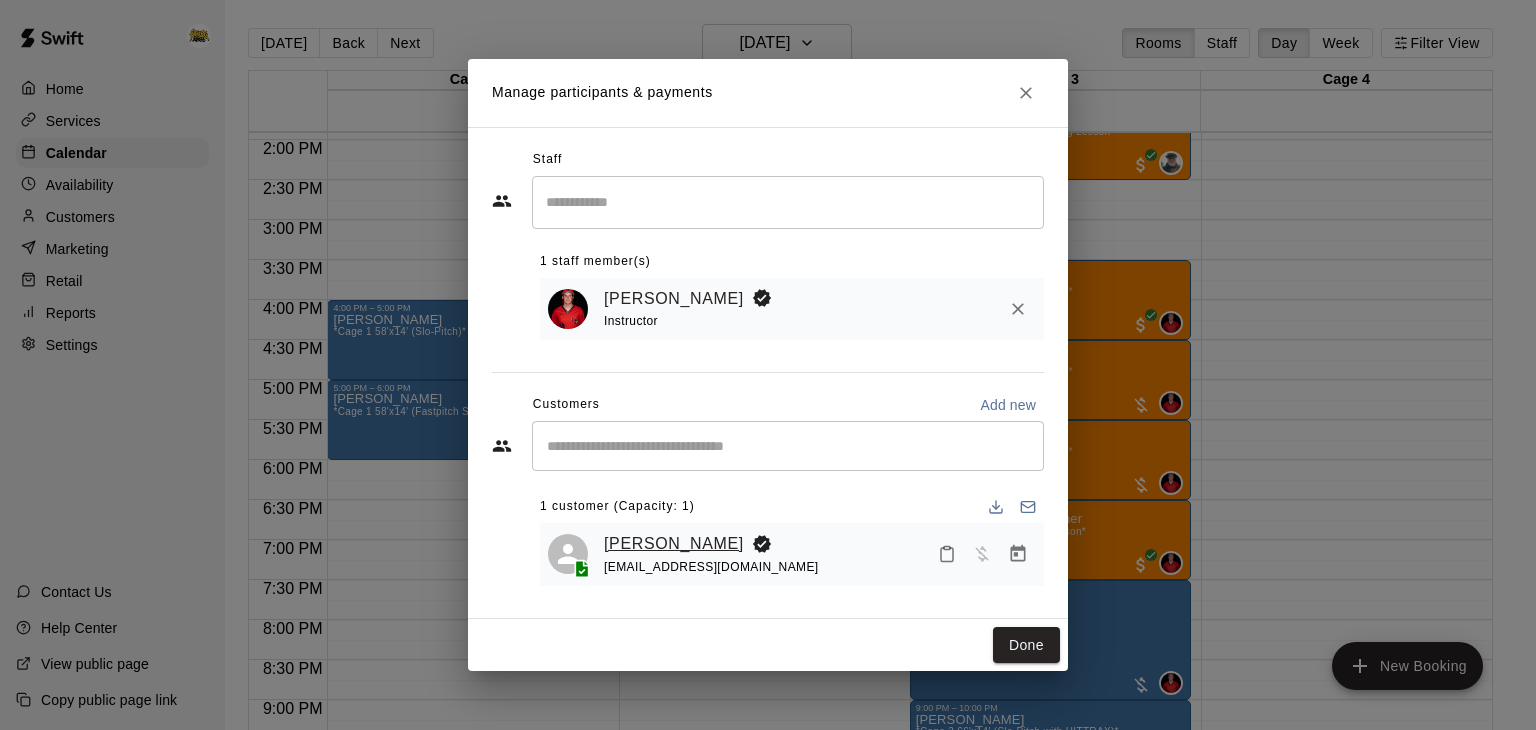 click on "Parker Shaw" at bounding box center (674, 544) 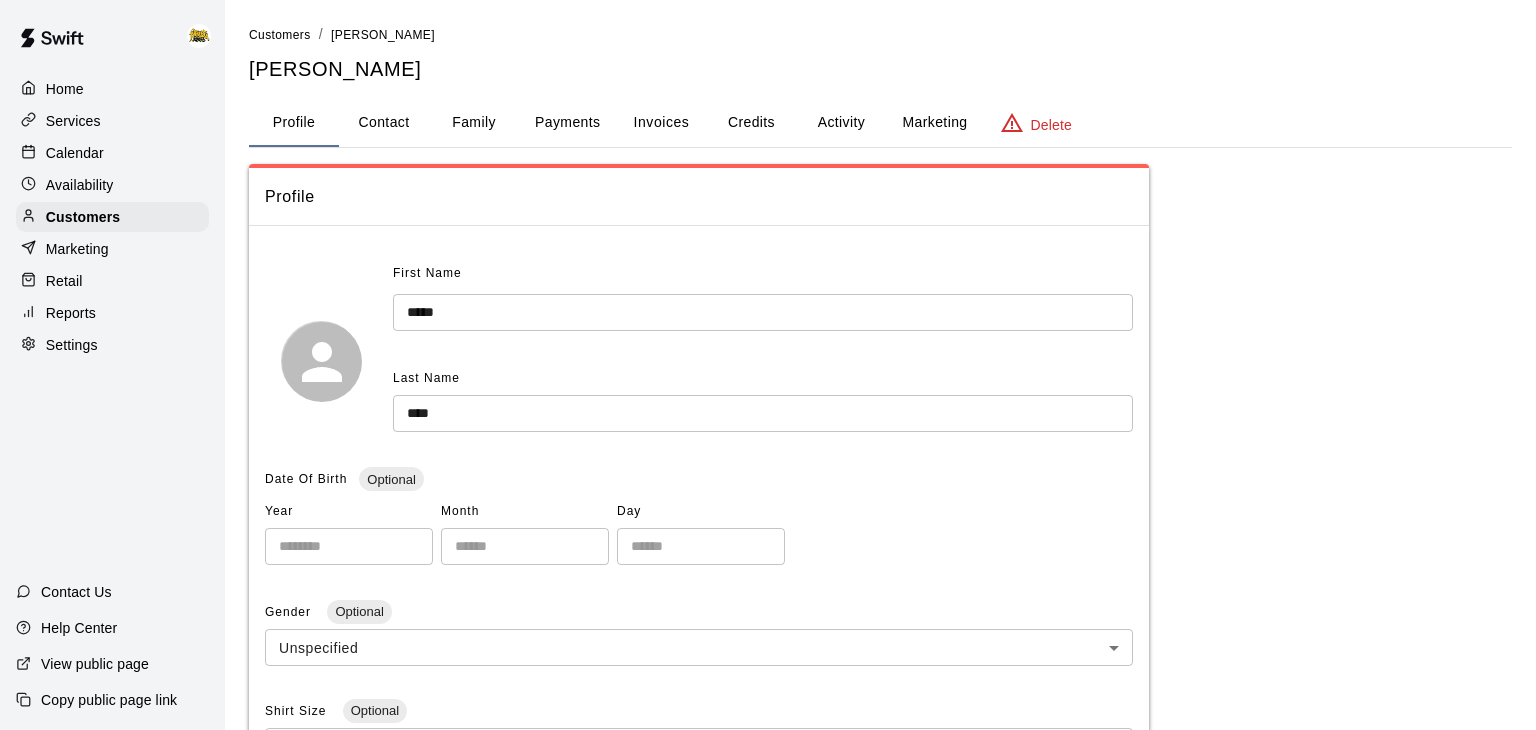 click on "Activity" at bounding box center (841, 123) 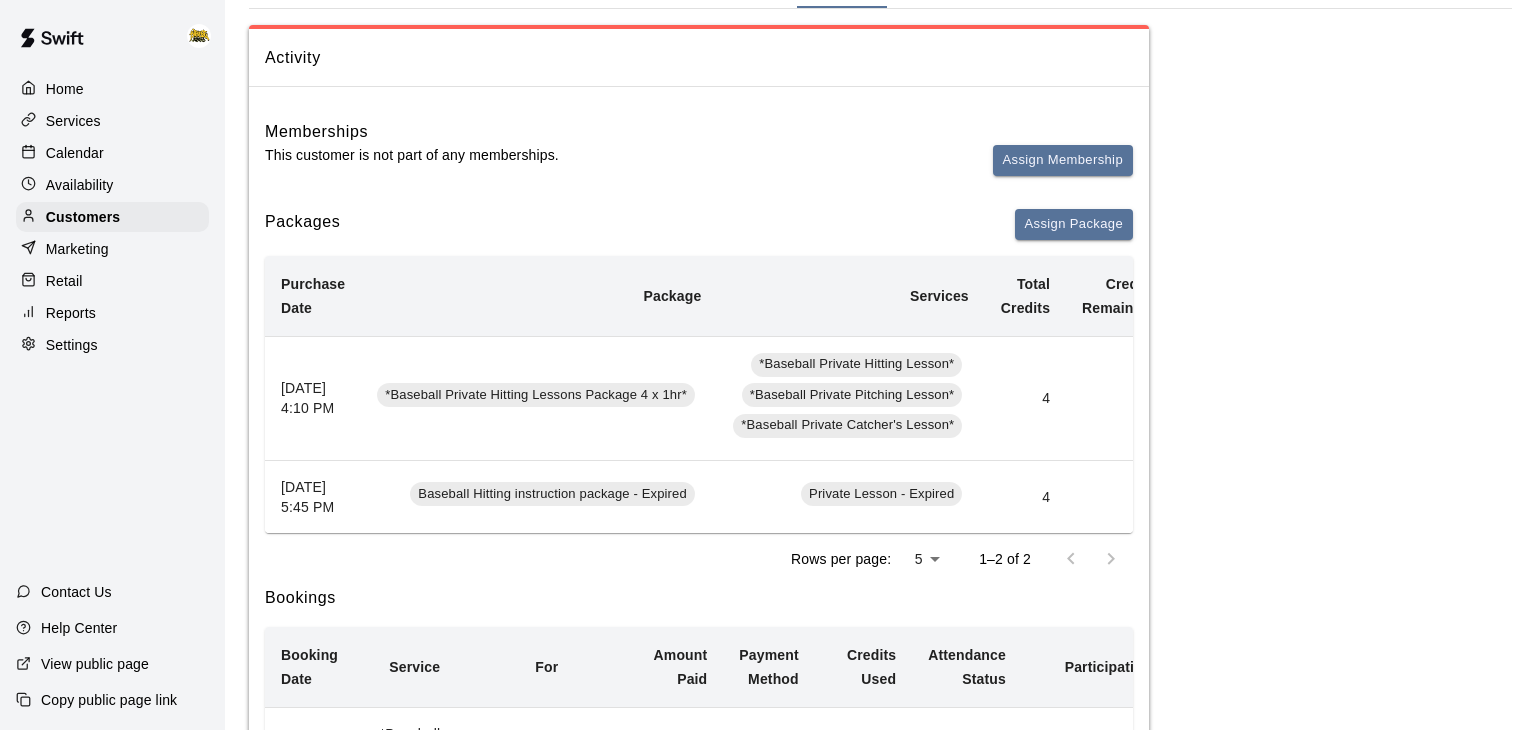 scroll, scrollTop: 140, scrollLeft: 0, axis: vertical 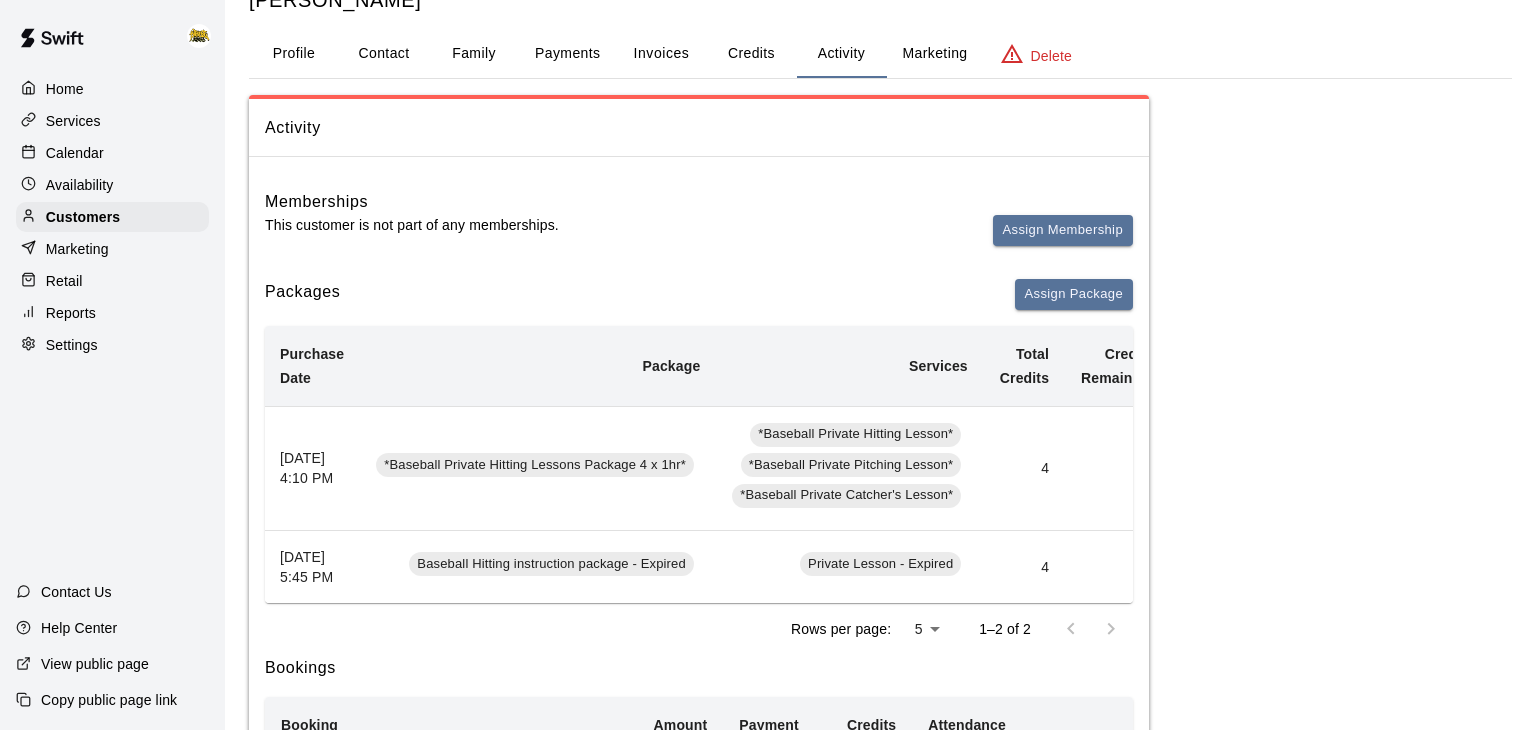 click on "Calendar" at bounding box center (112, 153) 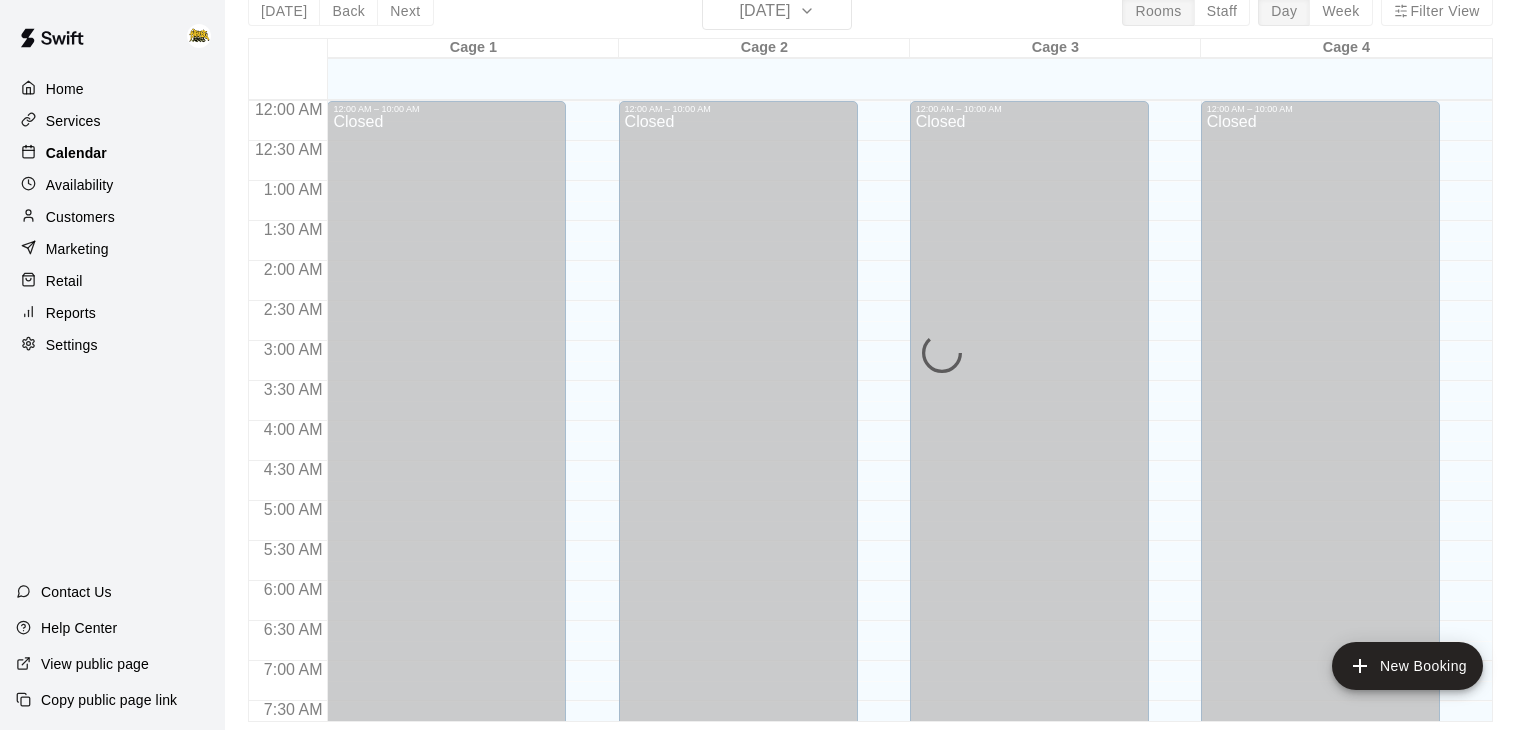 scroll, scrollTop: 0, scrollLeft: 0, axis: both 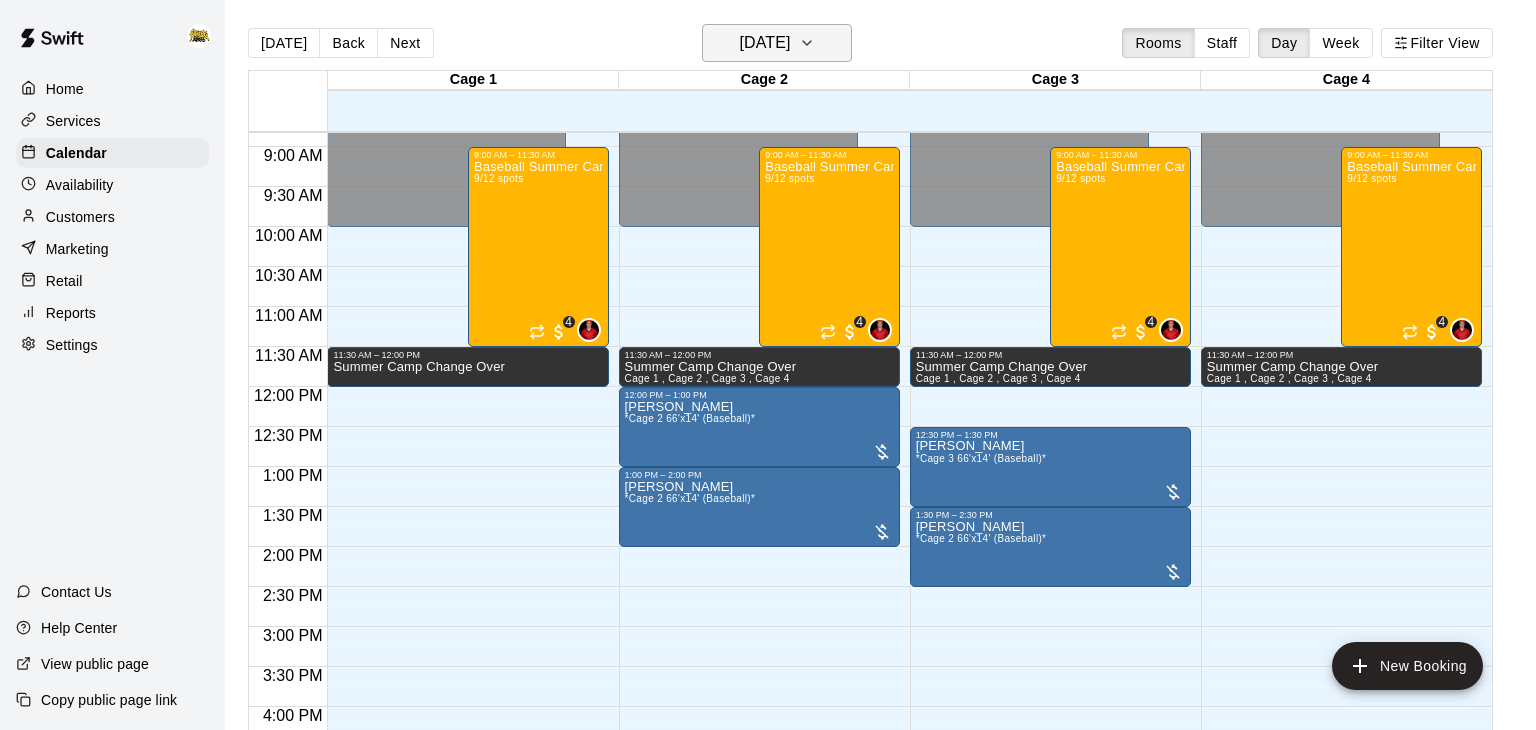 click on "[DATE]" at bounding box center (777, 43) 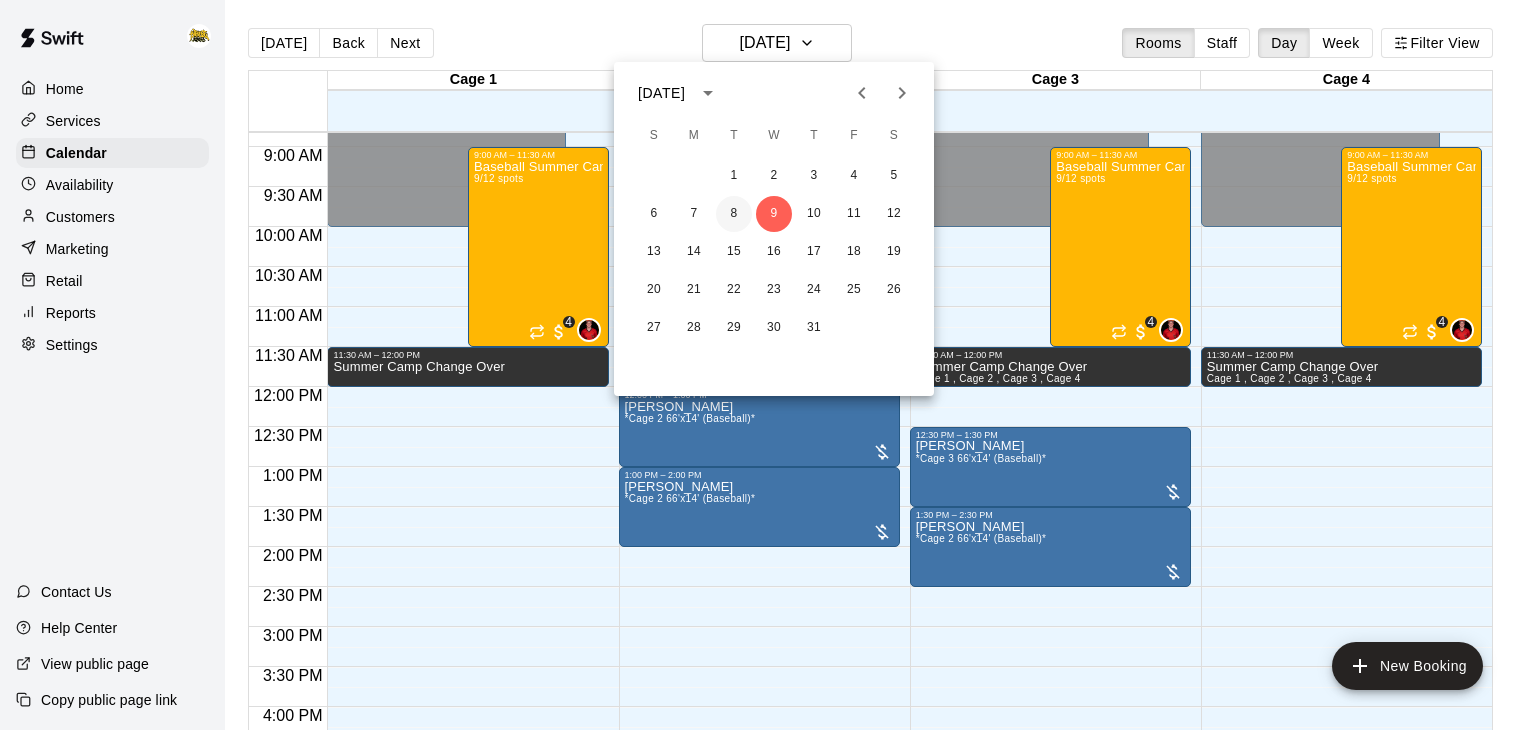 click on "8" at bounding box center (734, 214) 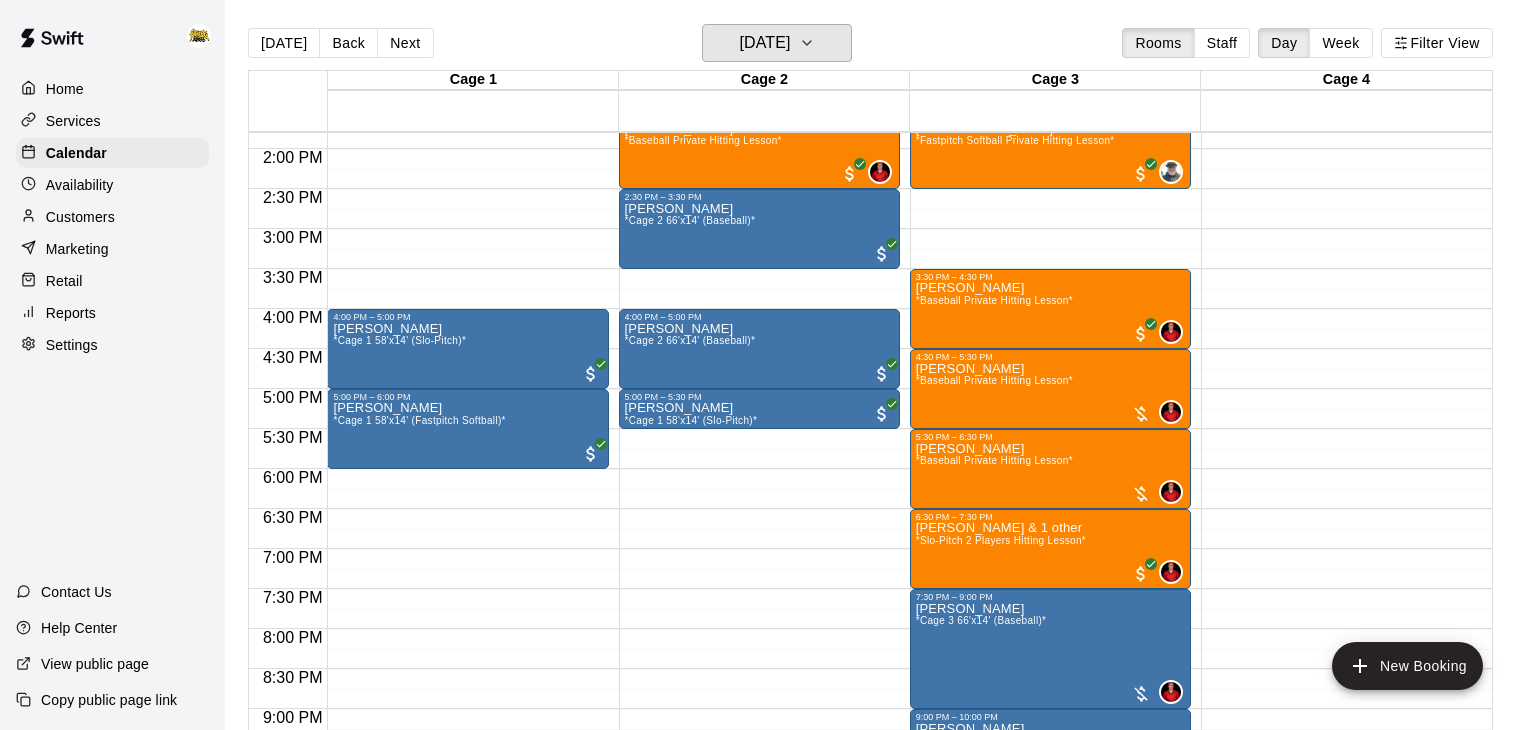 scroll, scrollTop: 1125, scrollLeft: 0, axis: vertical 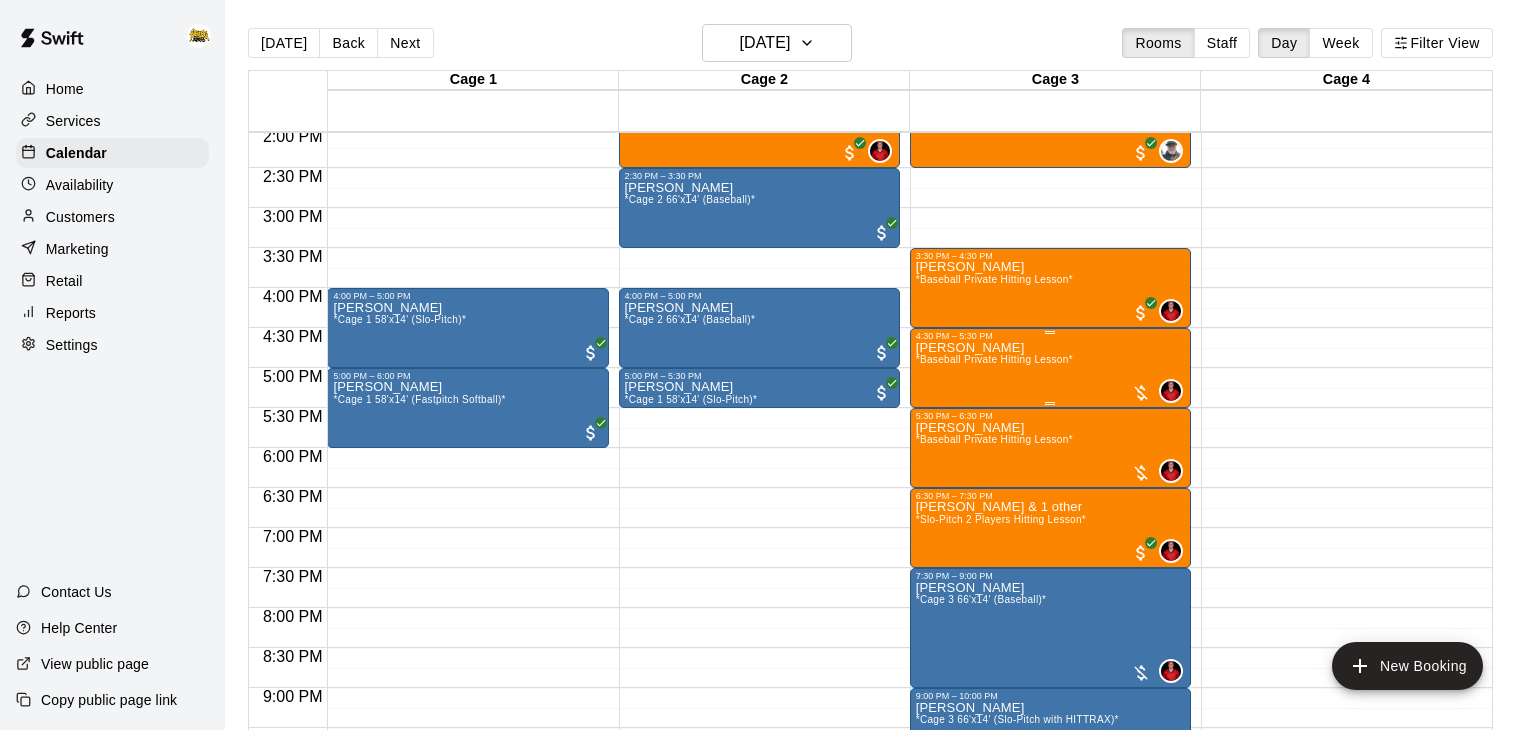 click on "Mason  *Baseball Private Hitting Lesson* 0" at bounding box center (1050, 706) 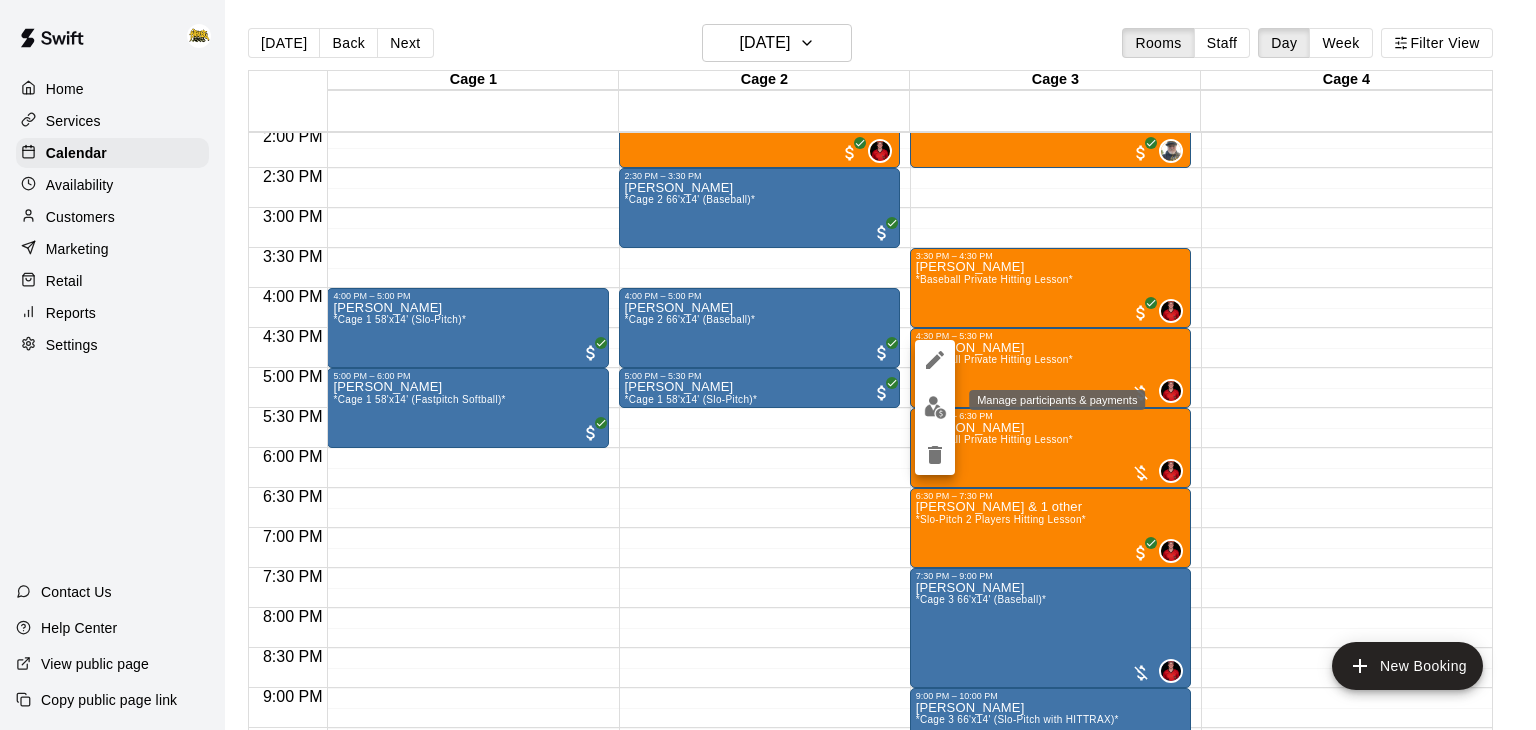 click at bounding box center (935, 407) 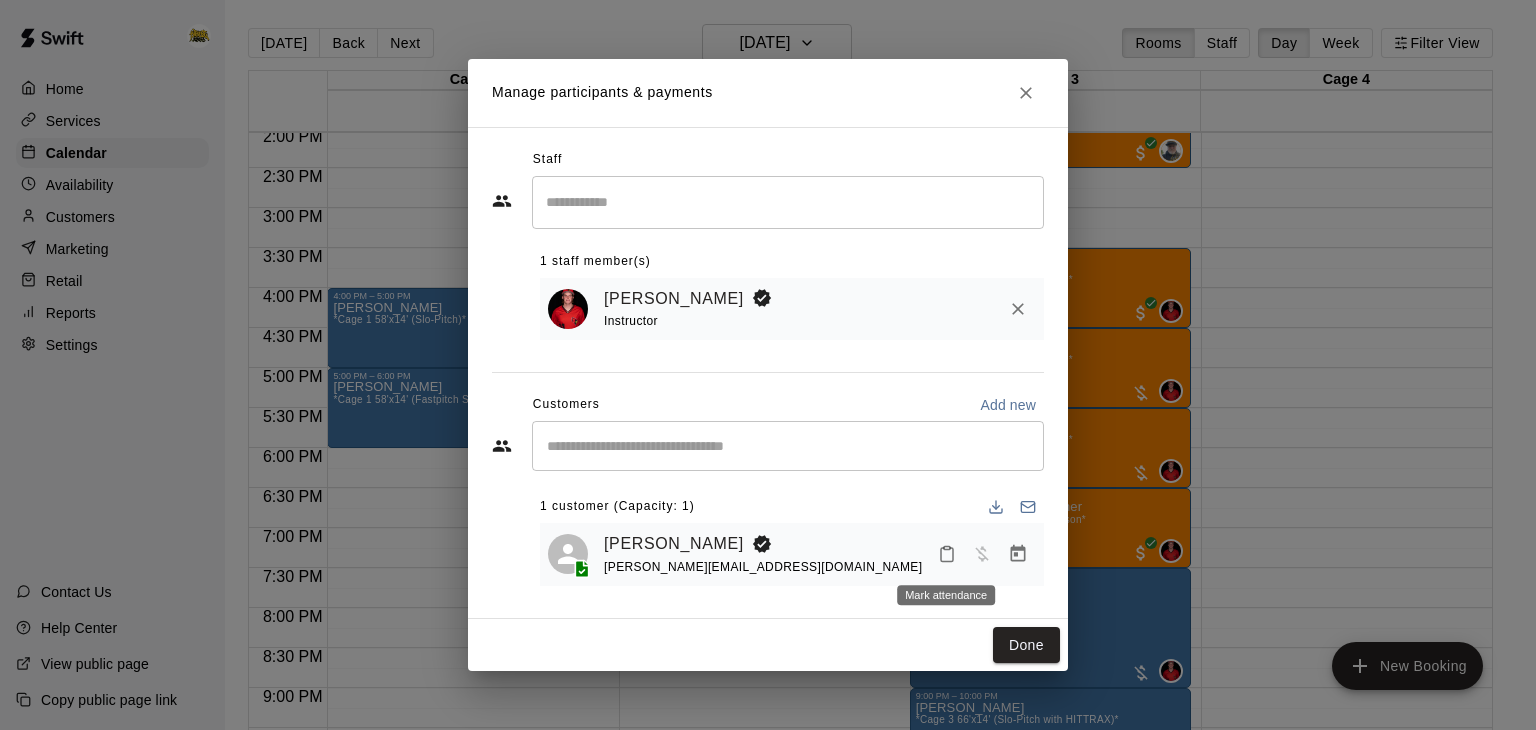 click 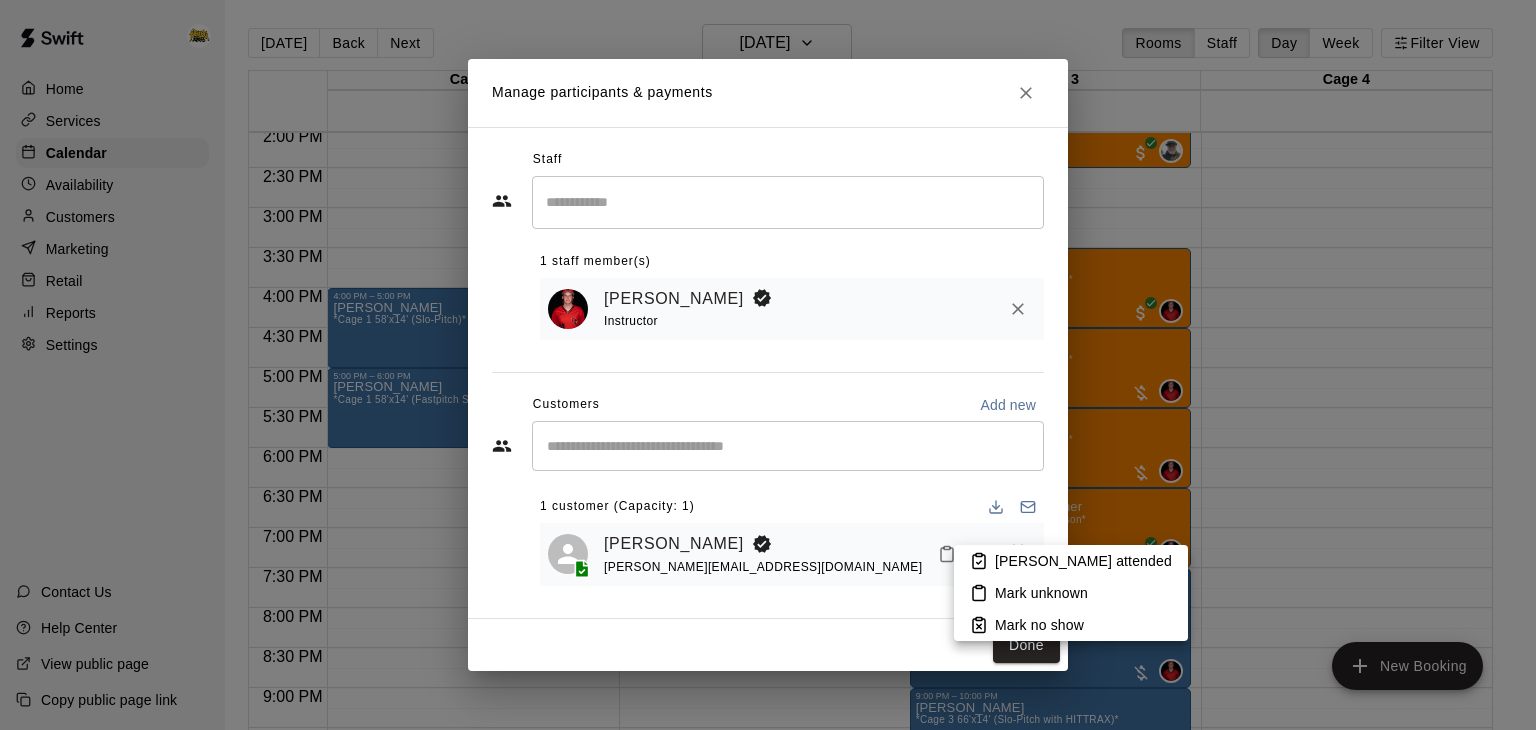 click on "Mark attended" at bounding box center [1083, 561] 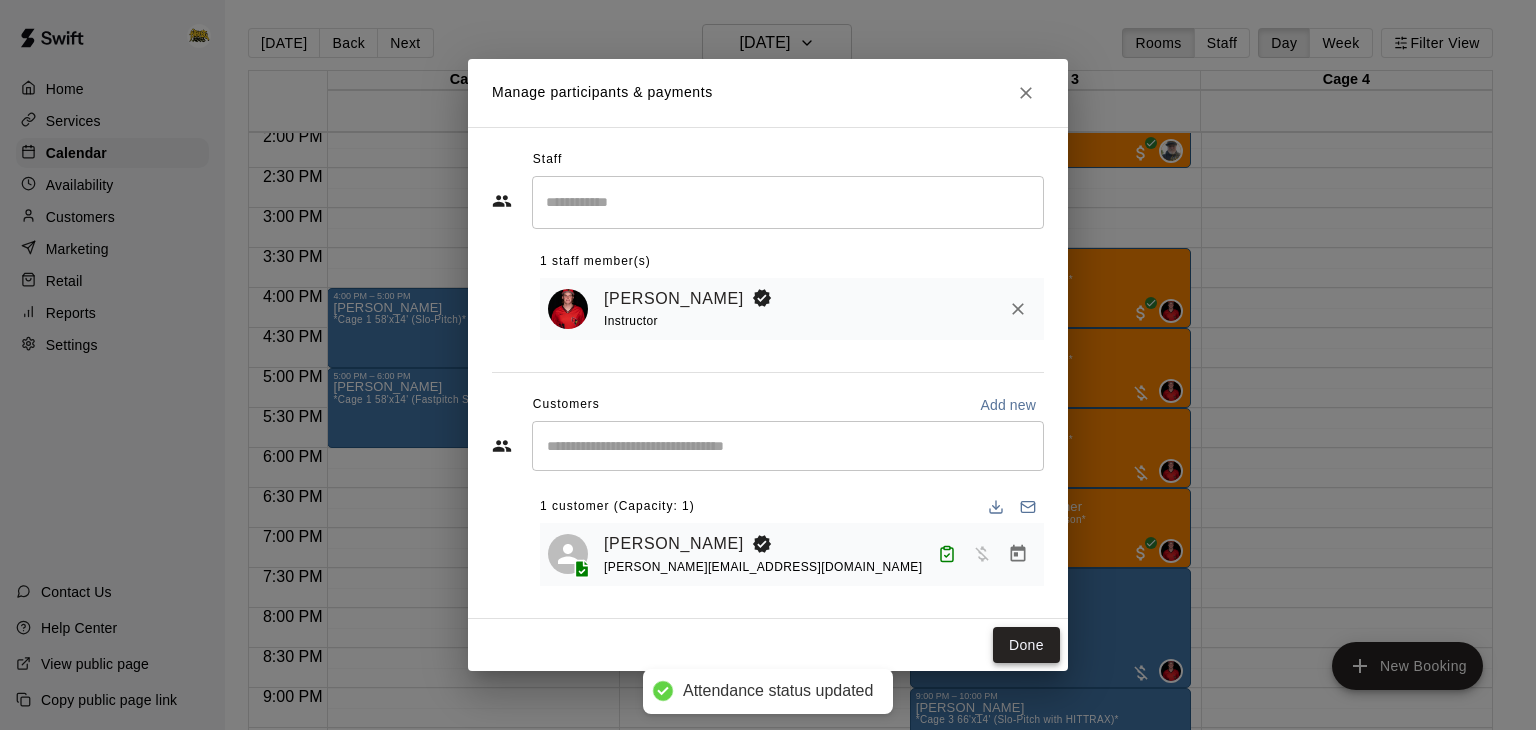 click on "Done" at bounding box center (1026, 645) 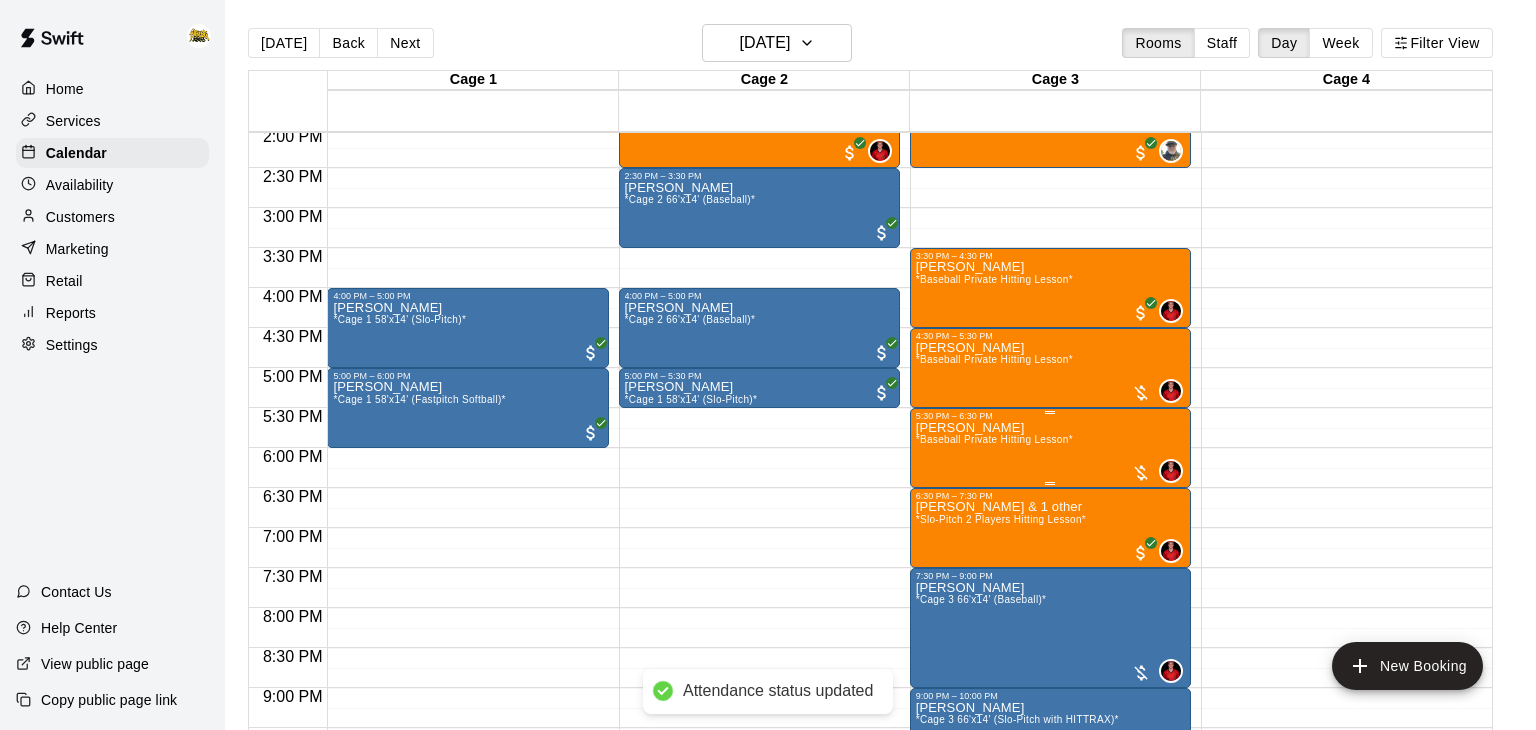 click on "Parker Shaw *Baseball Private Hitting Lesson* 0" at bounding box center (1050, 786) 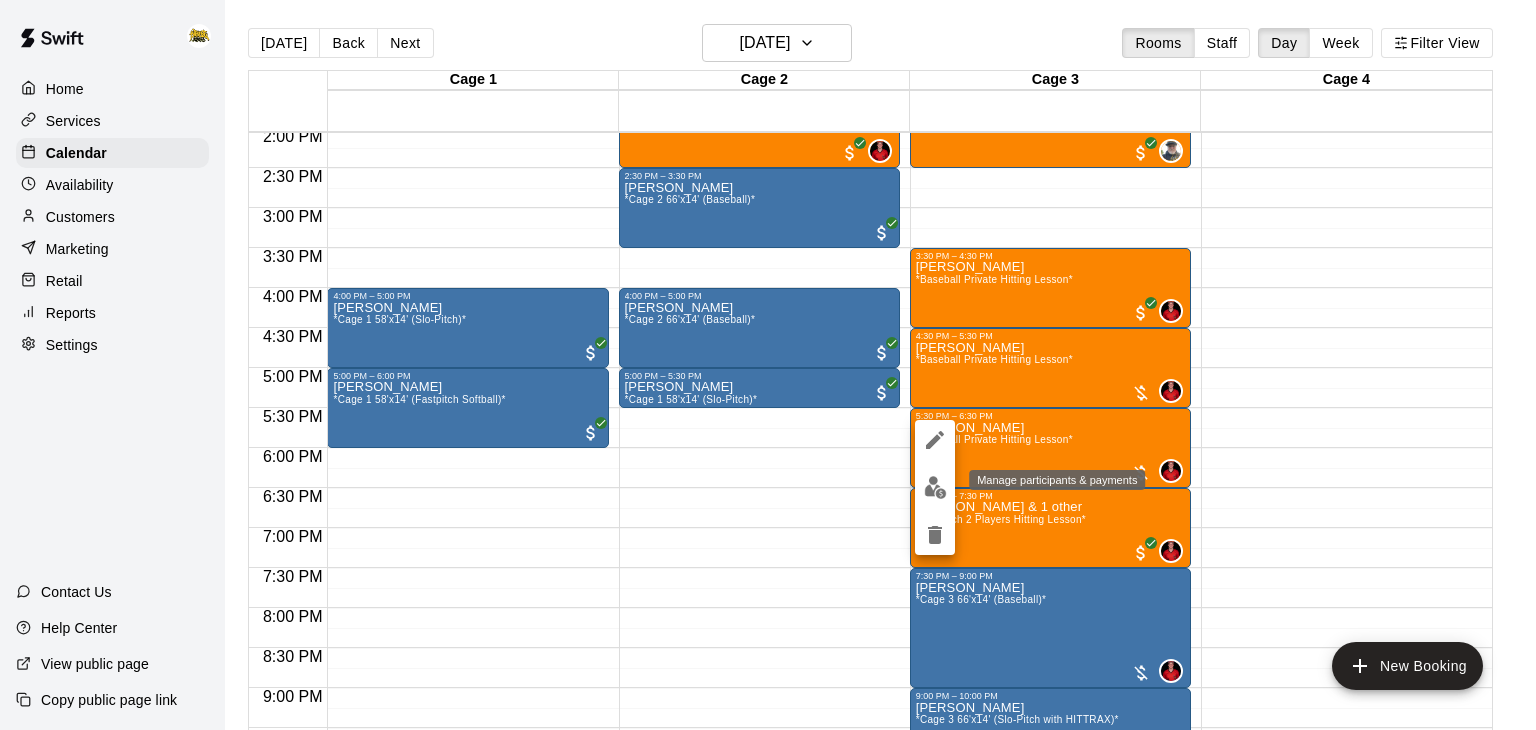 click at bounding box center [935, 487] 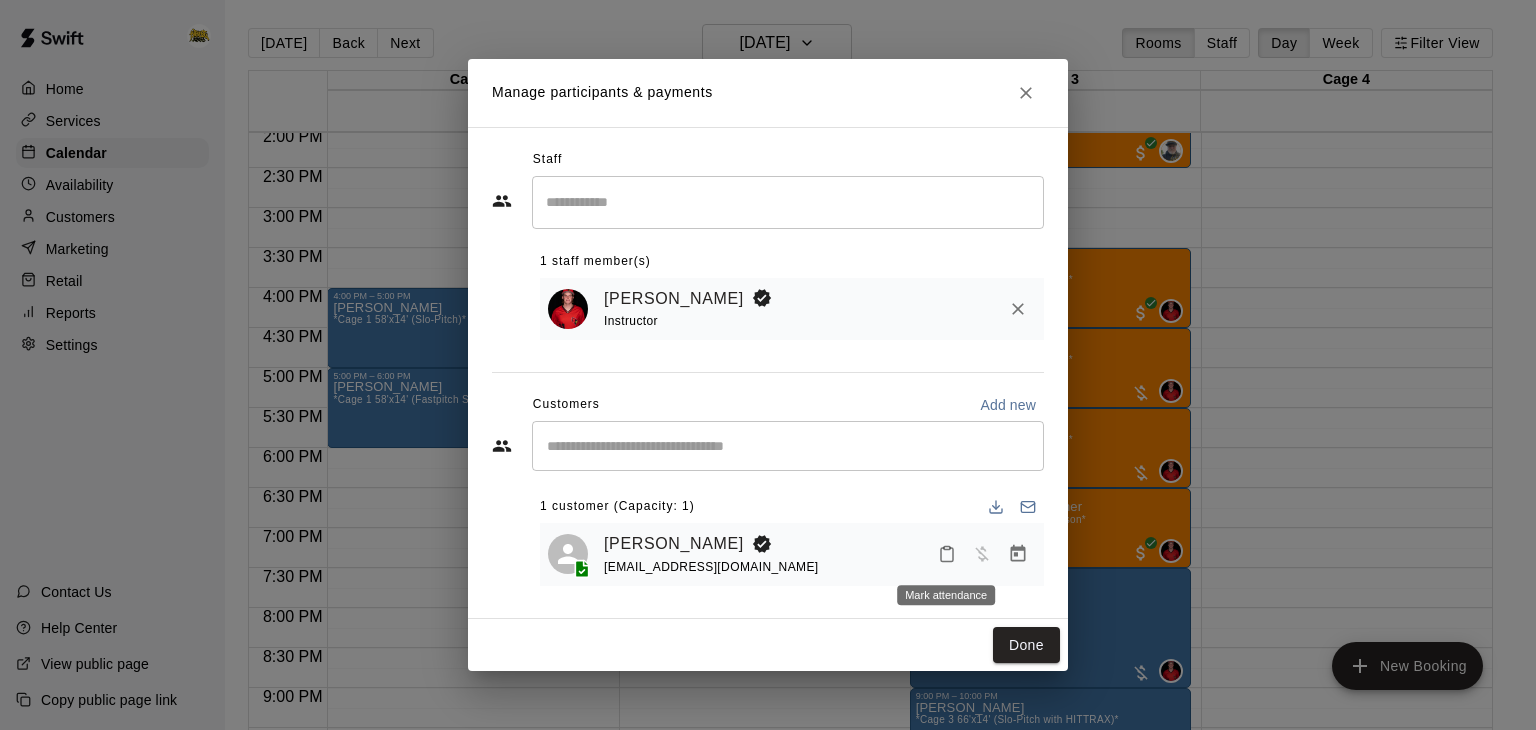 click 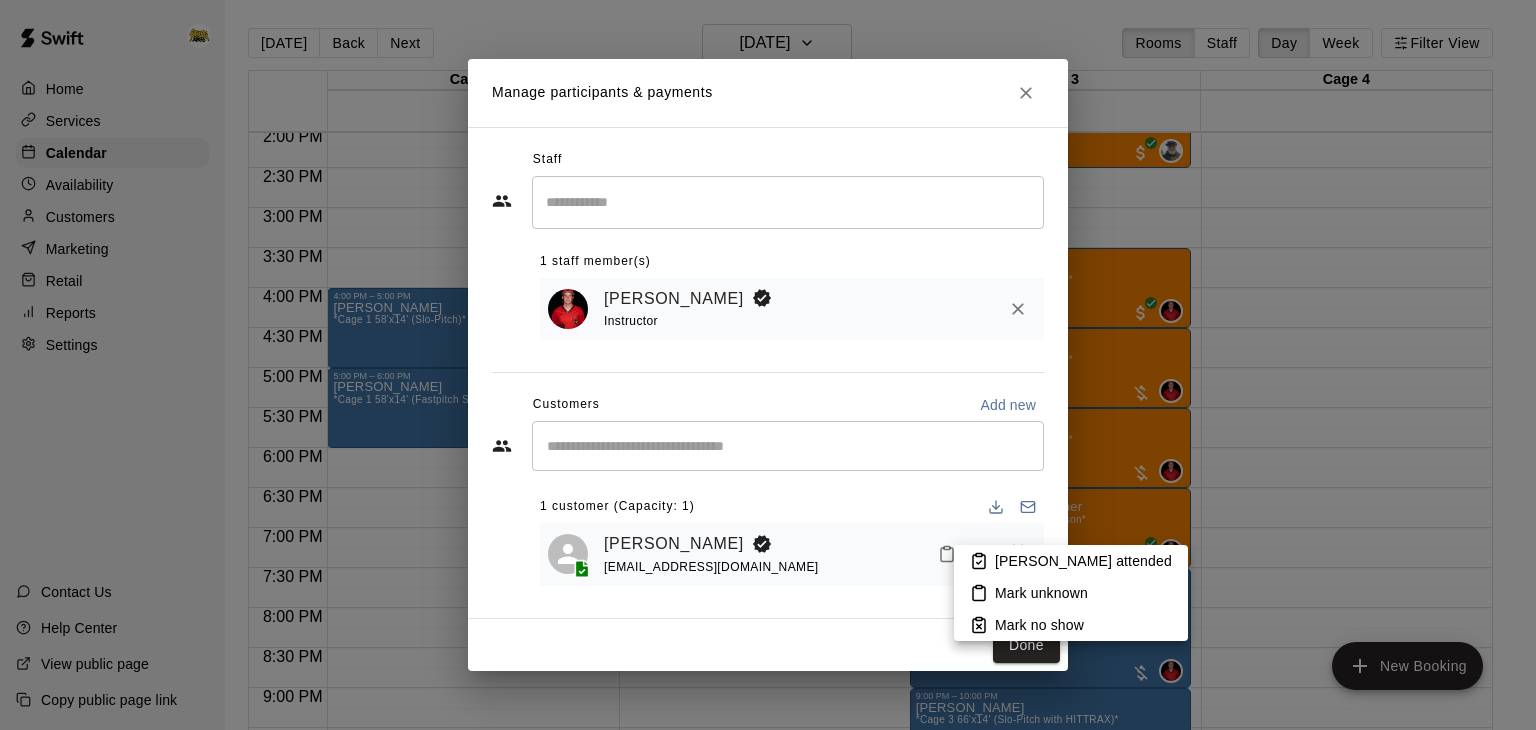 click 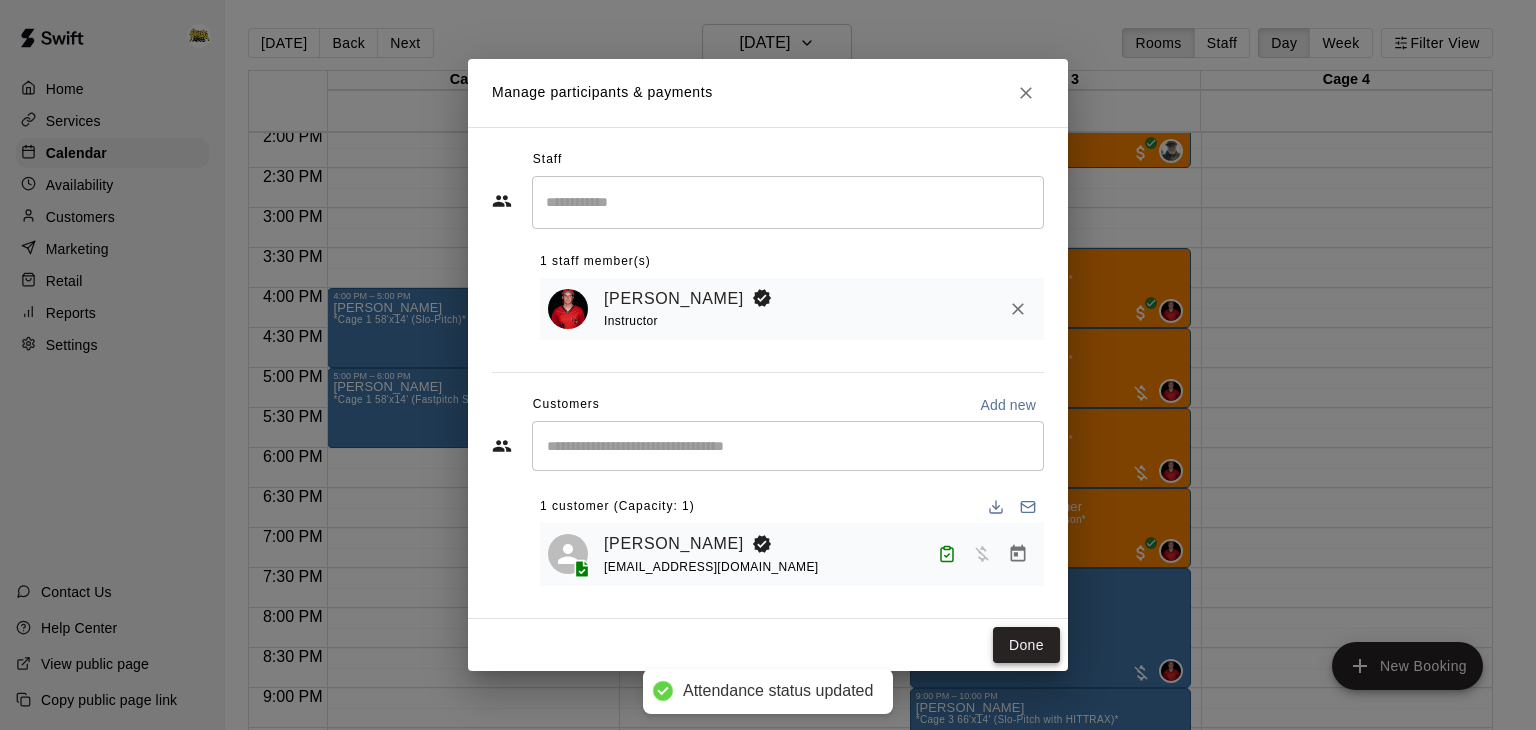 click on "Done" at bounding box center [1026, 645] 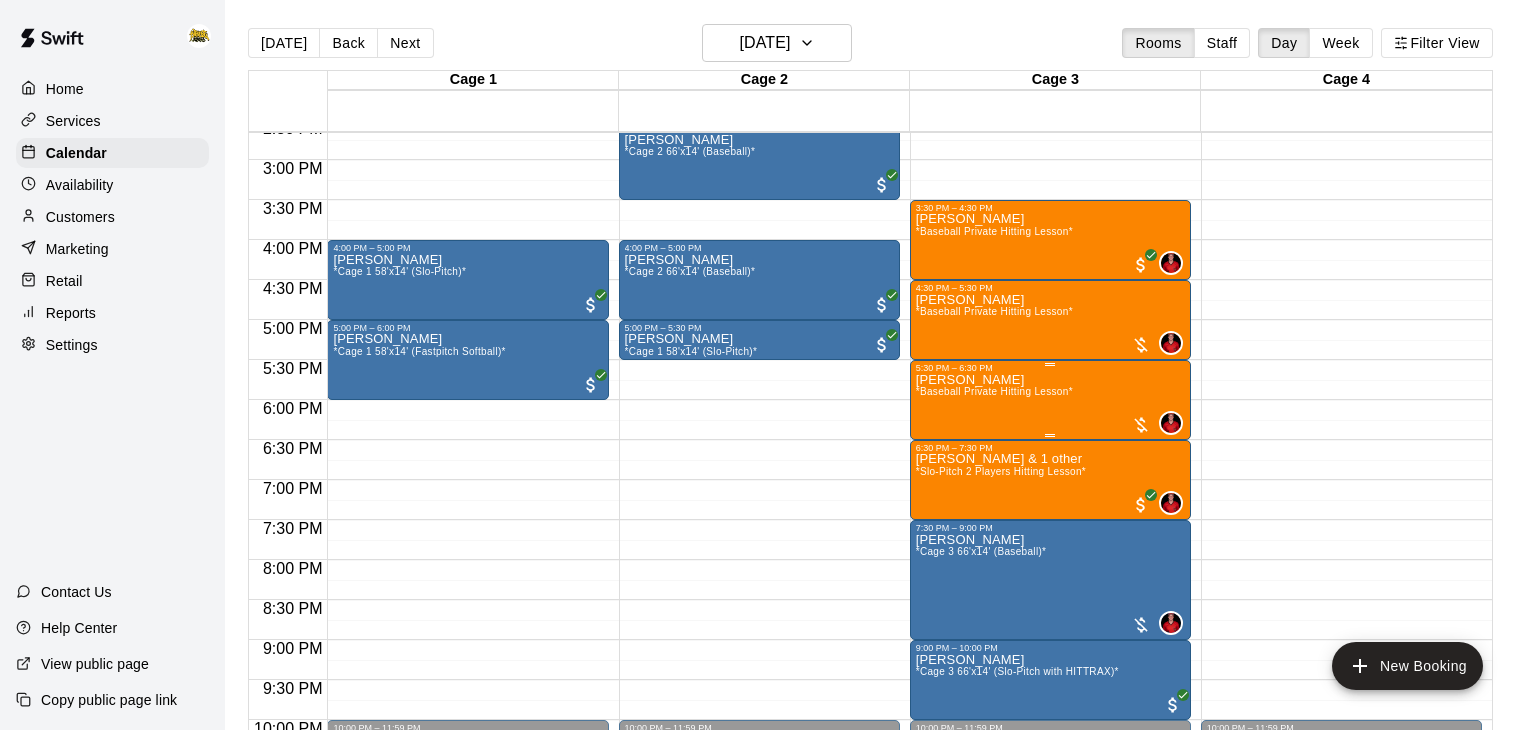 scroll, scrollTop: 1180, scrollLeft: 0, axis: vertical 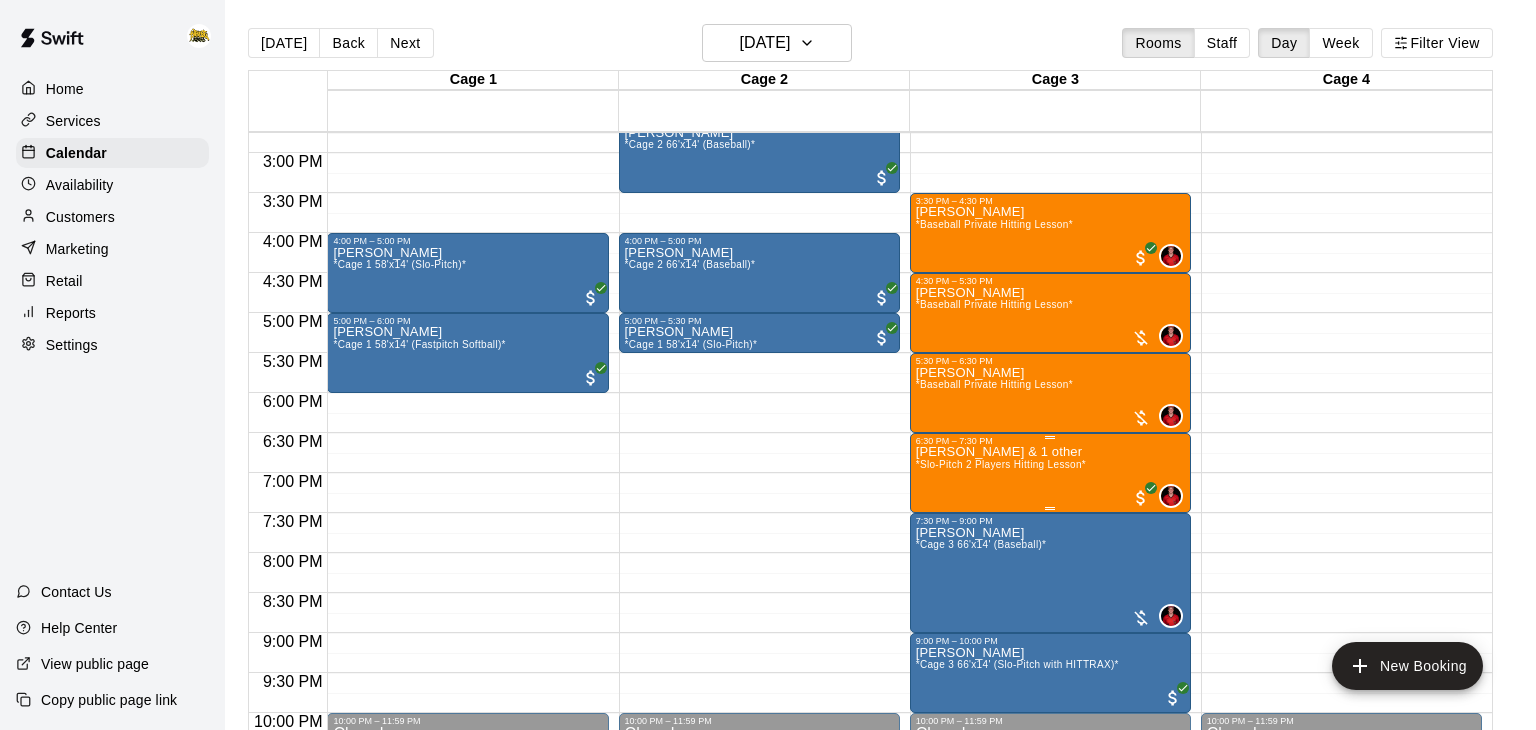 click on "Wade Fischer & 1 other *Slo-Pitch 2 Players Hitting Lesson*" at bounding box center [1001, 811] 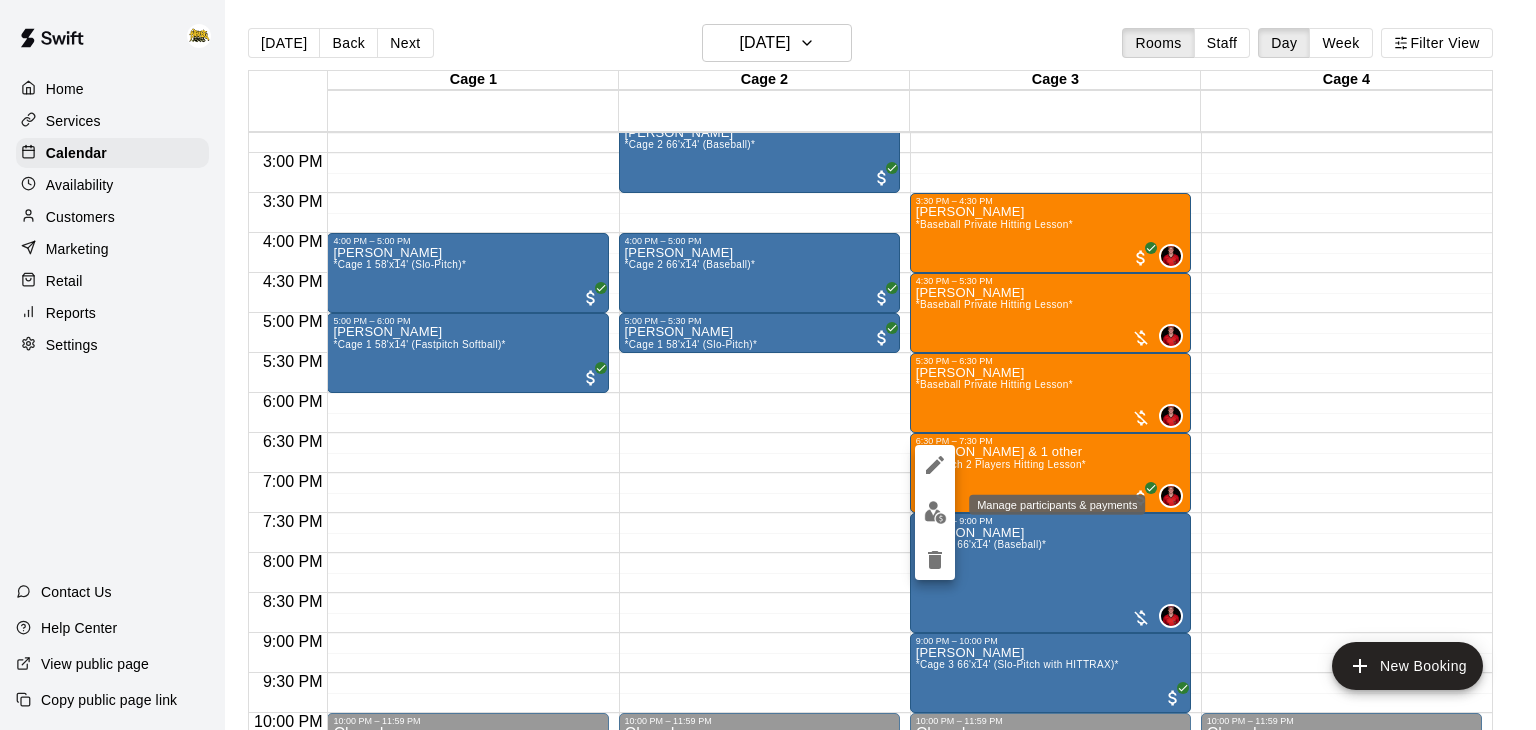 click at bounding box center (935, 512) 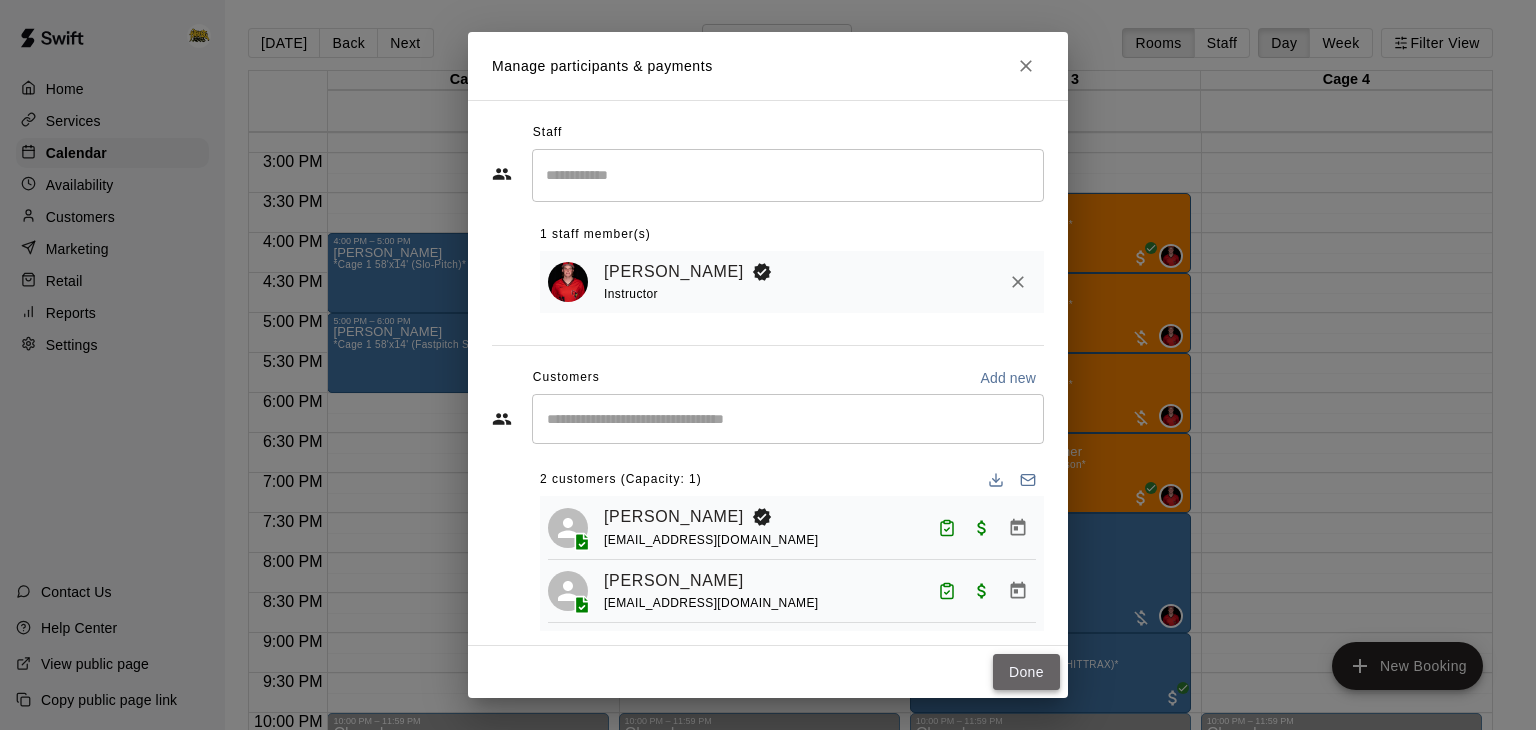 click on "Done" at bounding box center (1026, 672) 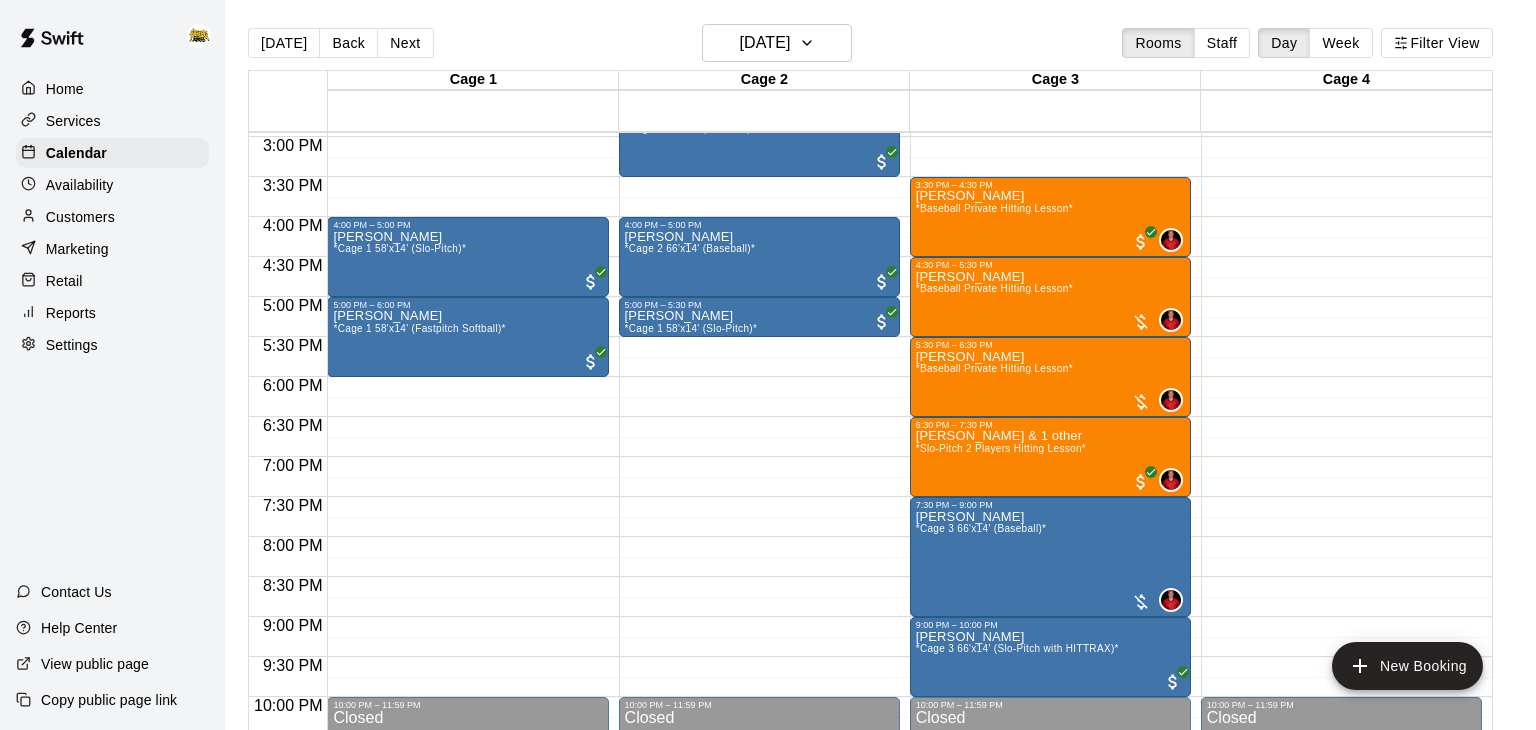 scroll, scrollTop: 1190, scrollLeft: 0, axis: vertical 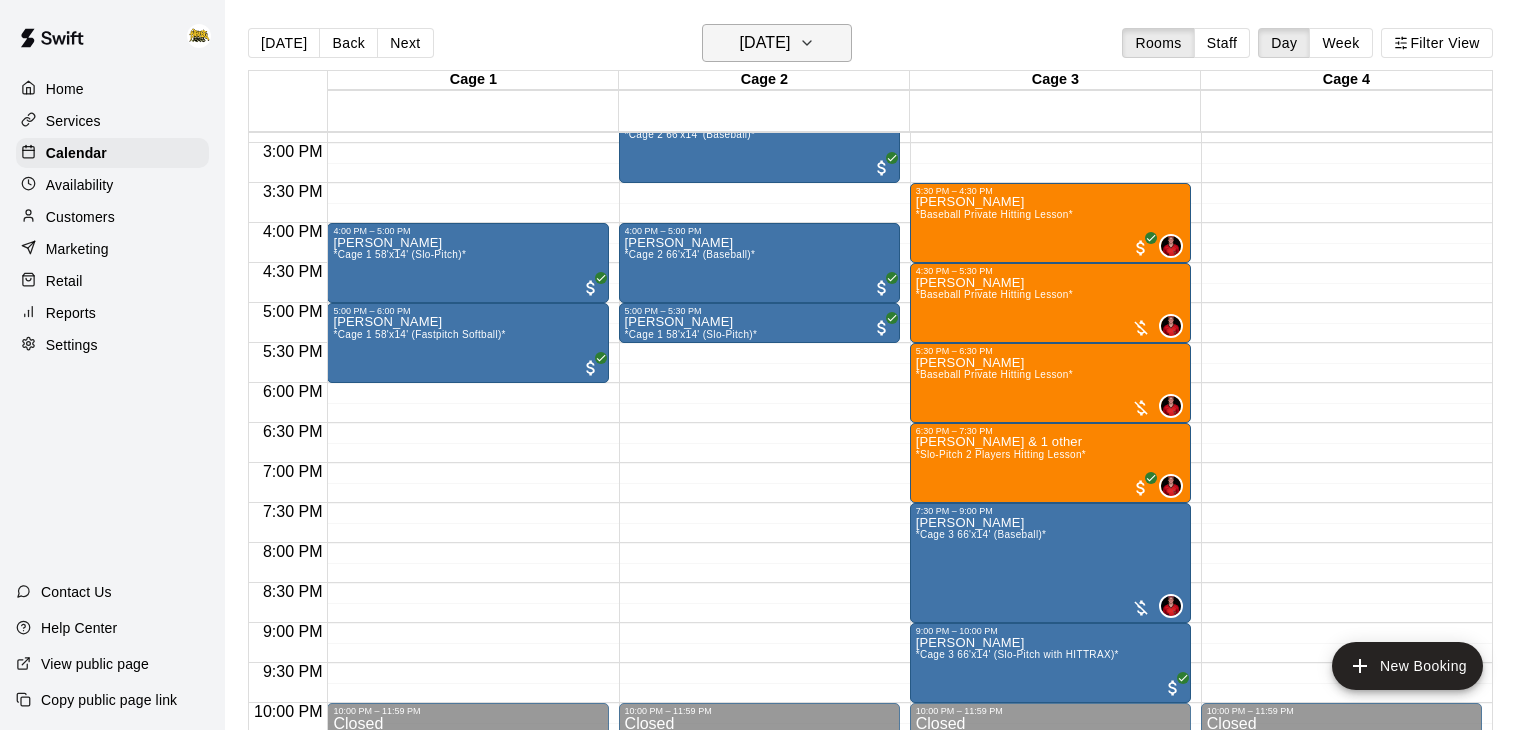 click on "Tuesday Jul 08" at bounding box center [777, 43] 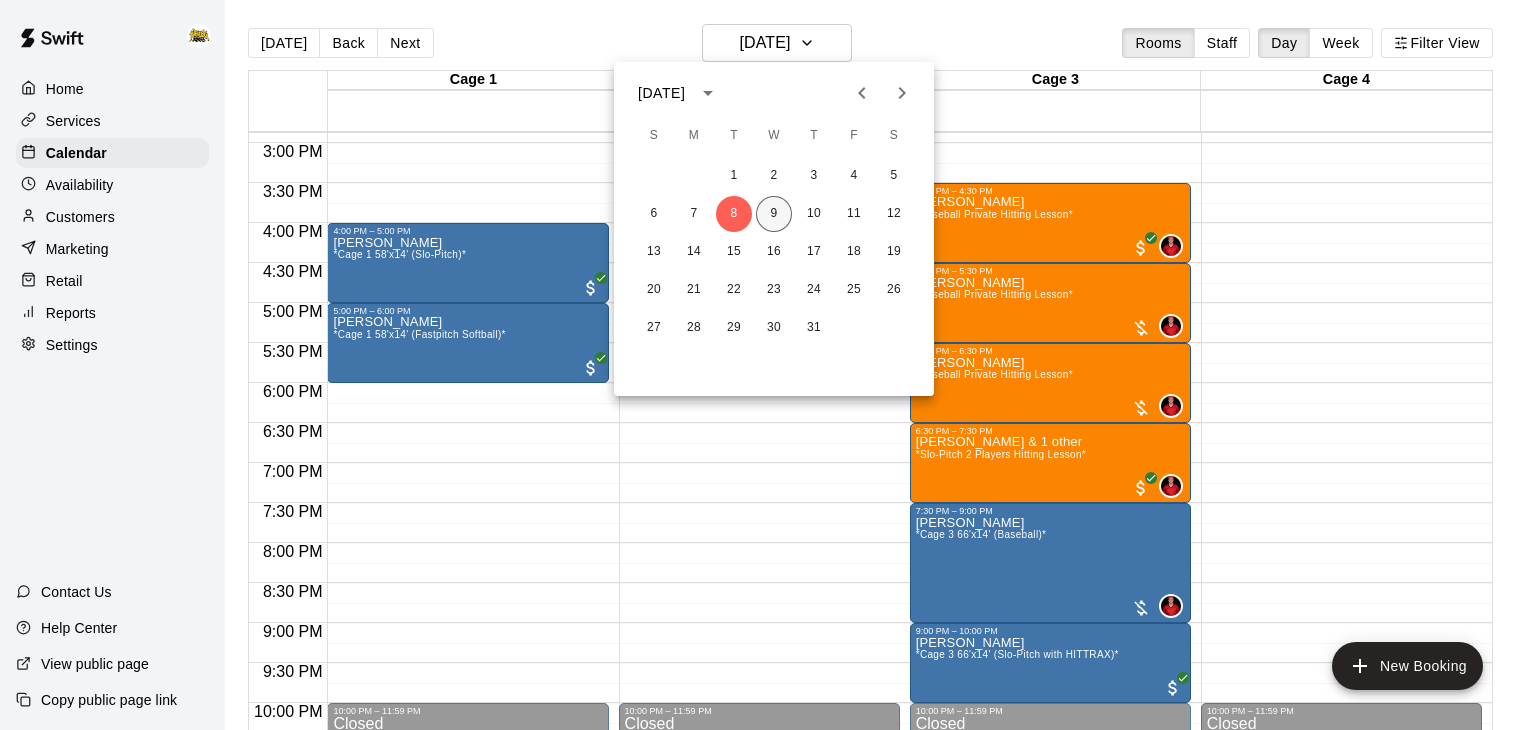click on "9" at bounding box center (774, 214) 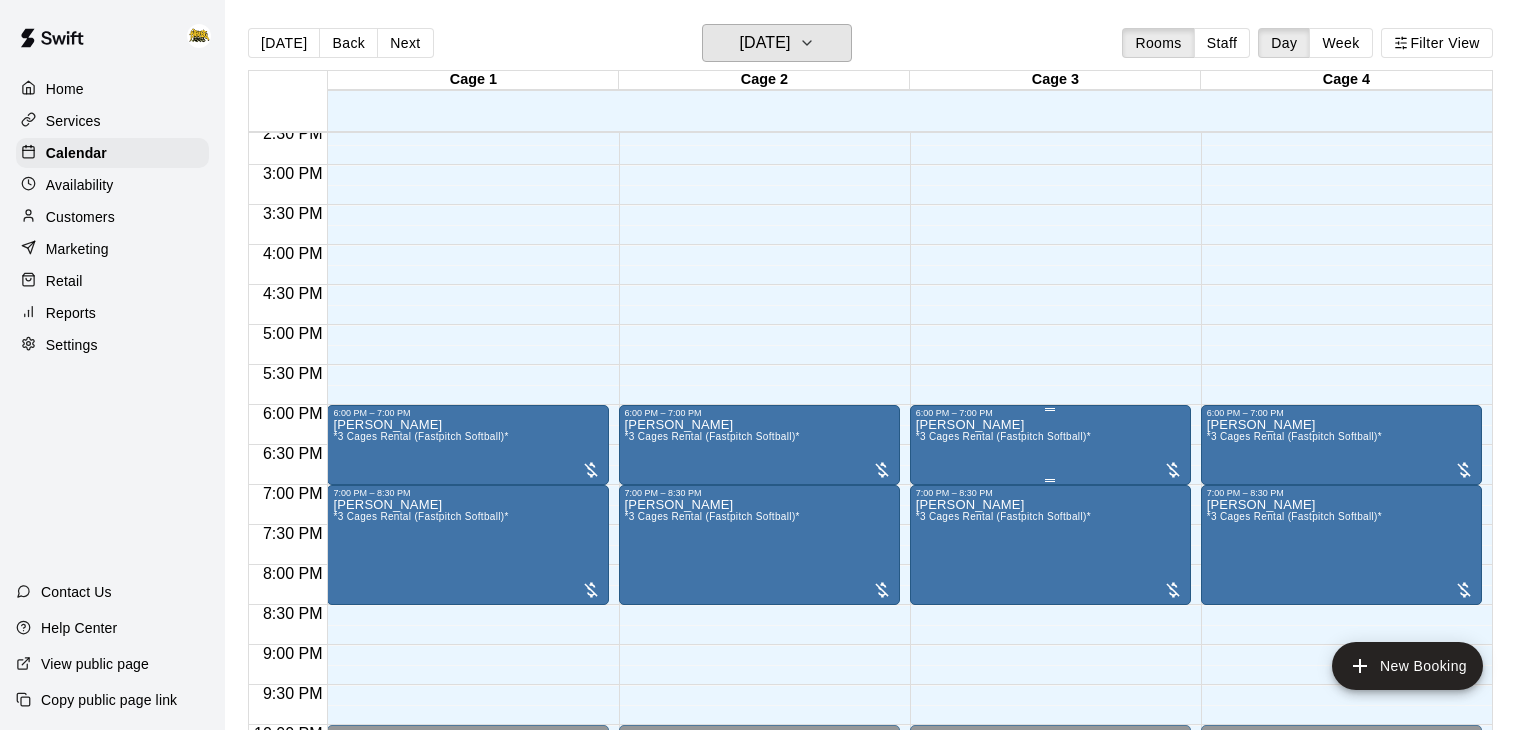 scroll, scrollTop: 1299, scrollLeft: 0, axis: vertical 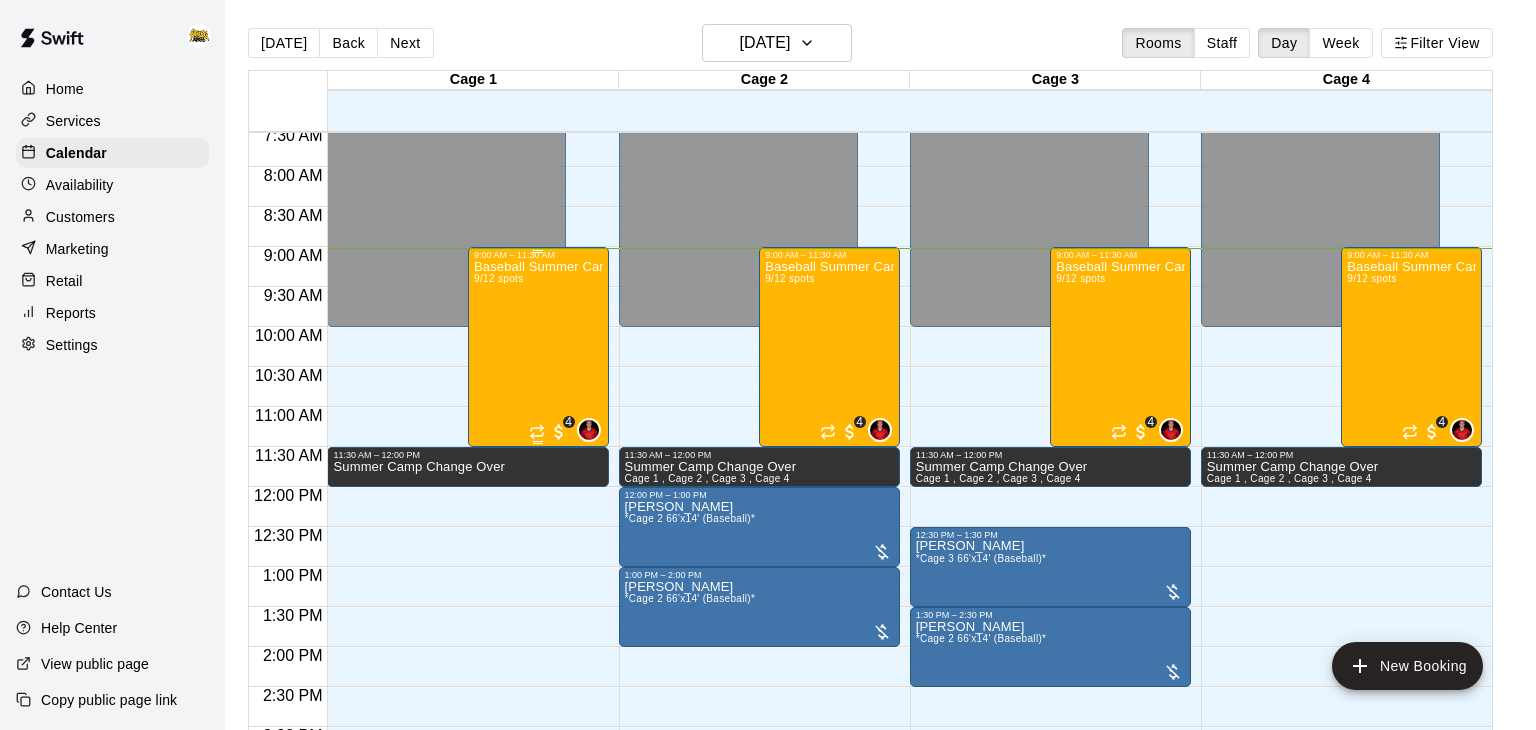 click on "Baseball Summer Camp July 7, 8, 9, 10 Ages 8 - 13 9/12 spots" at bounding box center (538, 625) 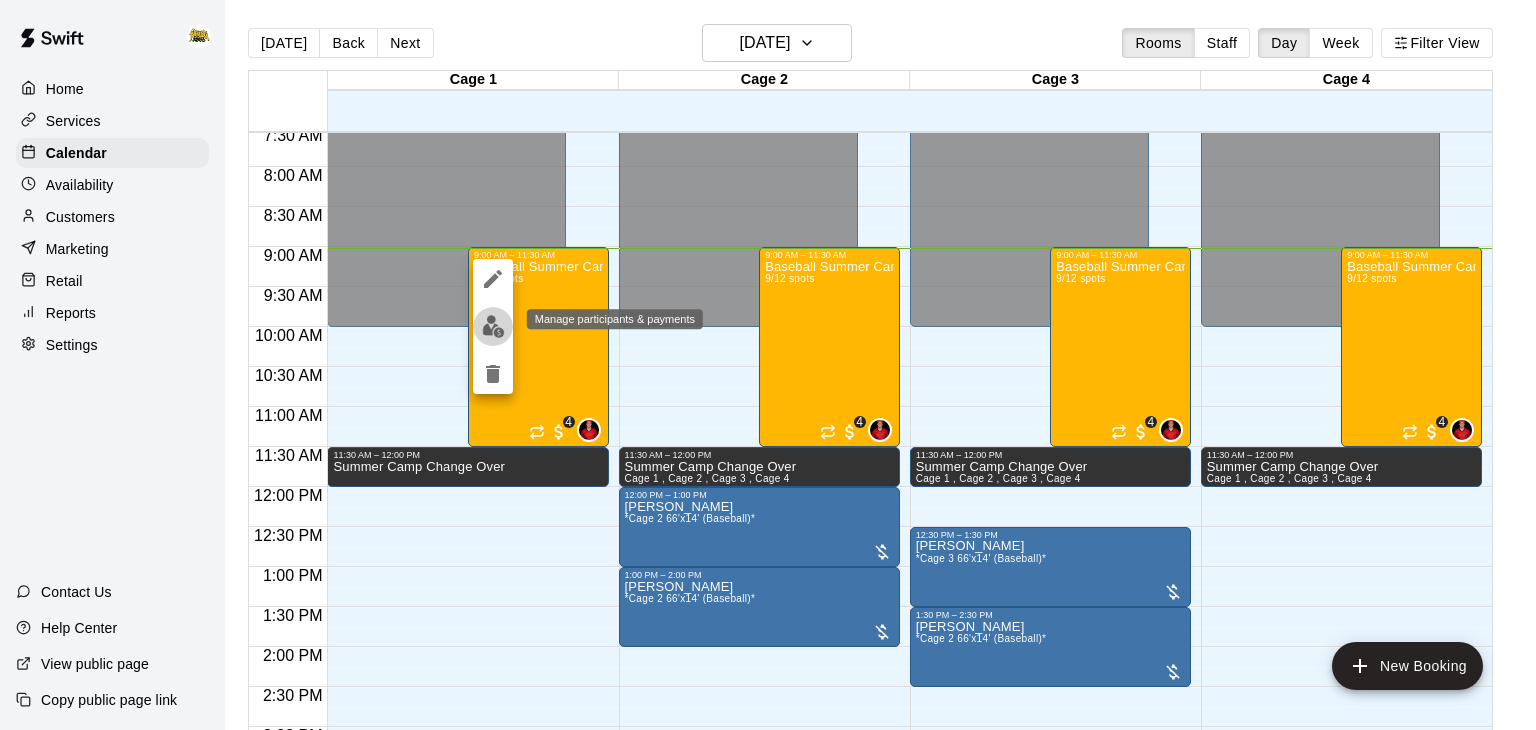 click at bounding box center (493, 326) 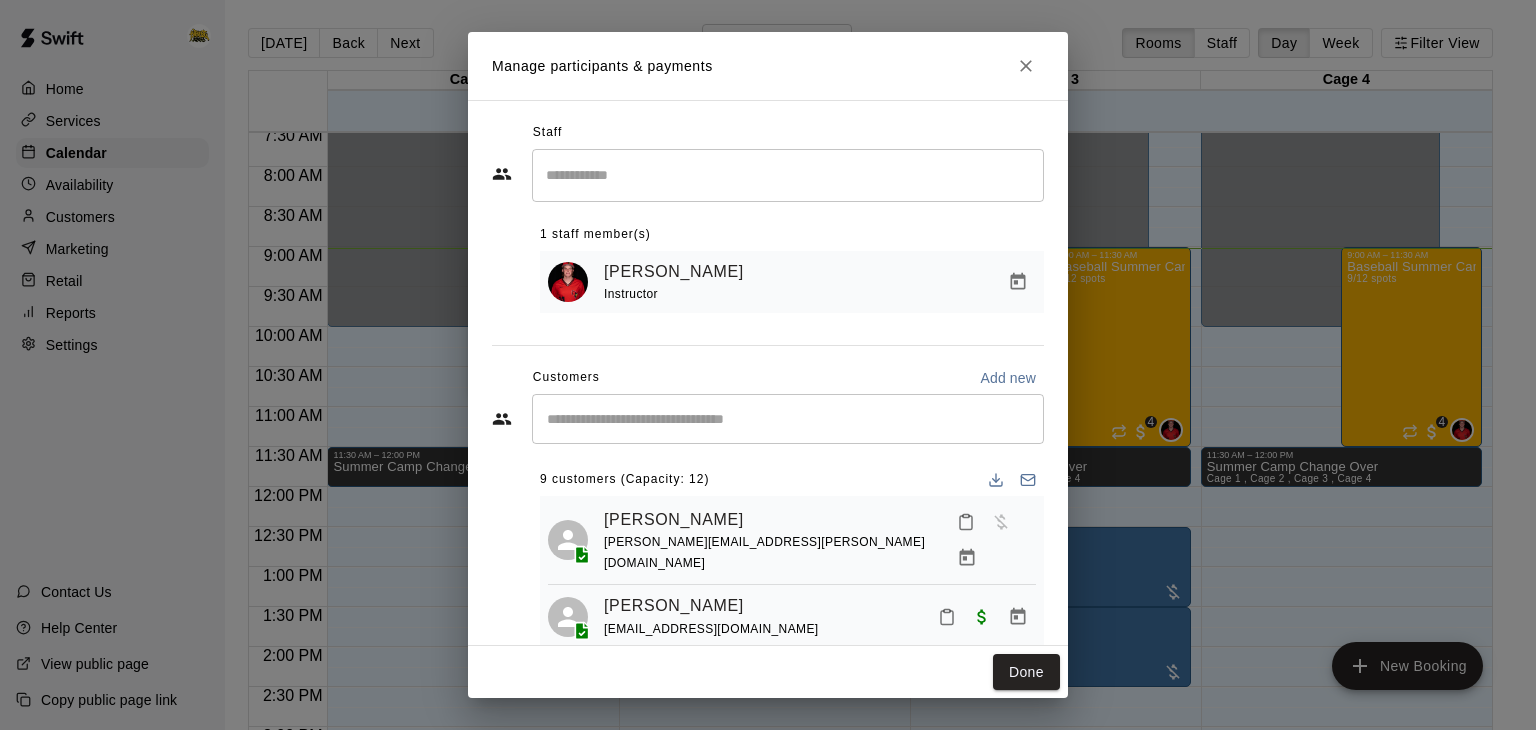 scroll, scrollTop: 36, scrollLeft: 0, axis: vertical 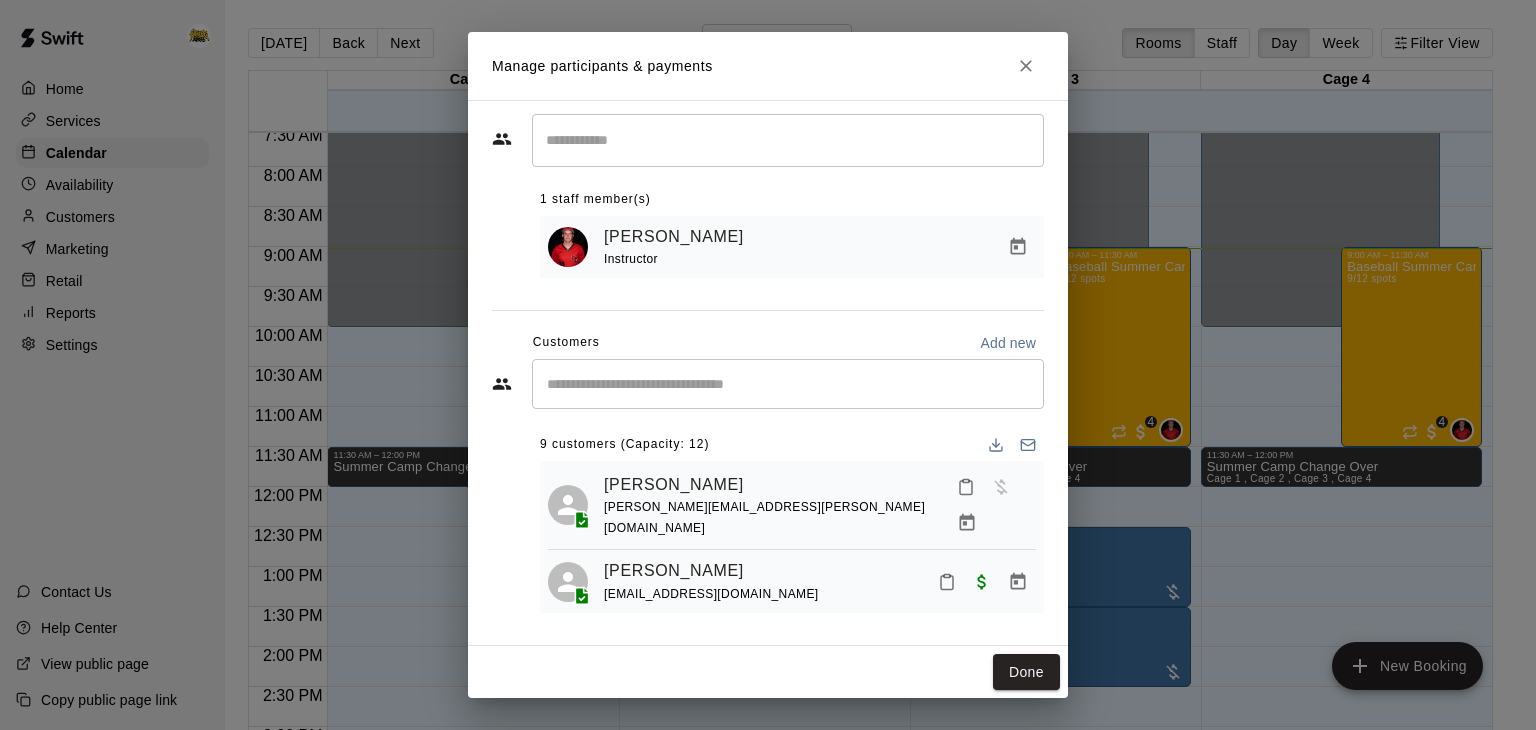 click 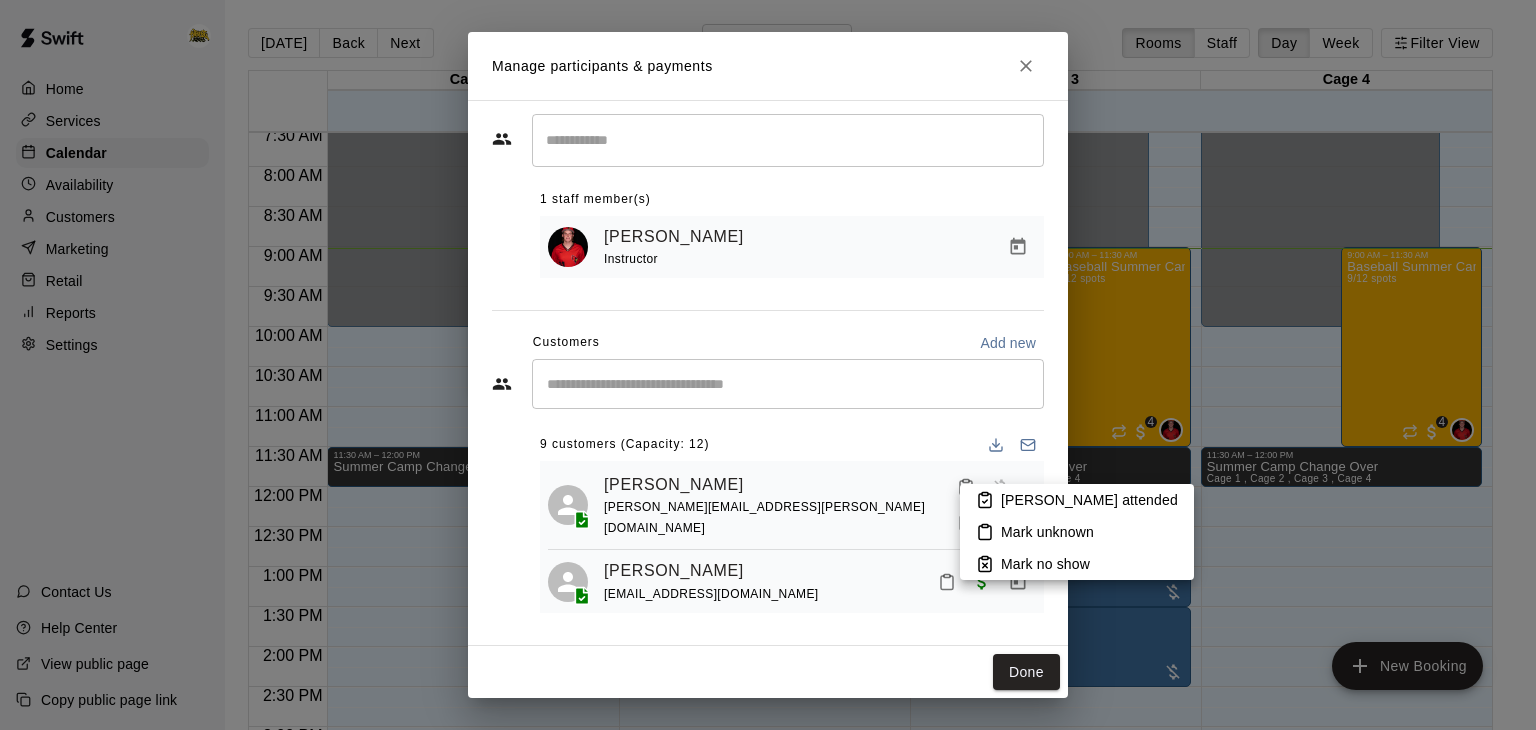 click 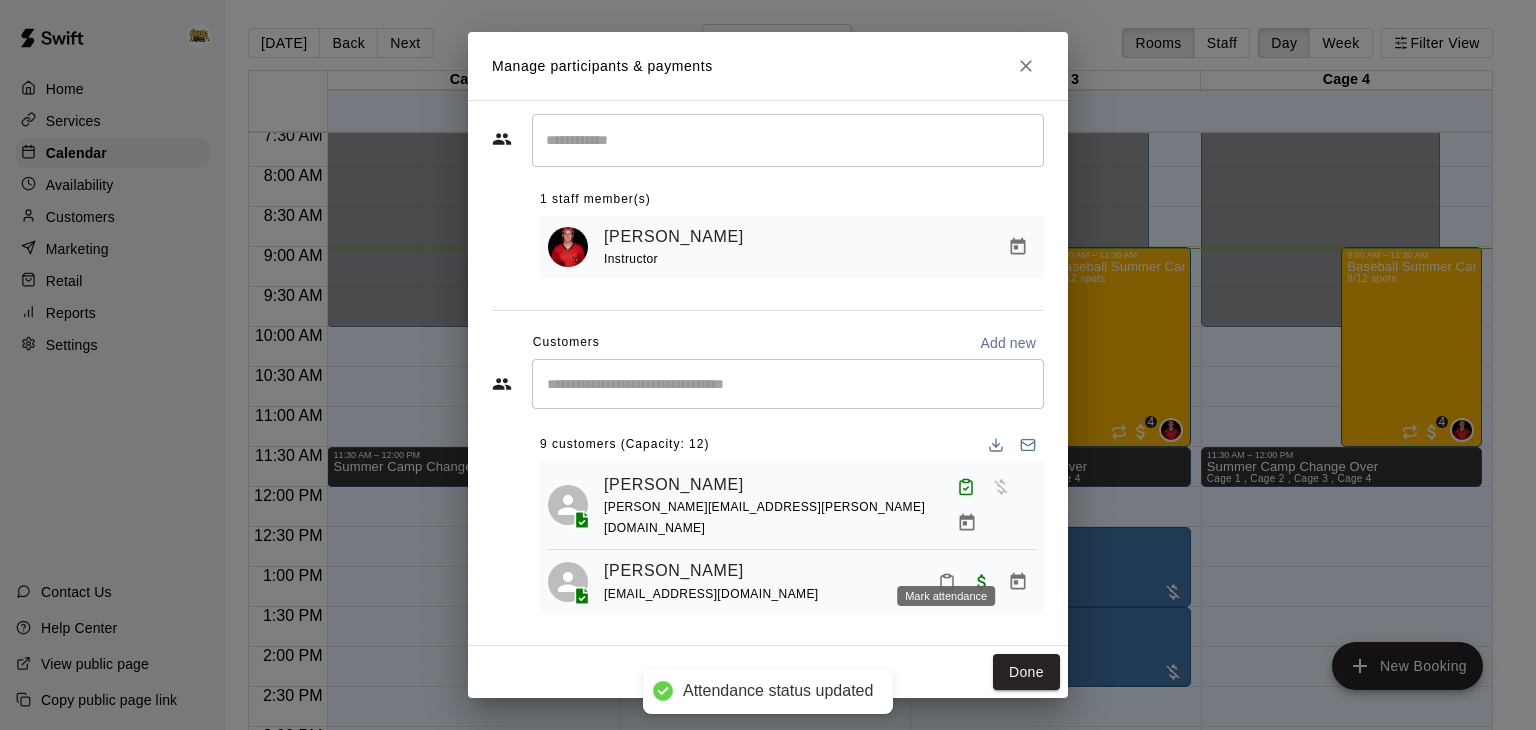 click 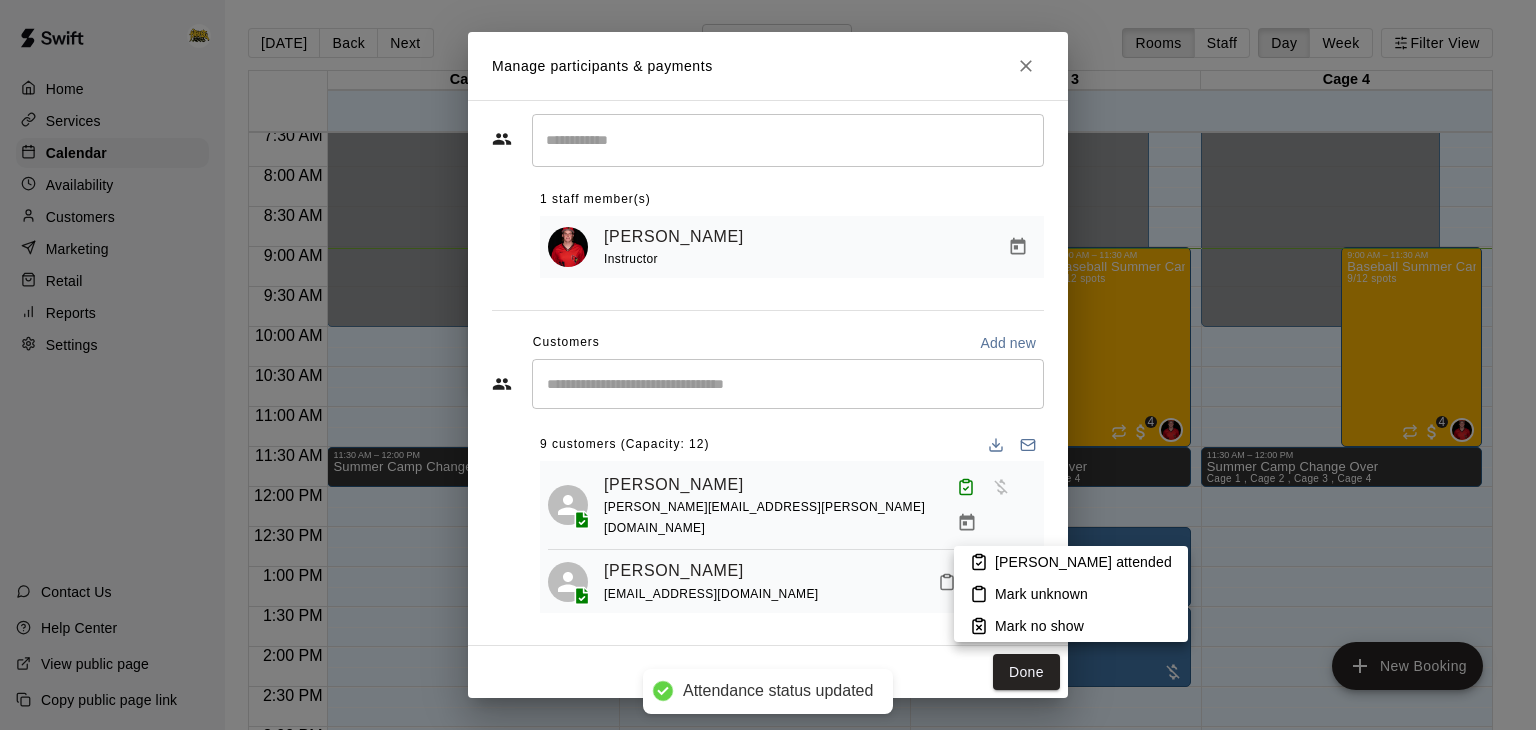 click 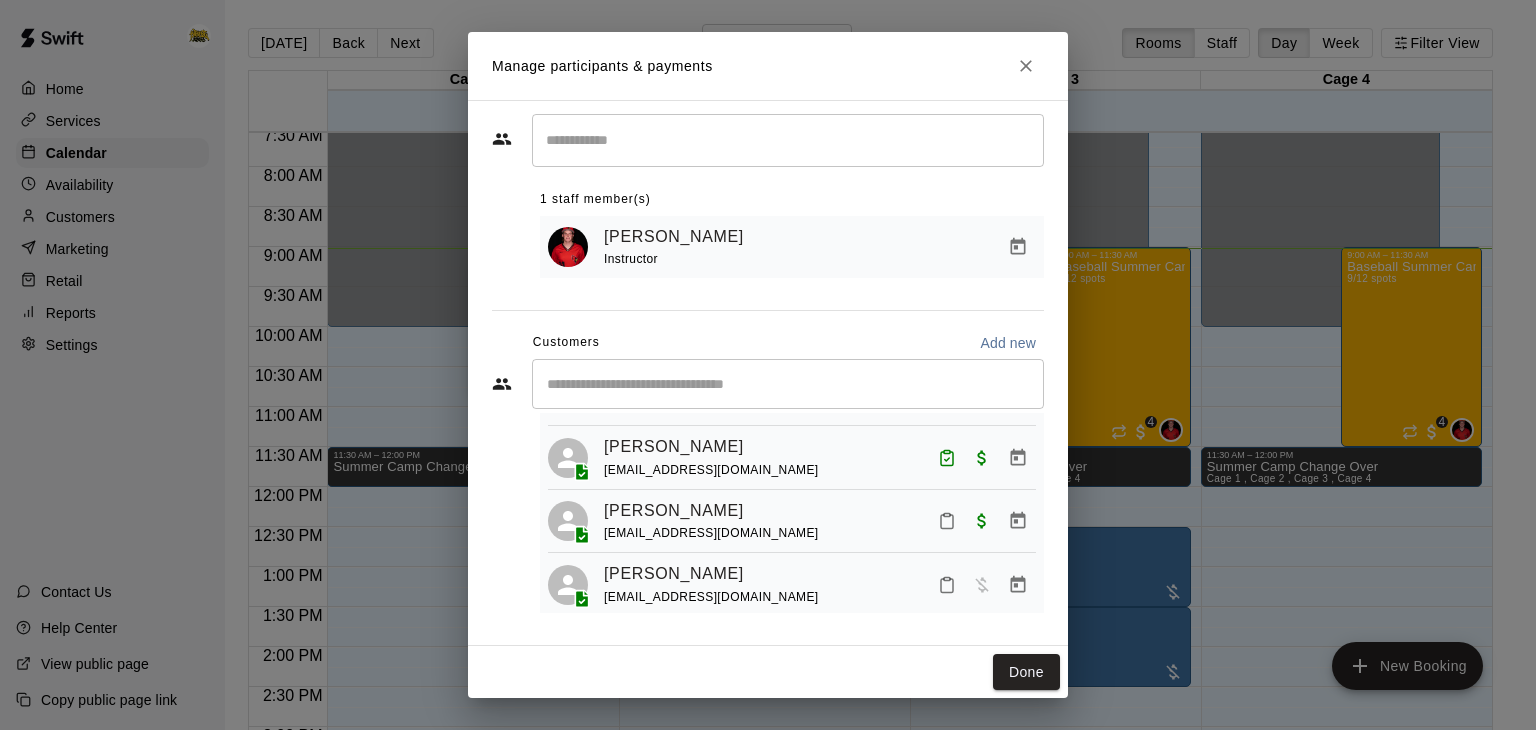 scroll, scrollTop: 131, scrollLeft: 0, axis: vertical 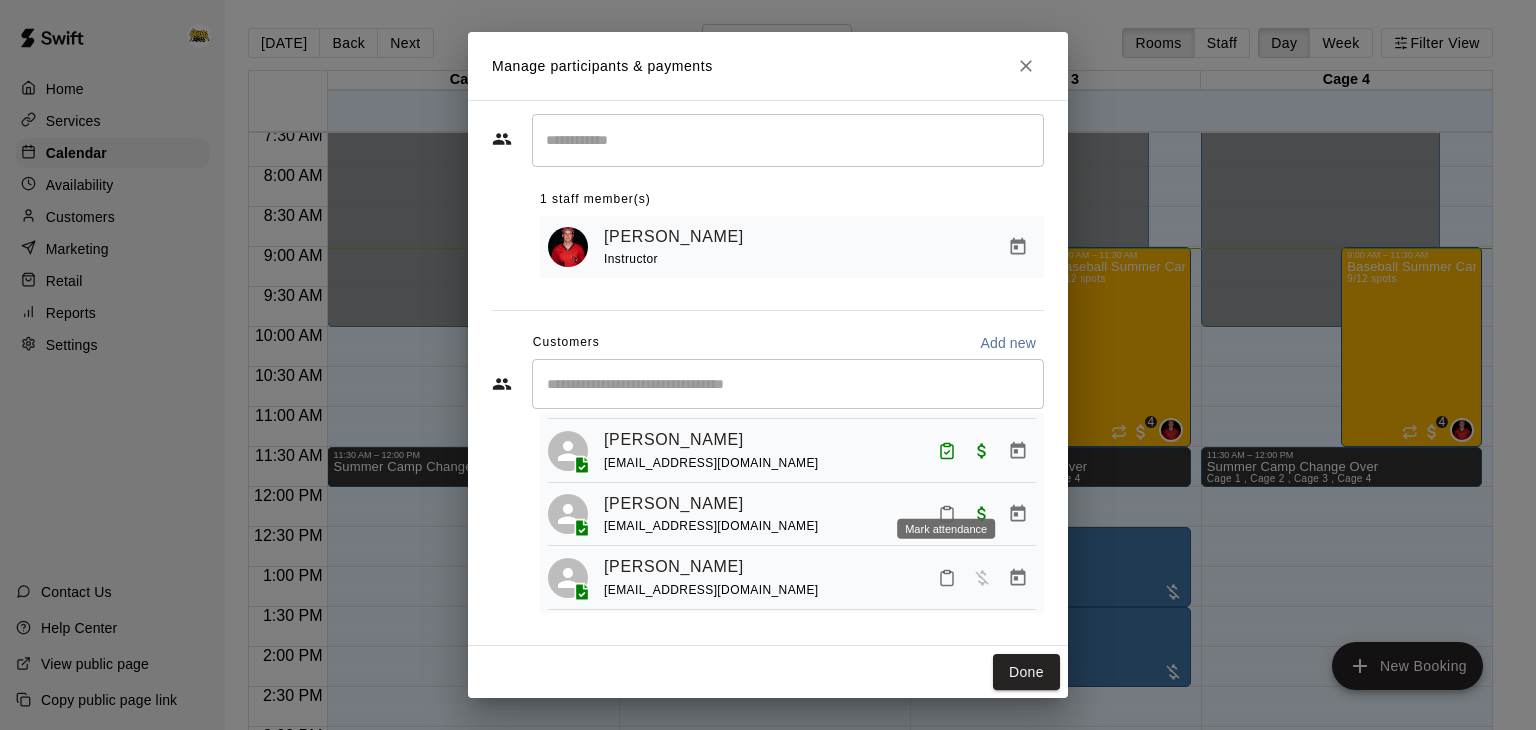 click 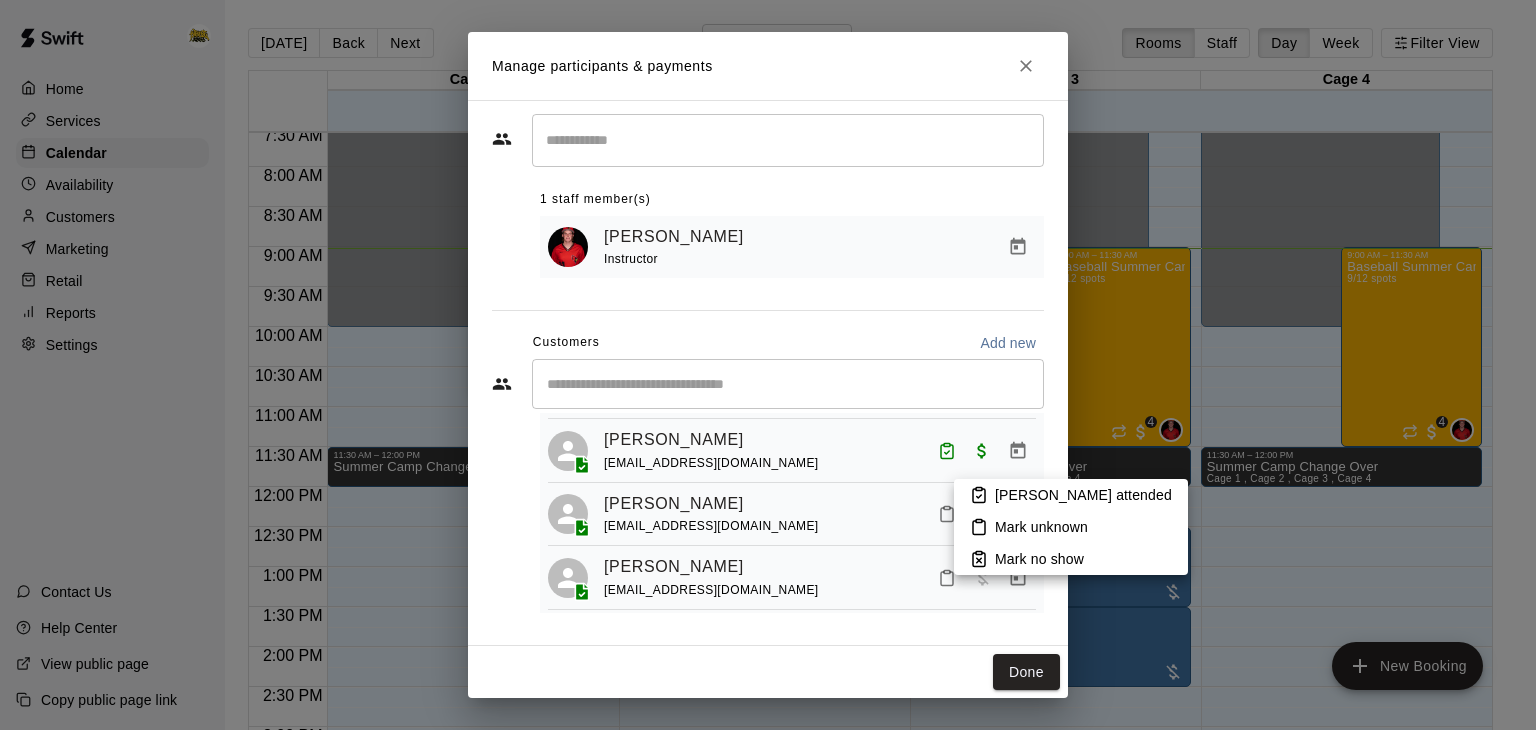 click 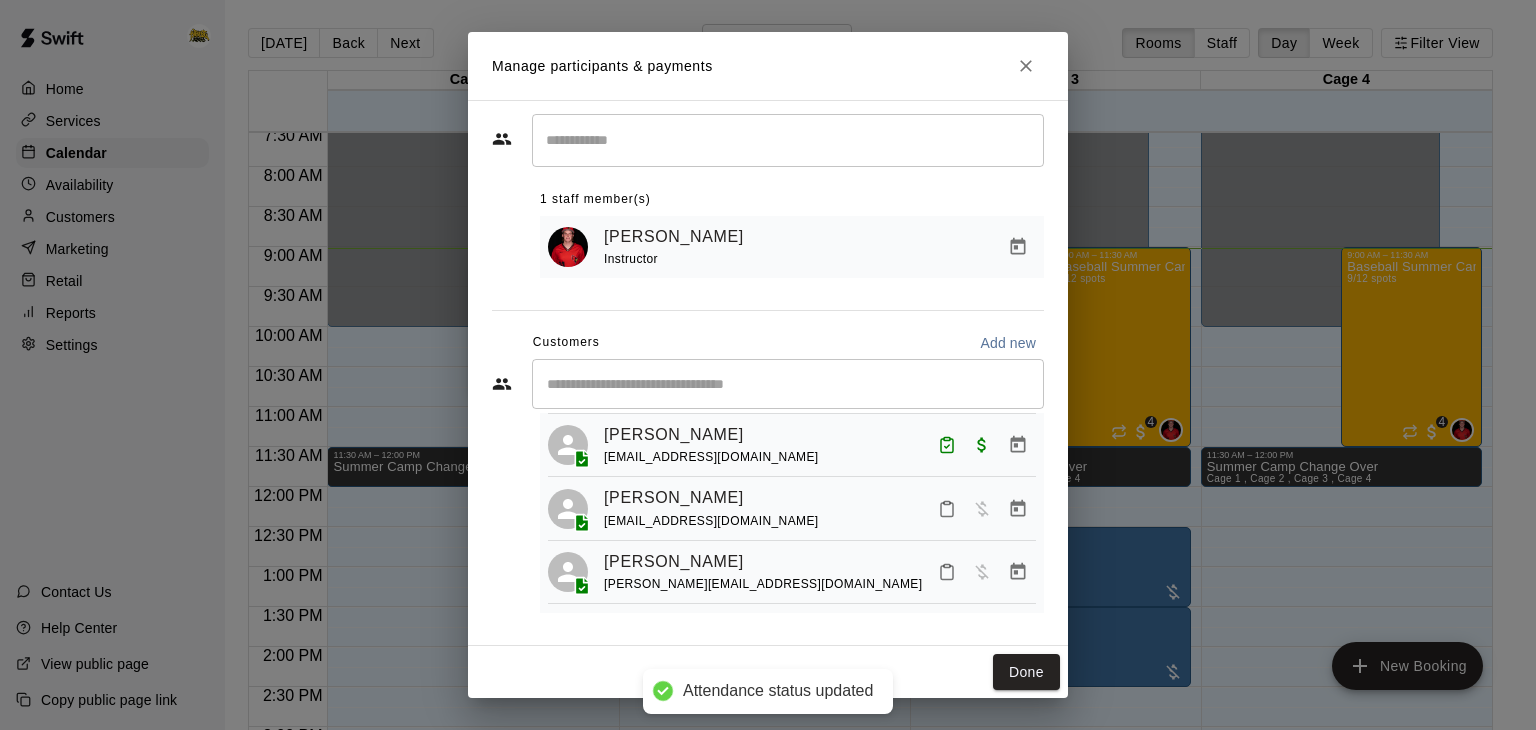 scroll, scrollTop: 212, scrollLeft: 0, axis: vertical 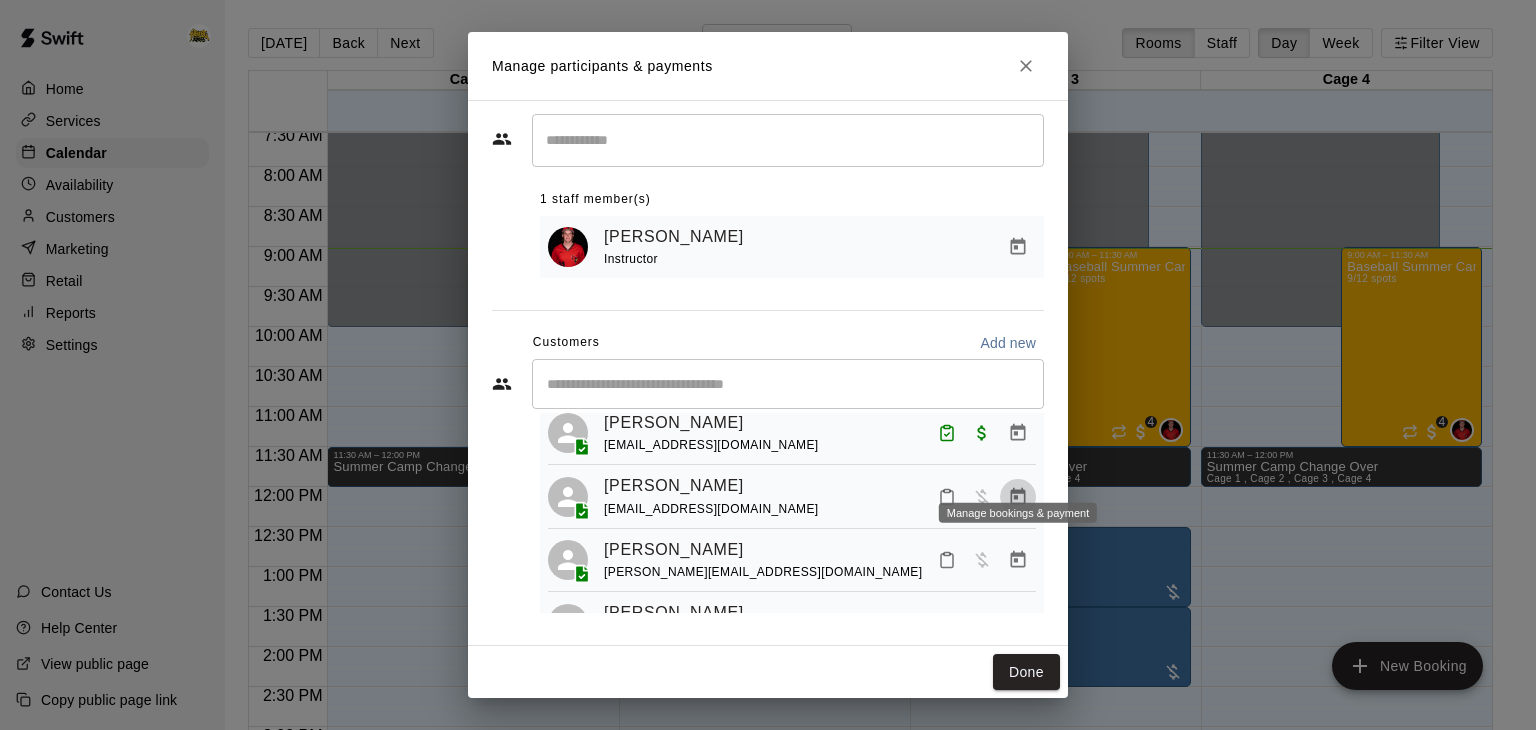 click 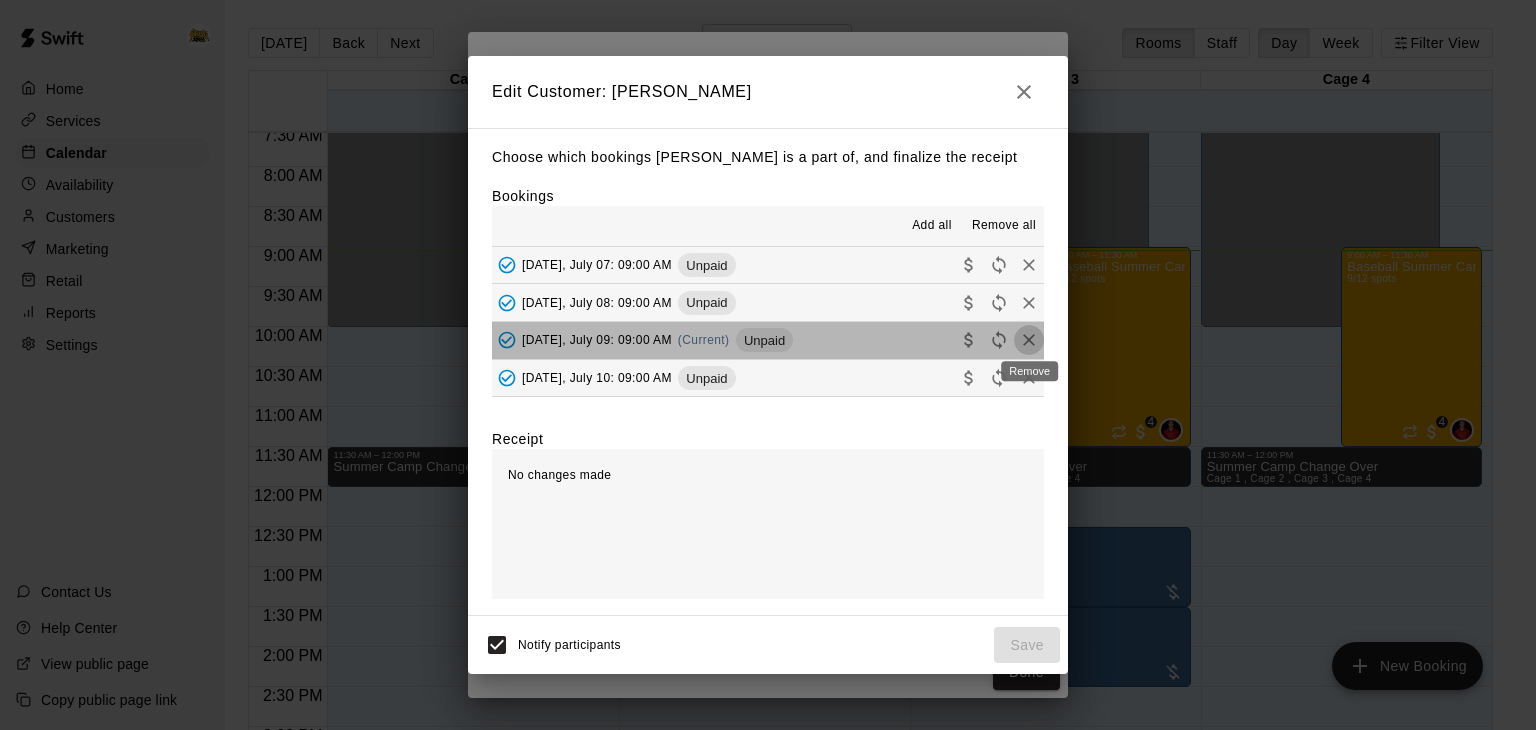 click at bounding box center [1029, 340] 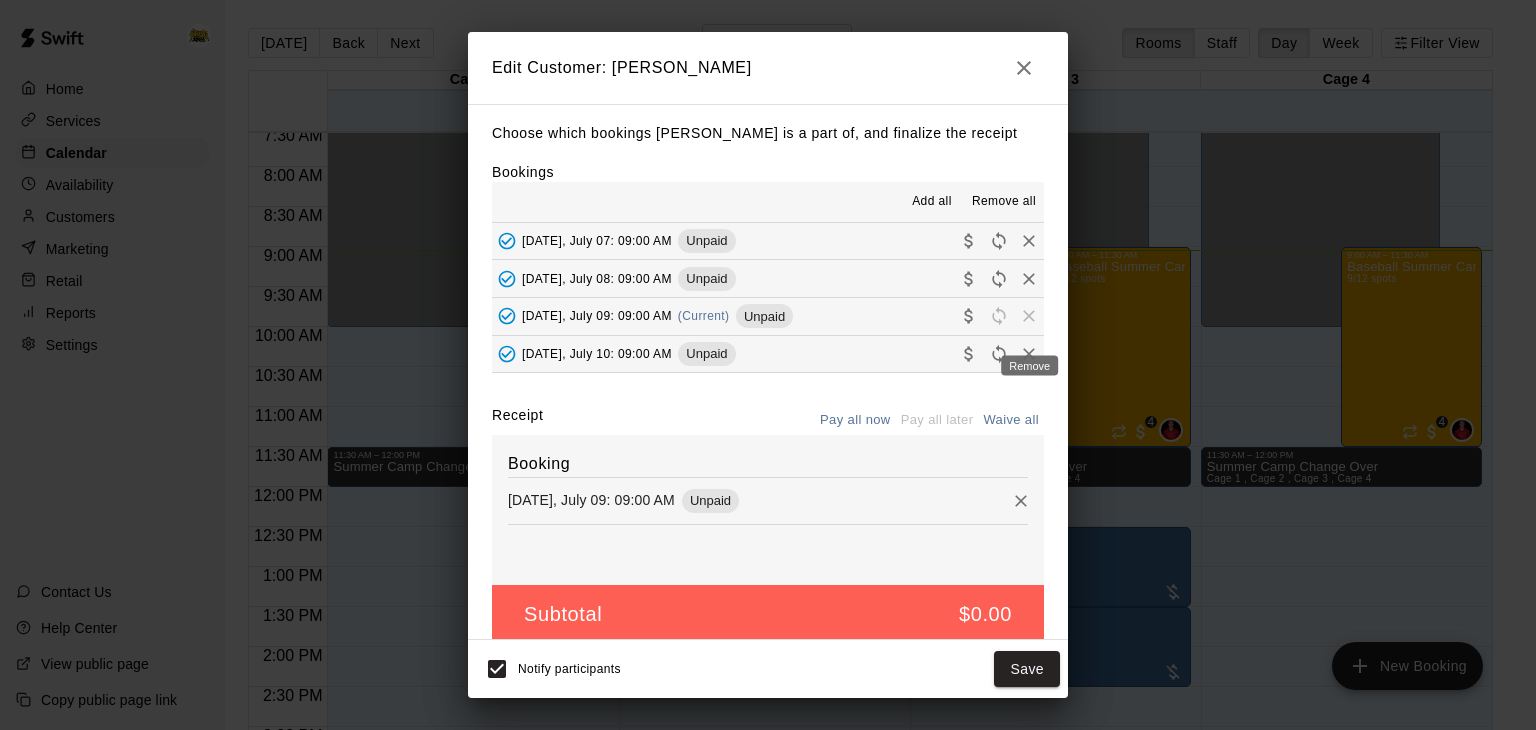 click on "Remove" at bounding box center [1029, 366] 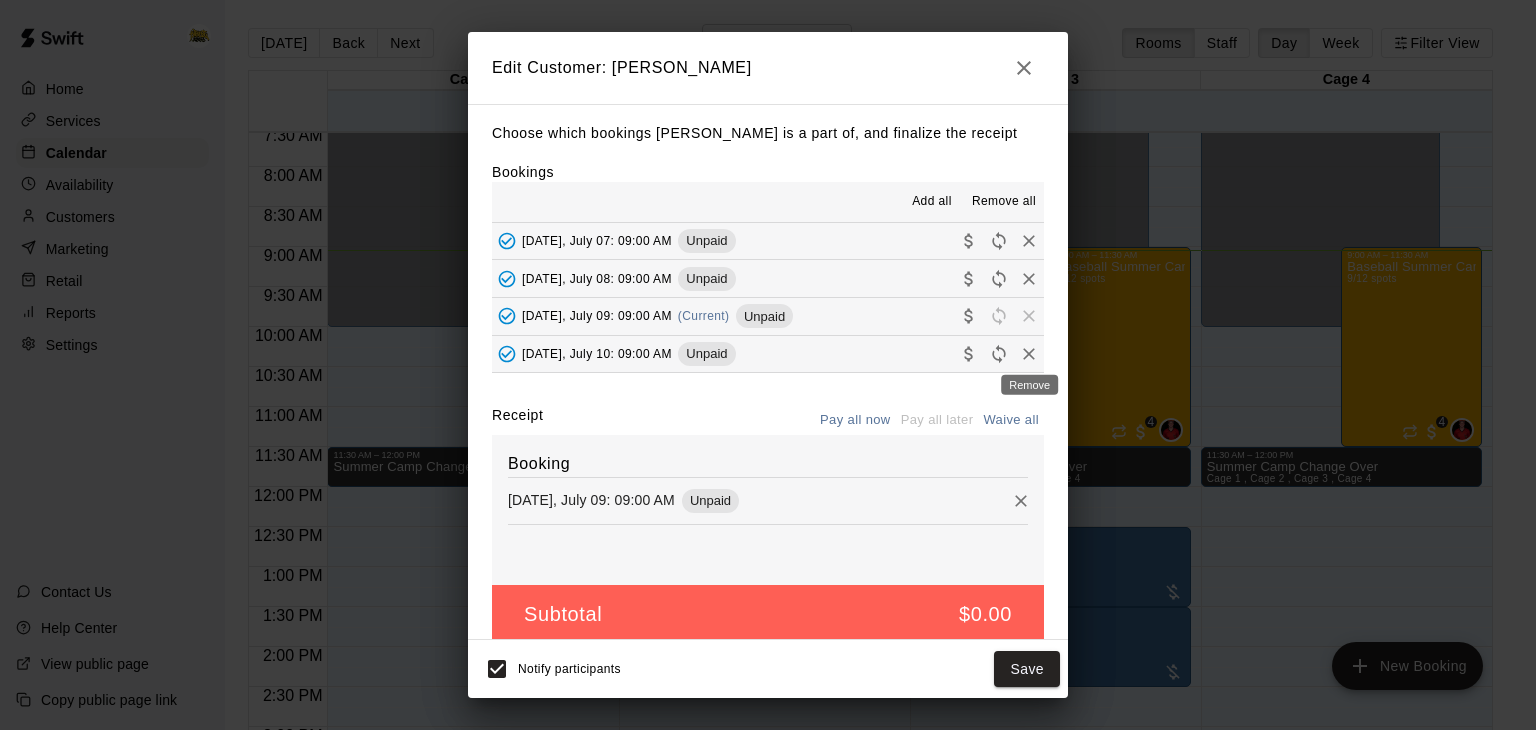 click 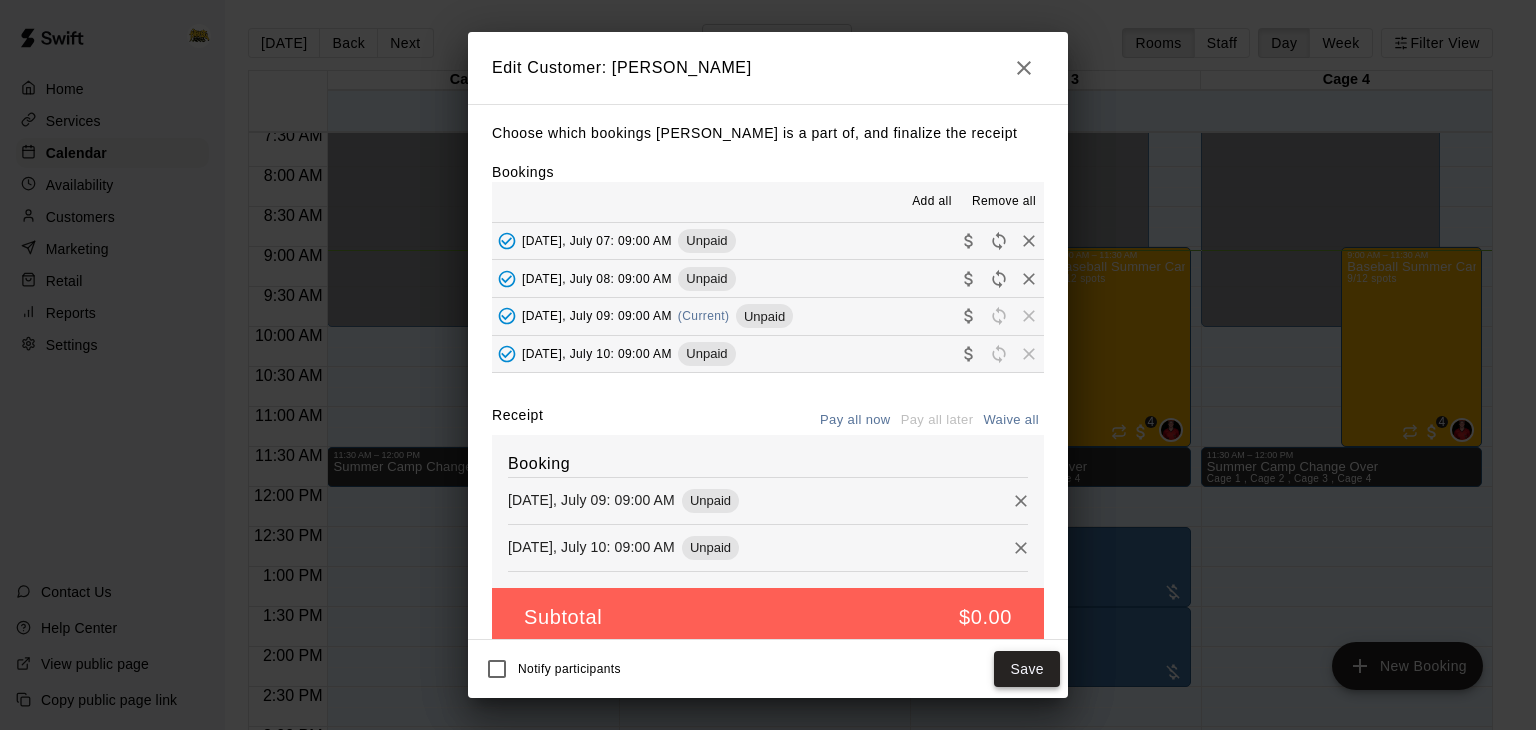 click on "Save" at bounding box center (1027, 669) 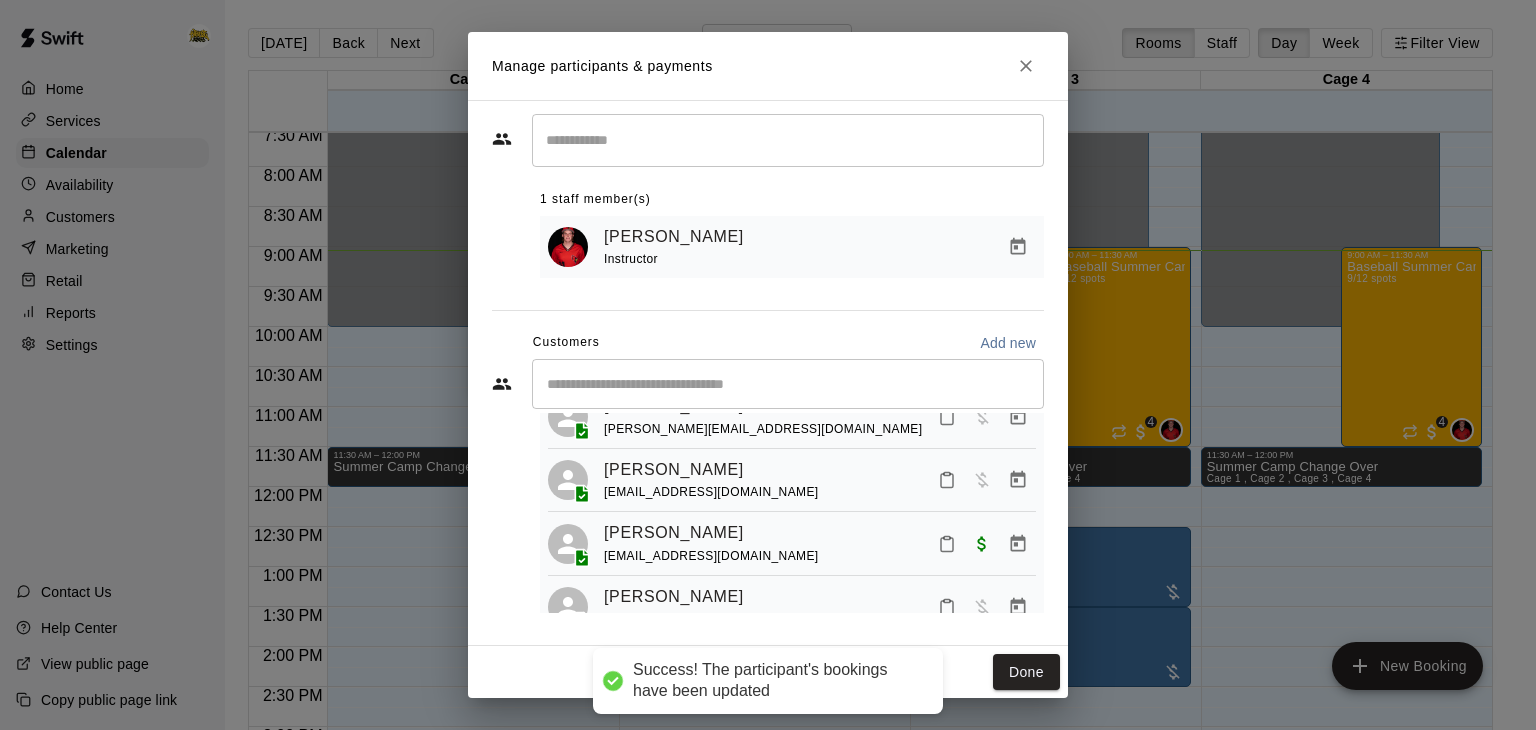 scroll, scrollTop: 367, scrollLeft: 0, axis: vertical 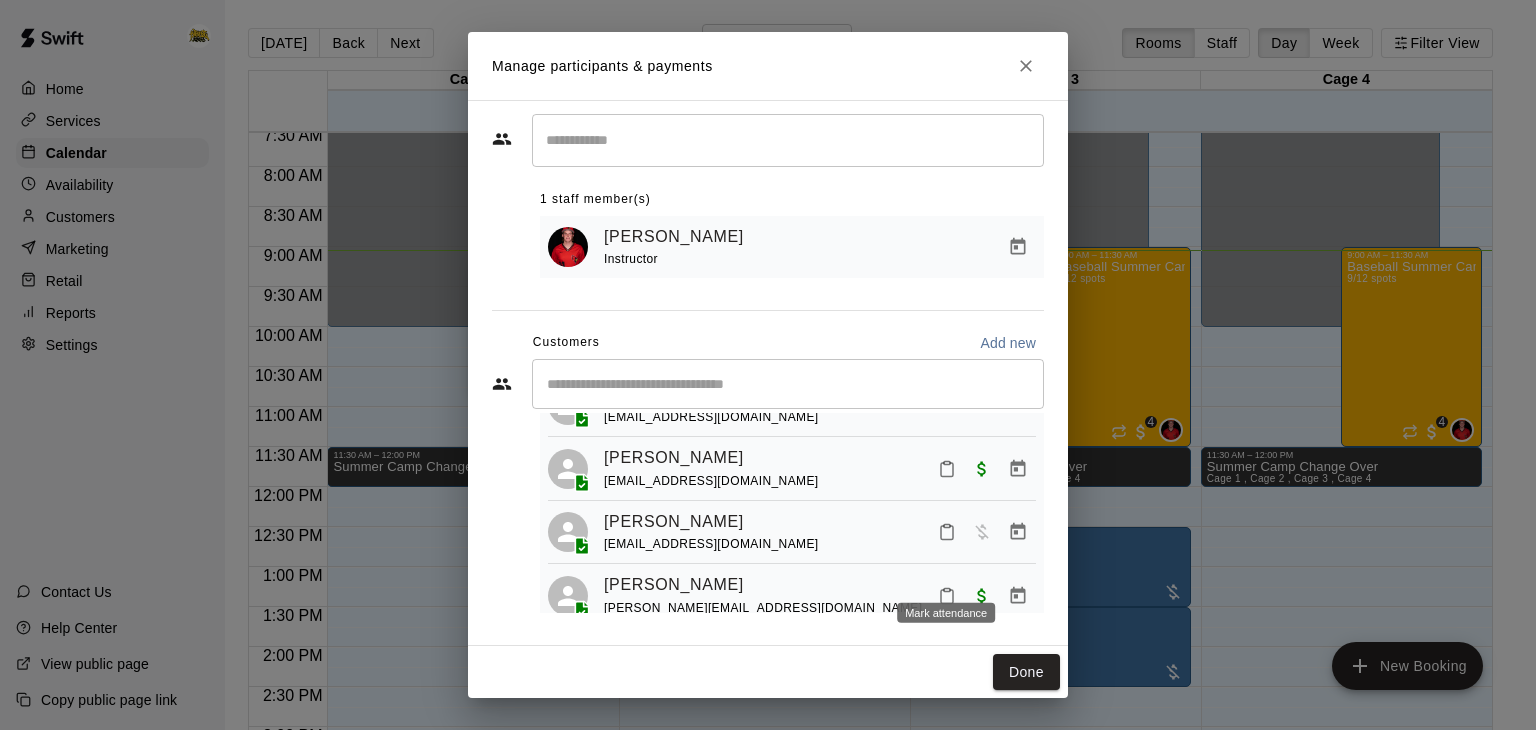 click 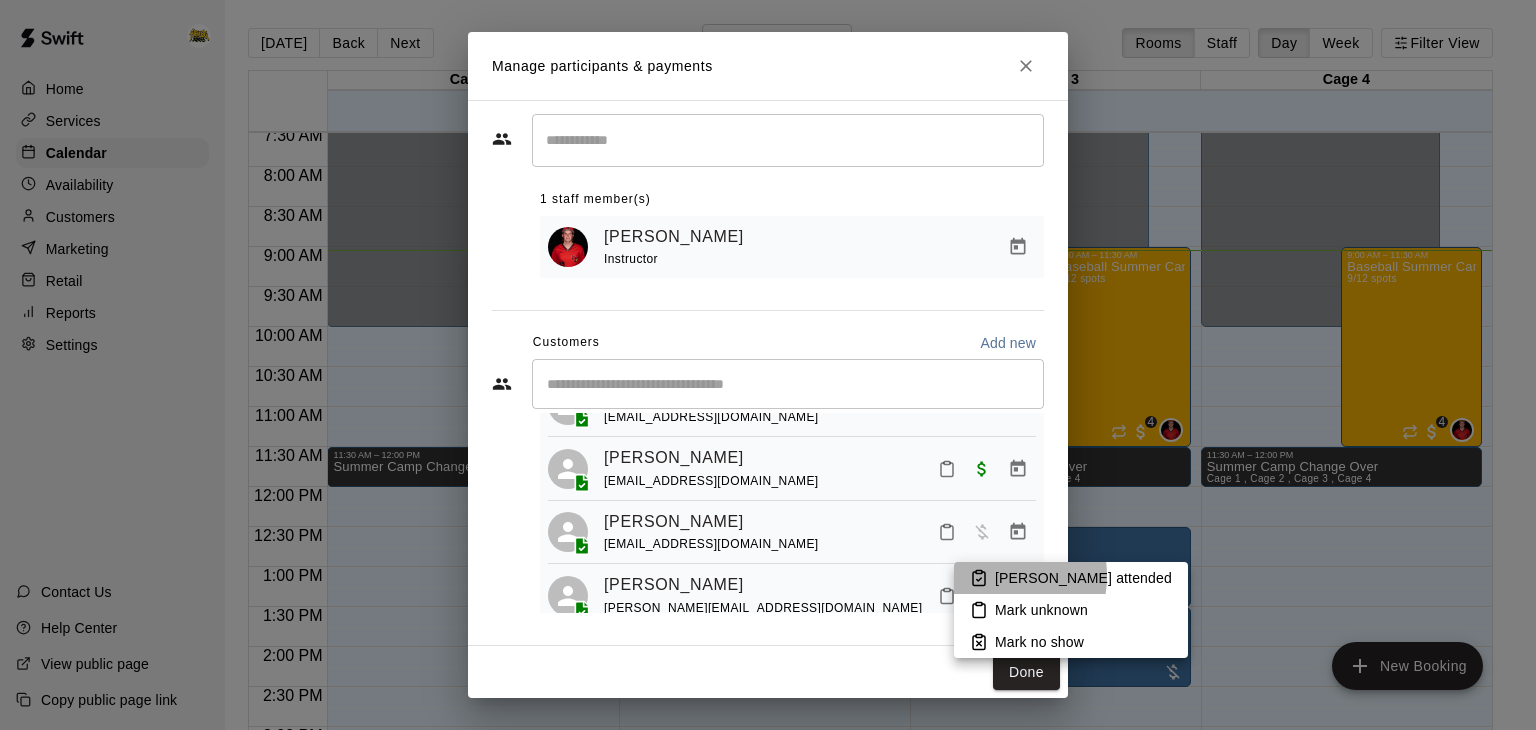 click on "Mark attended" at bounding box center [1071, 578] 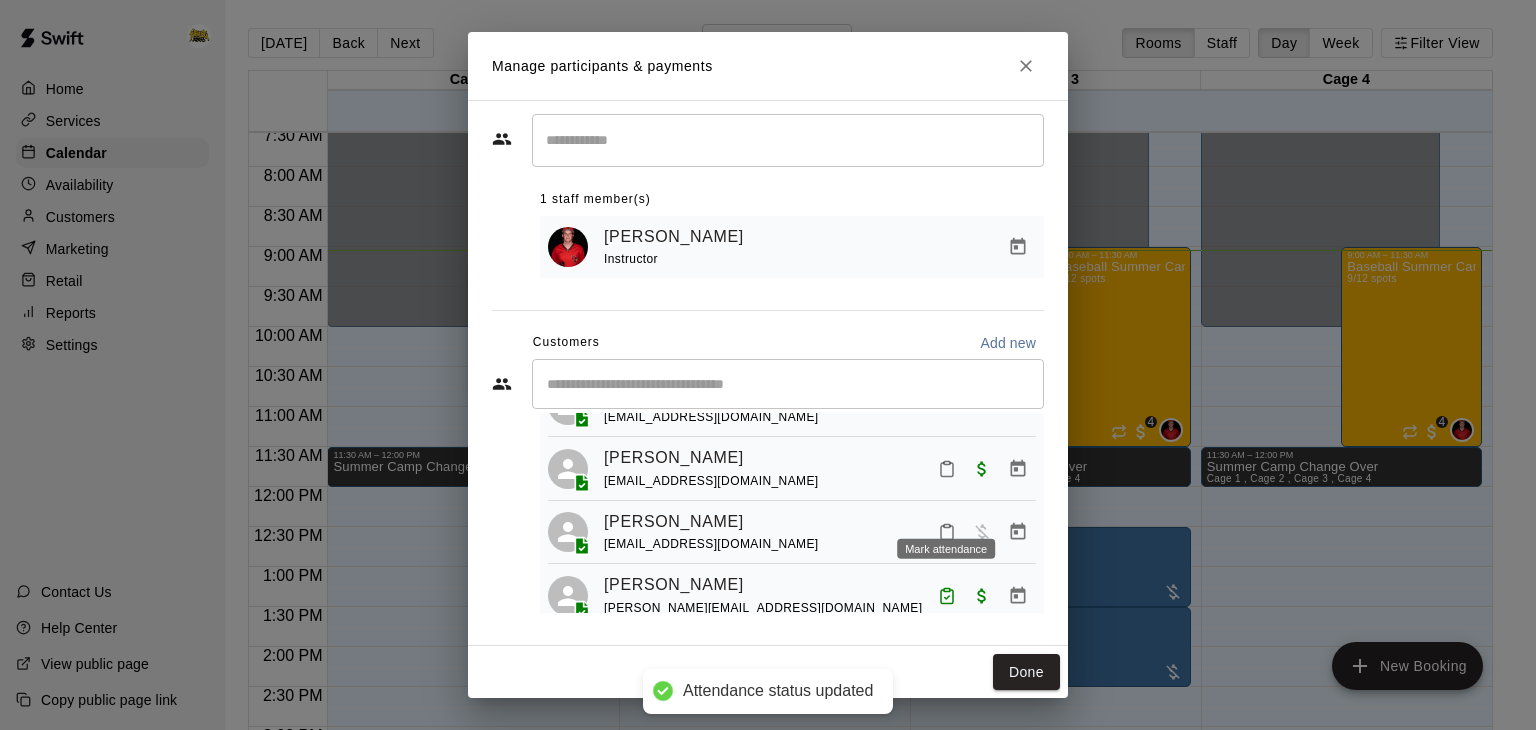 click 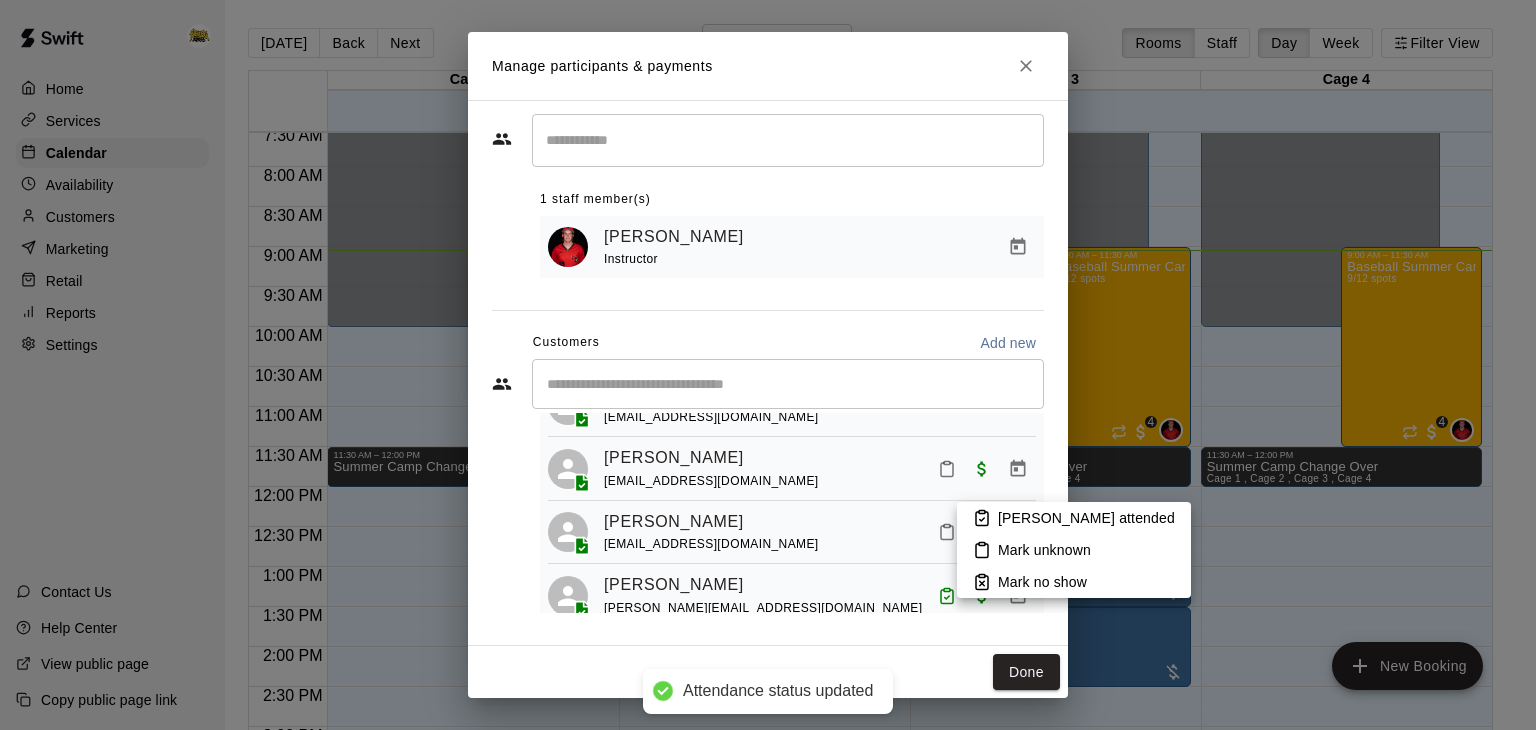 click 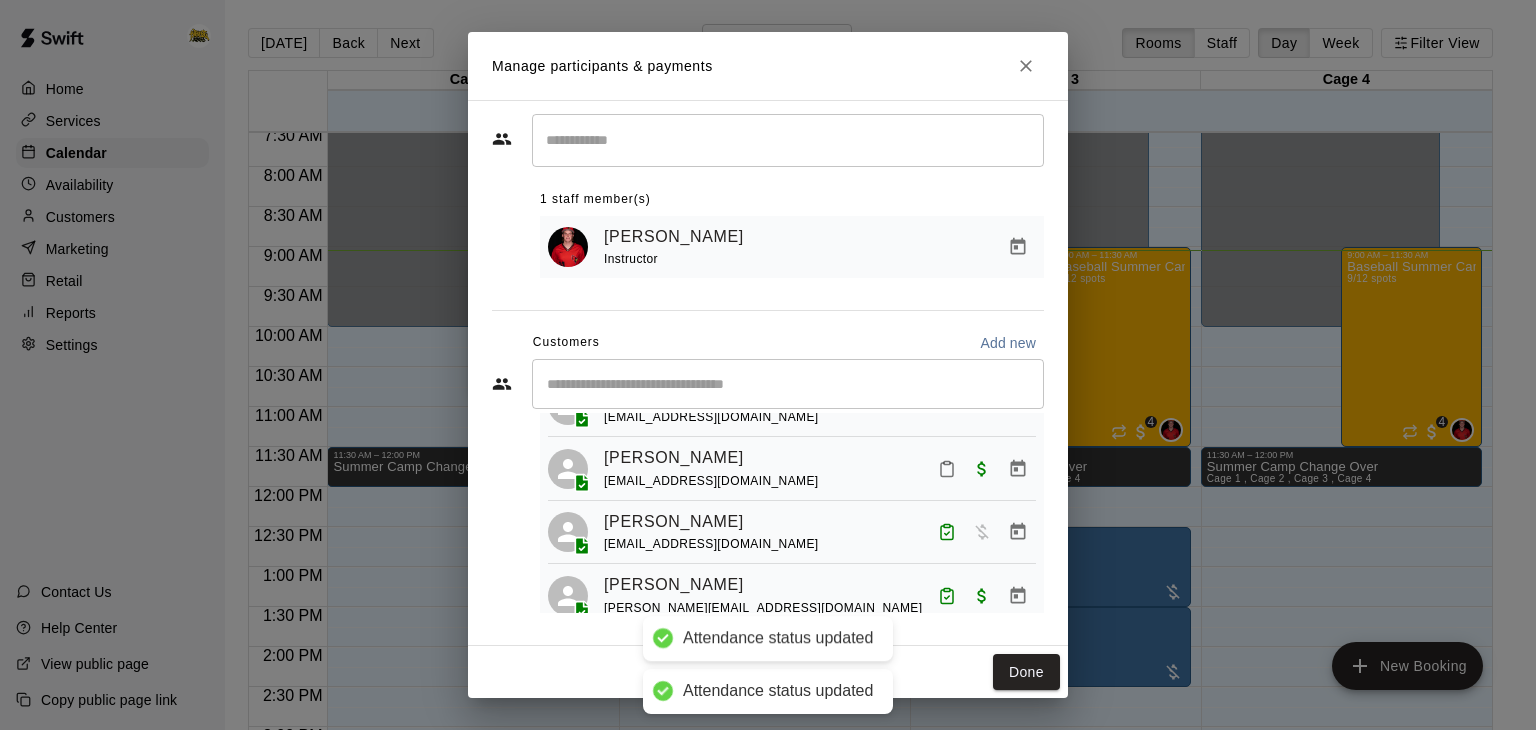 click 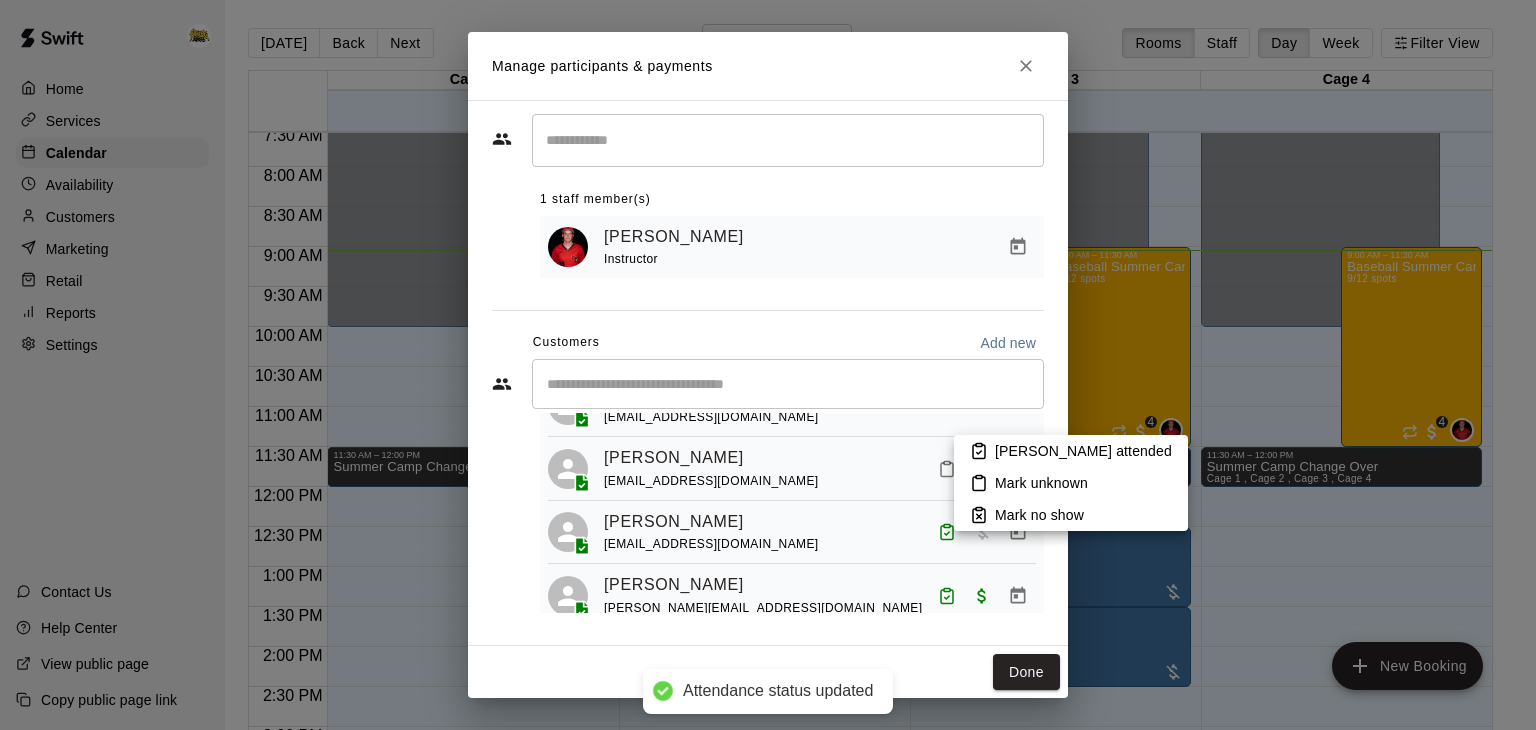 click 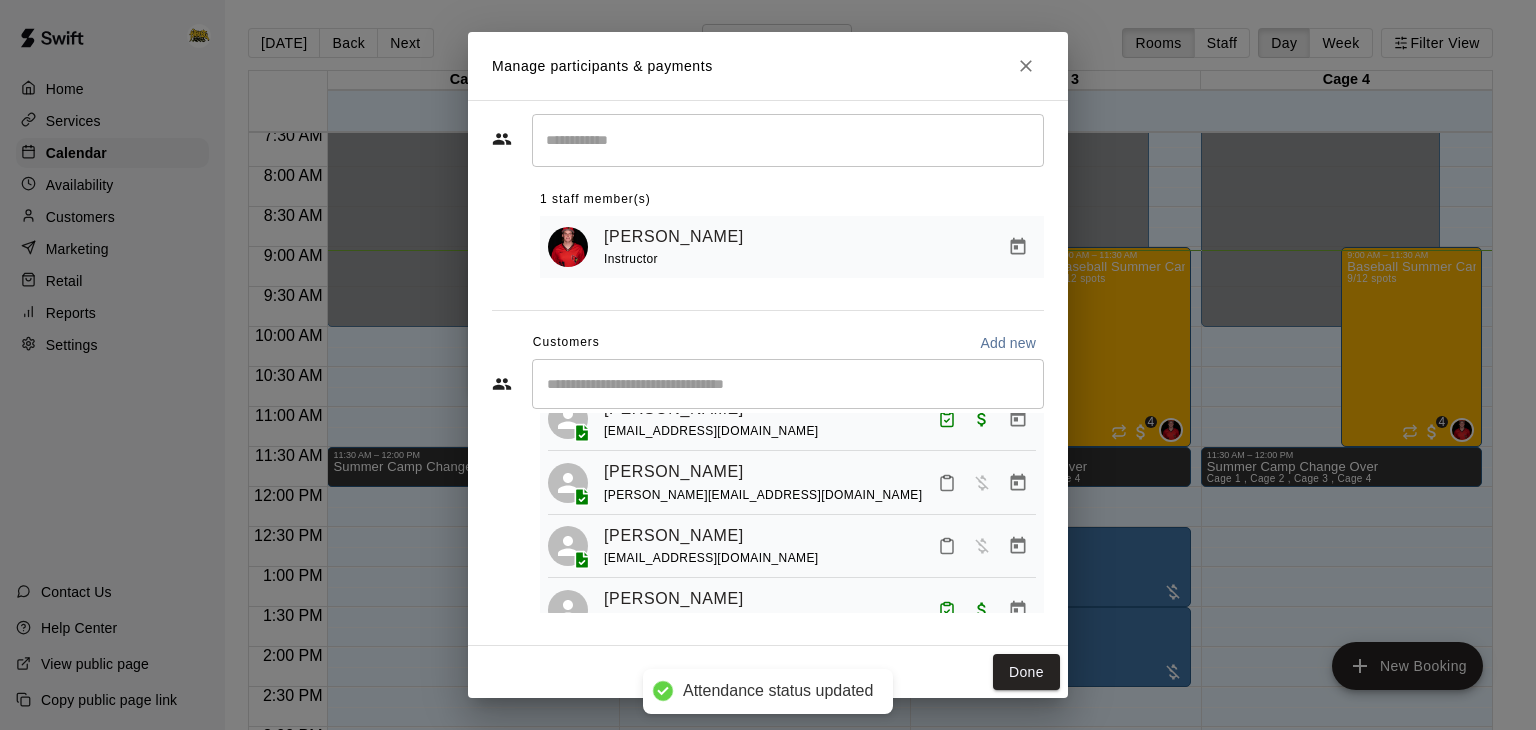 scroll, scrollTop: 214, scrollLeft: 0, axis: vertical 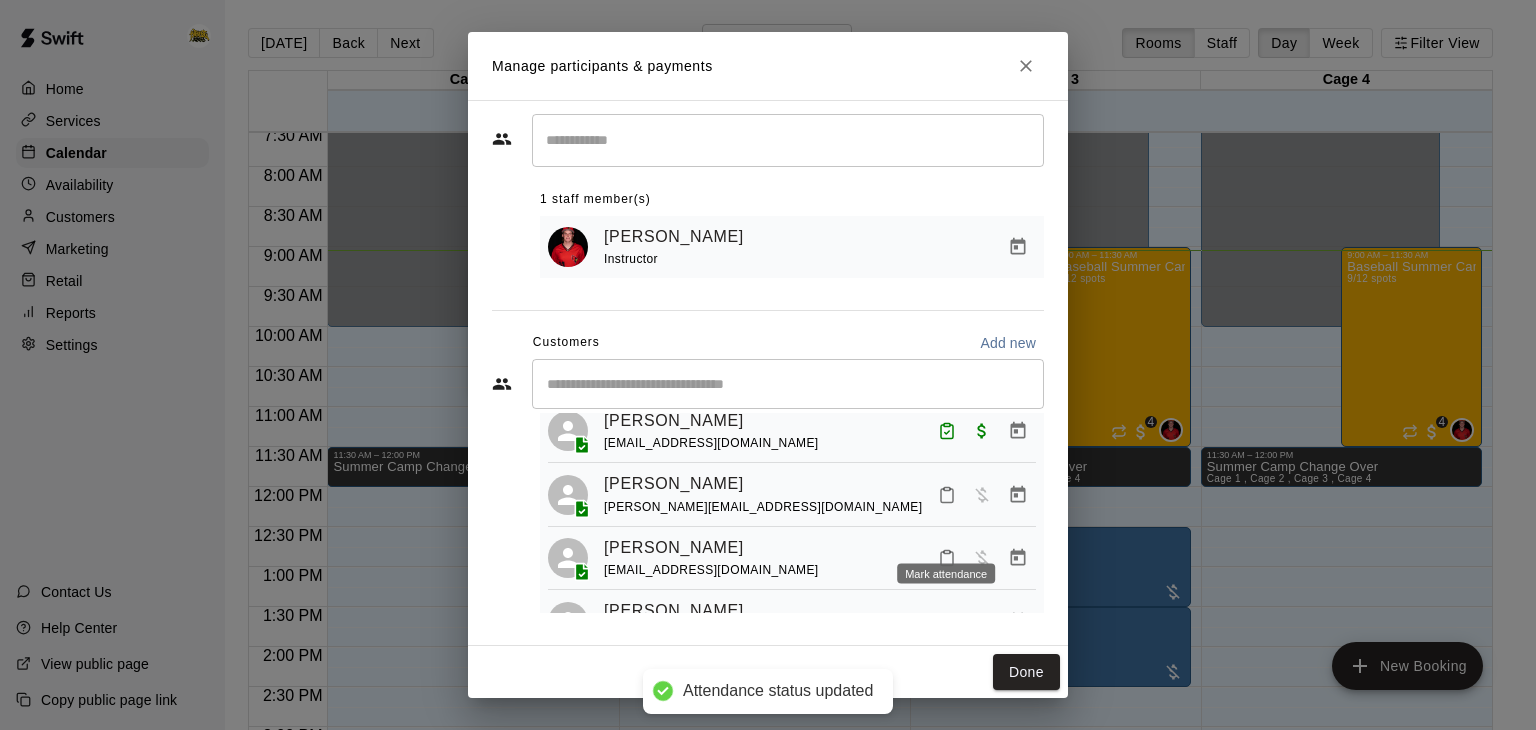 click 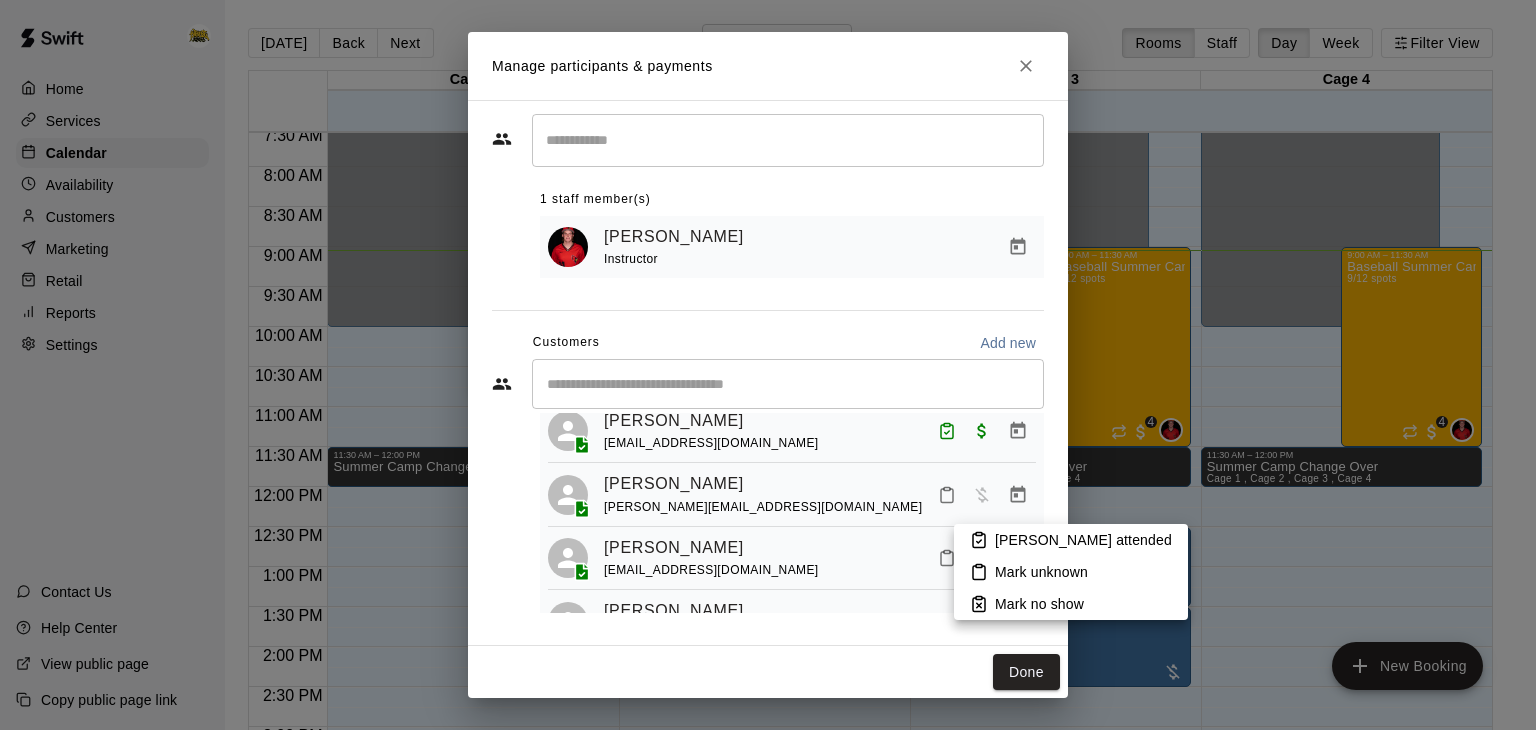 click 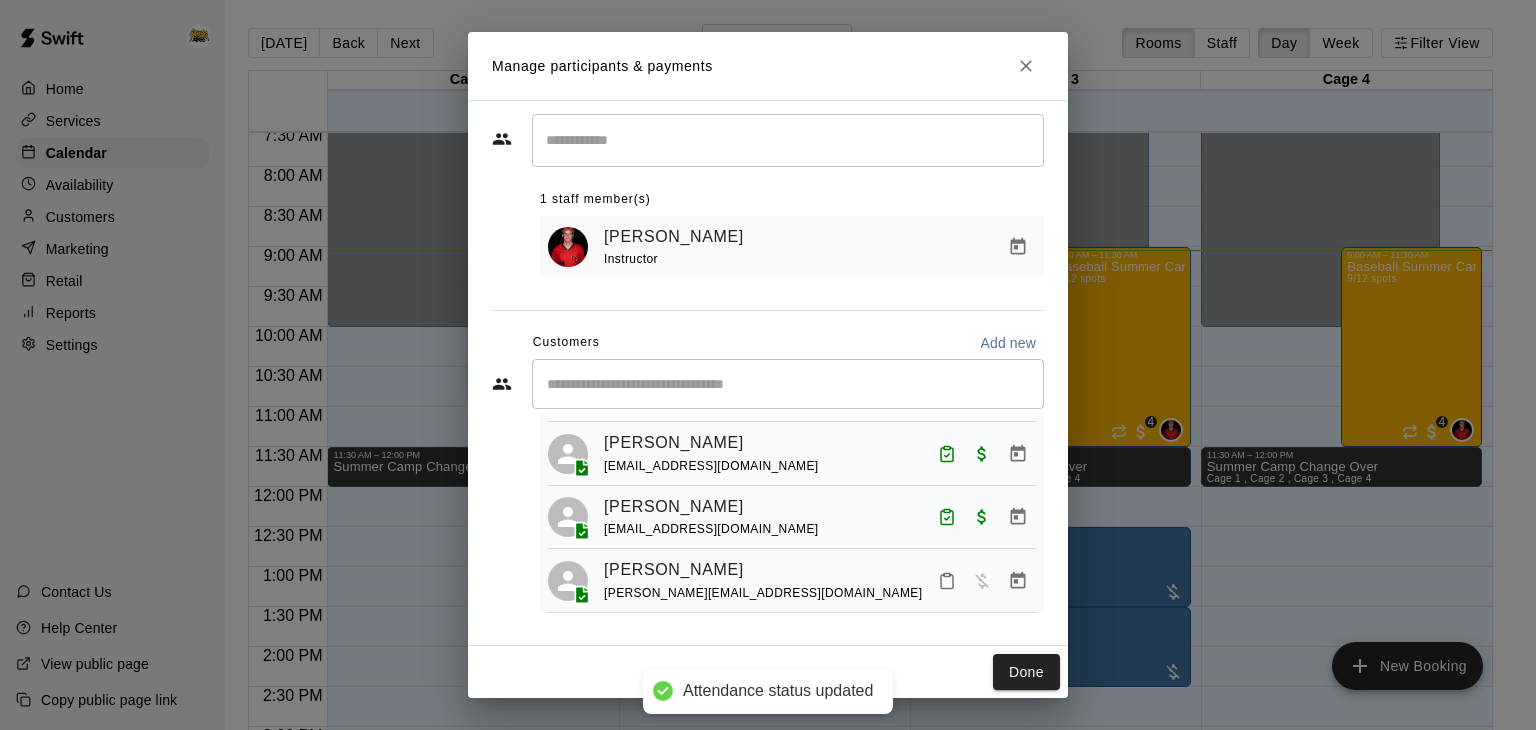 scroll, scrollTop: 104, scrollLeft: 0, axis: vertical 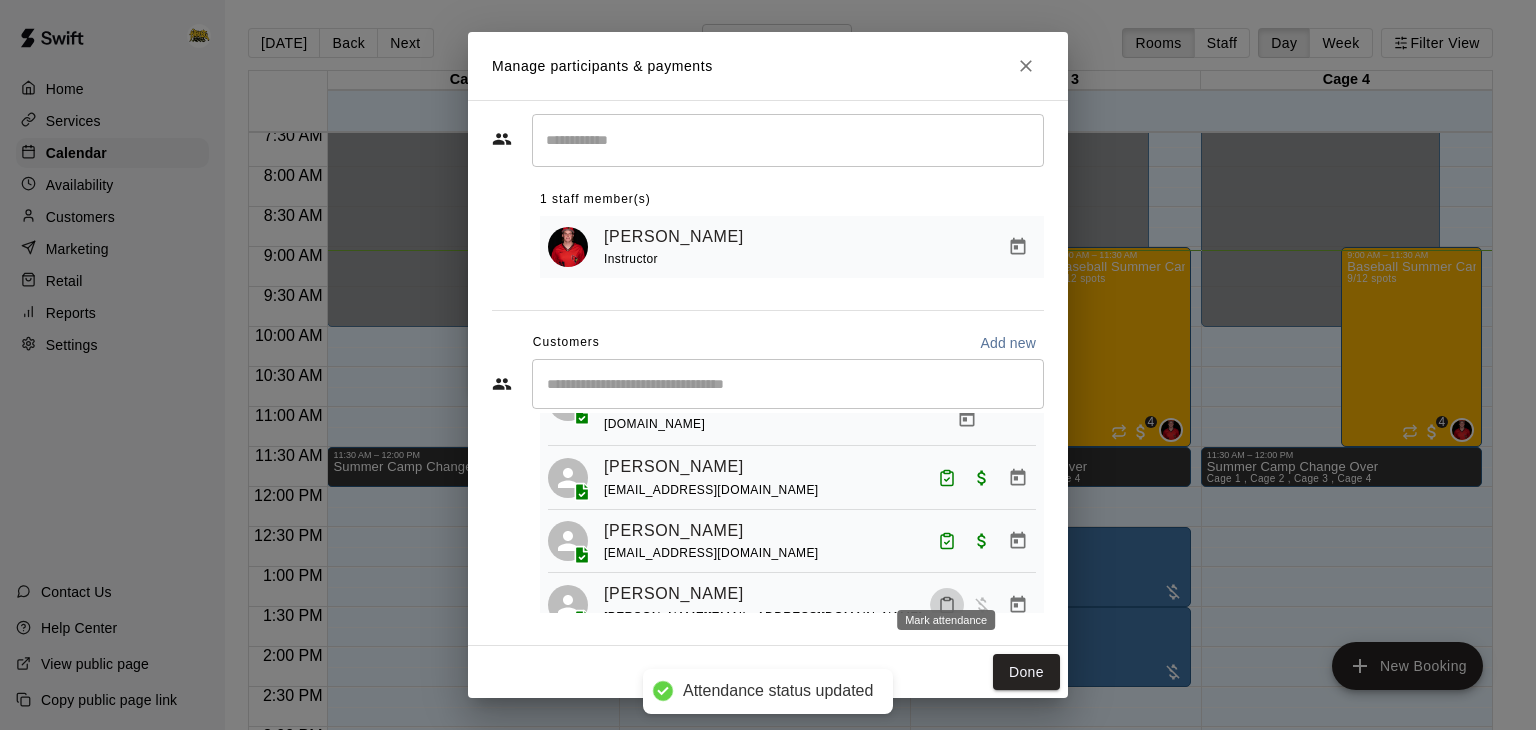 click 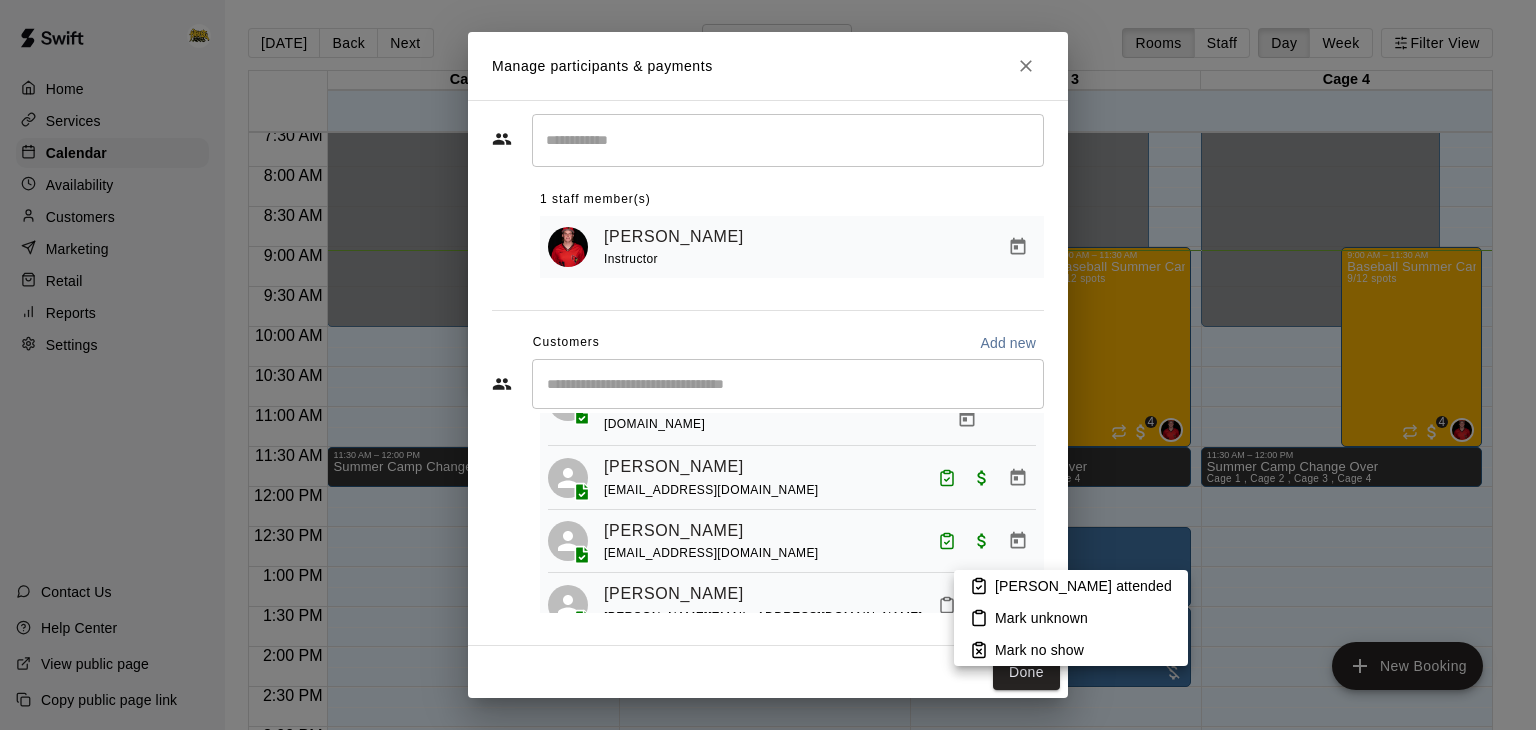 click 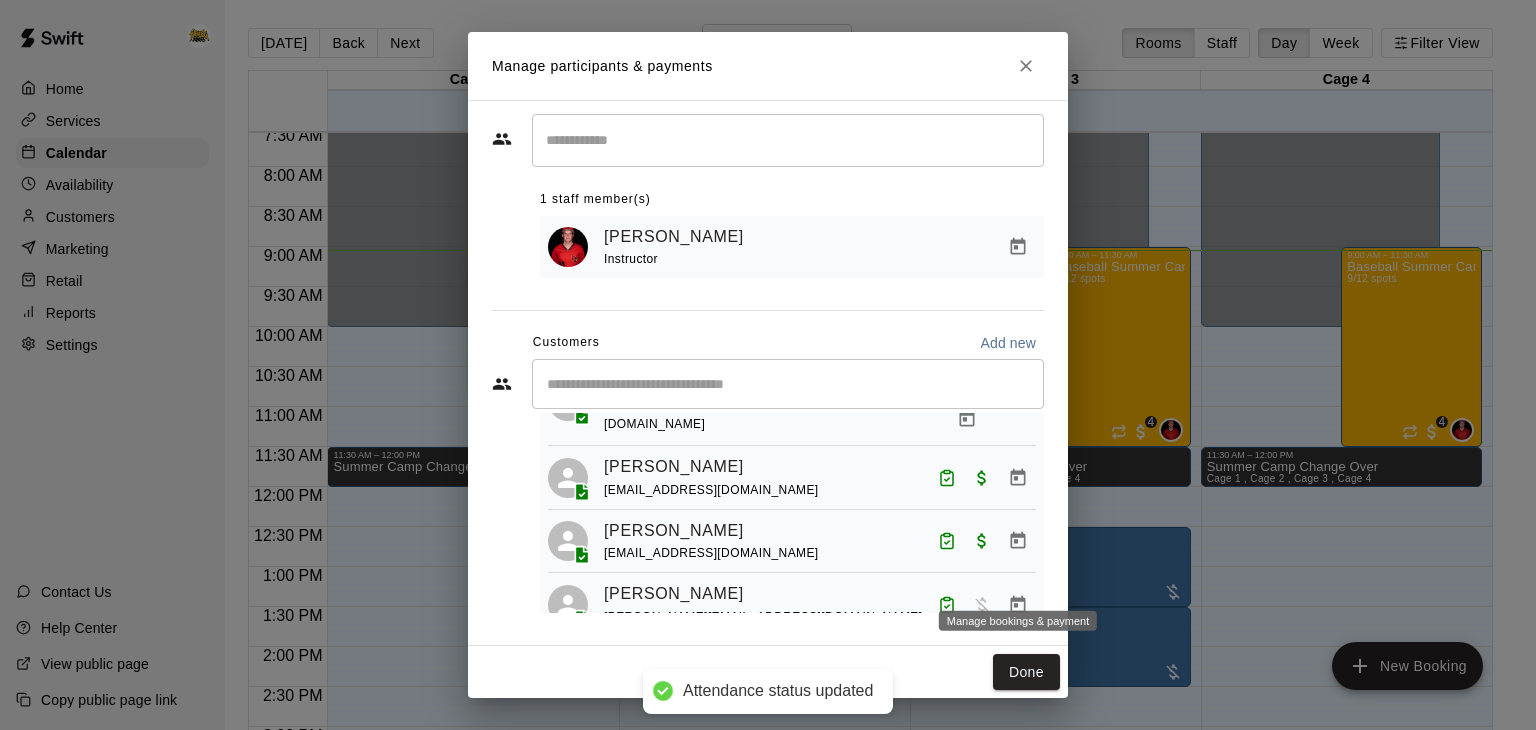 click 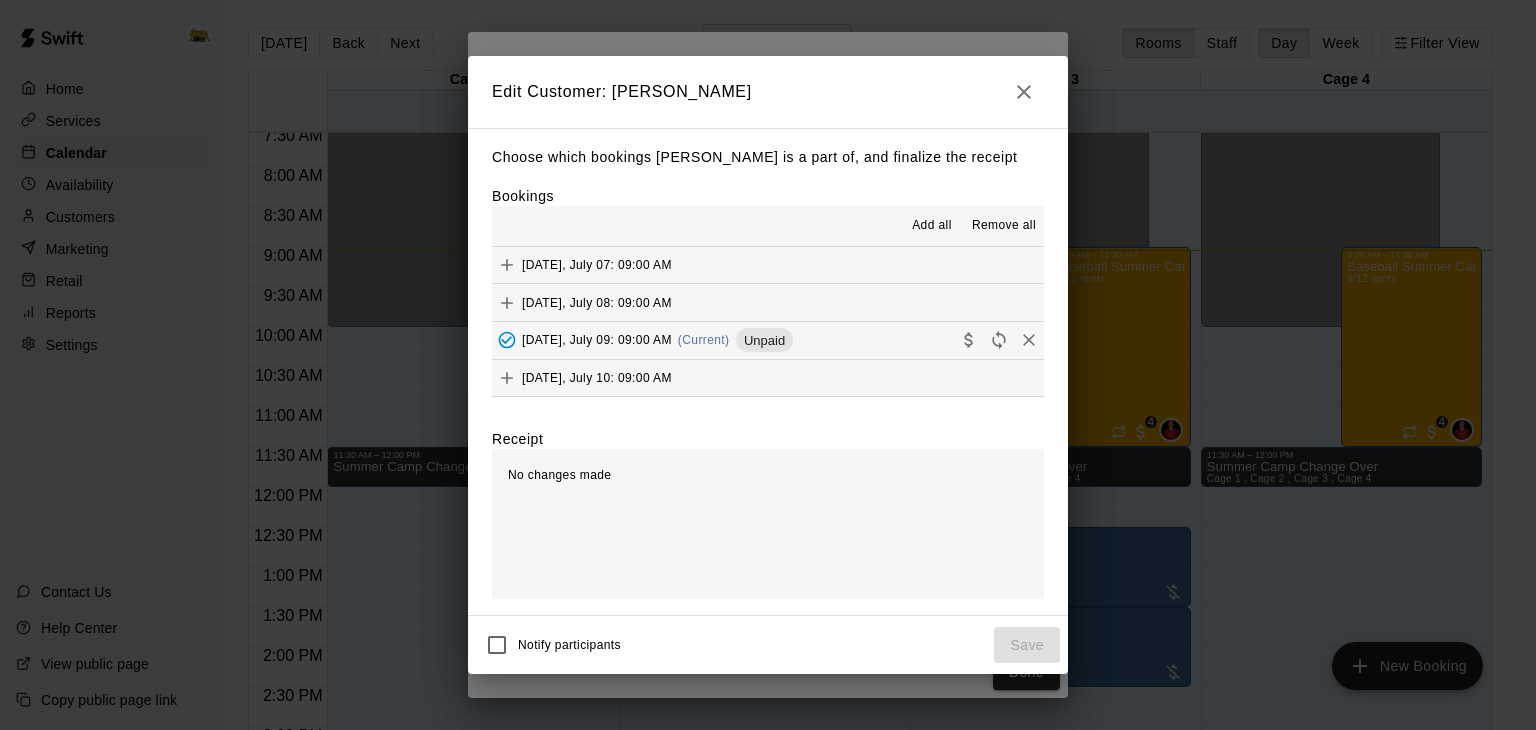 click on "Wednesday, July 09: 09:00 AM (Current) Unpaid" at bounding box center [768, 340] 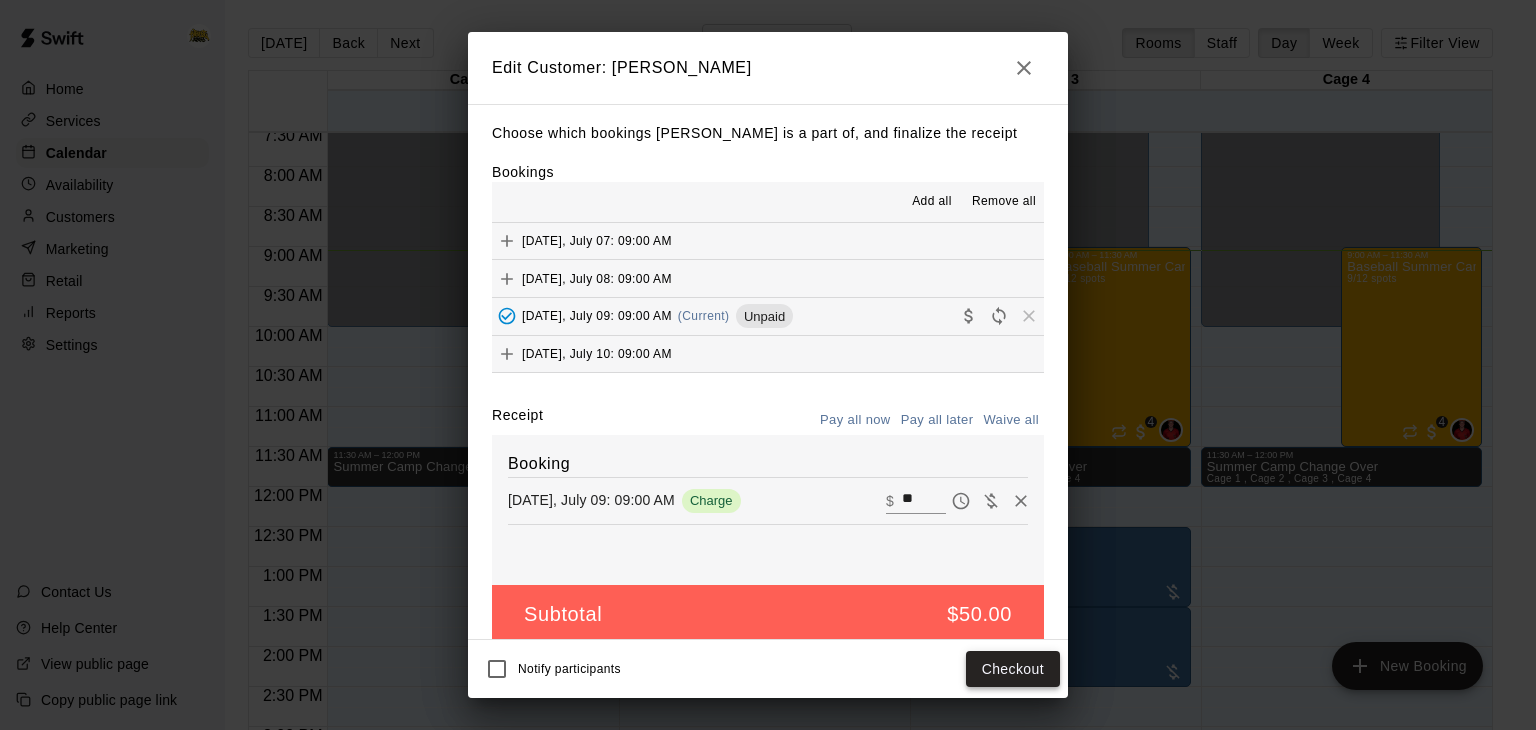 click on "Checkout" at bounding box center (1013, 669) 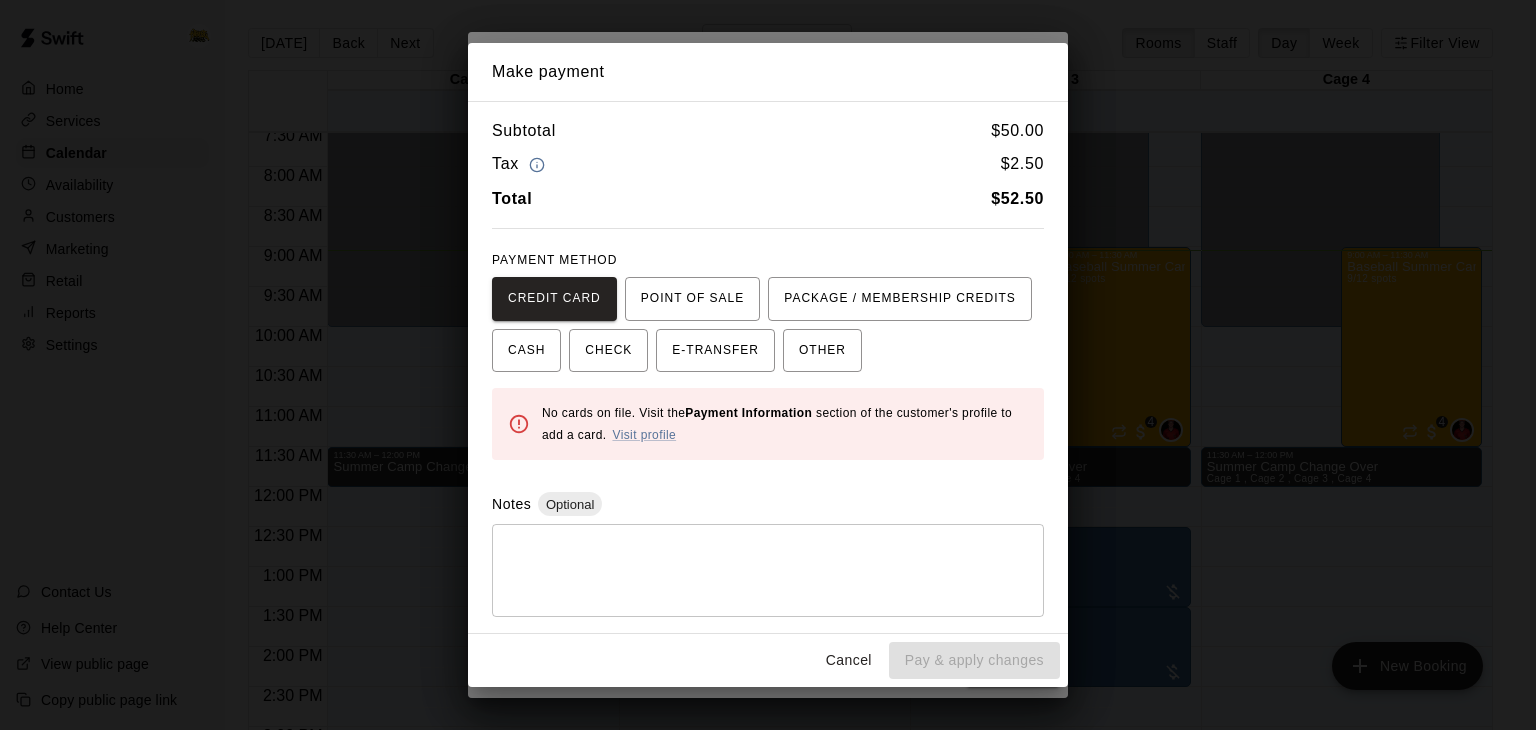 click on "* ​" at bounding box center (768, 570) 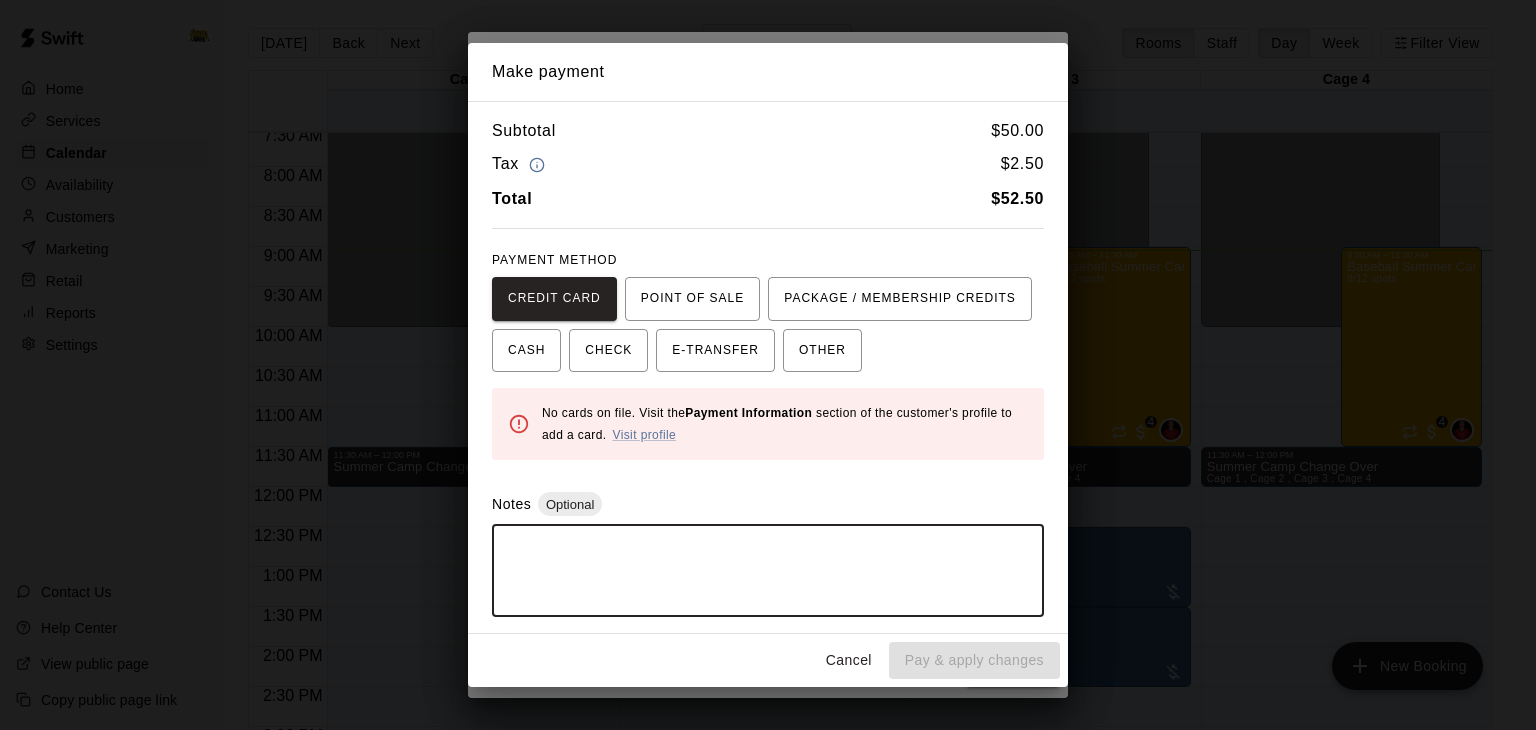 click on "Cancel" at bounding box center (849, 660) 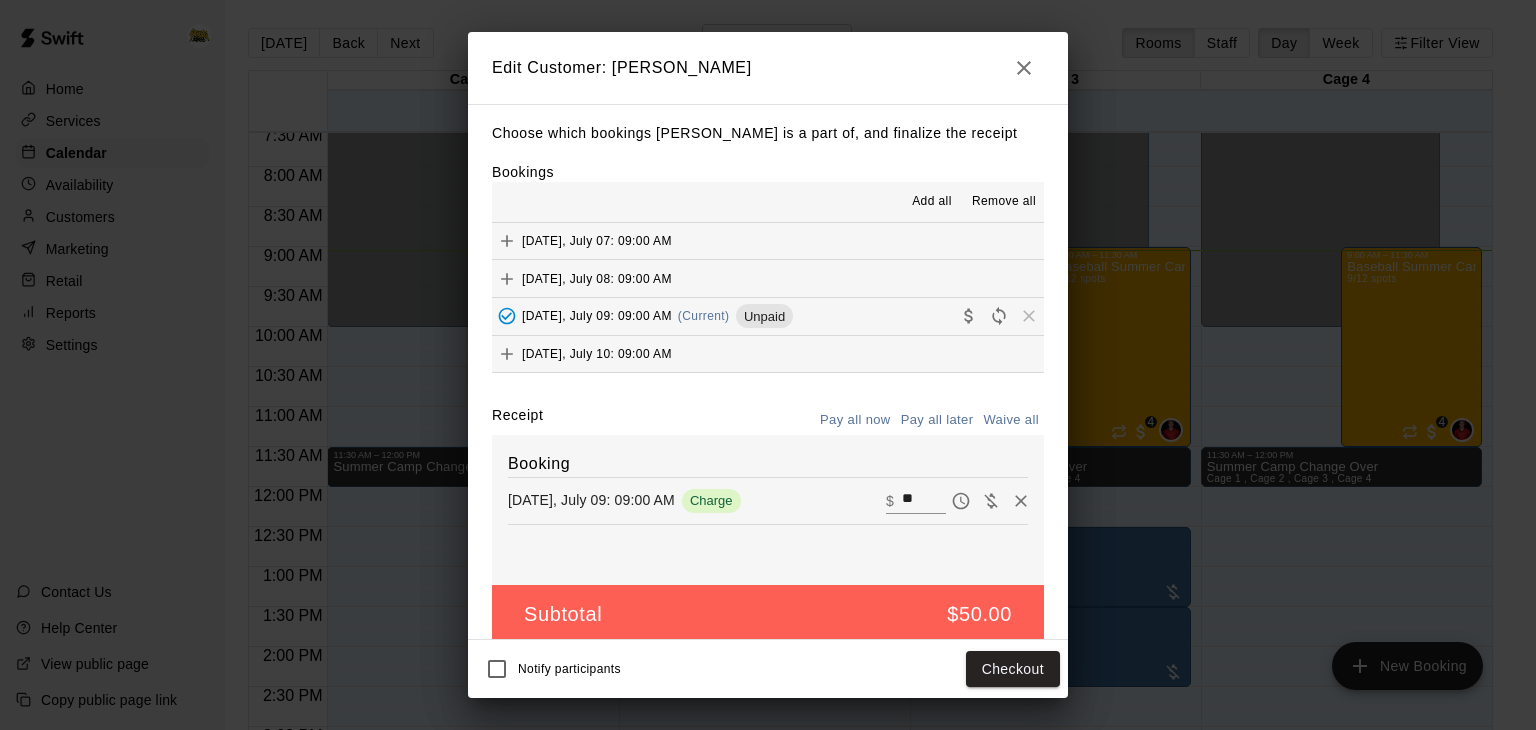 click 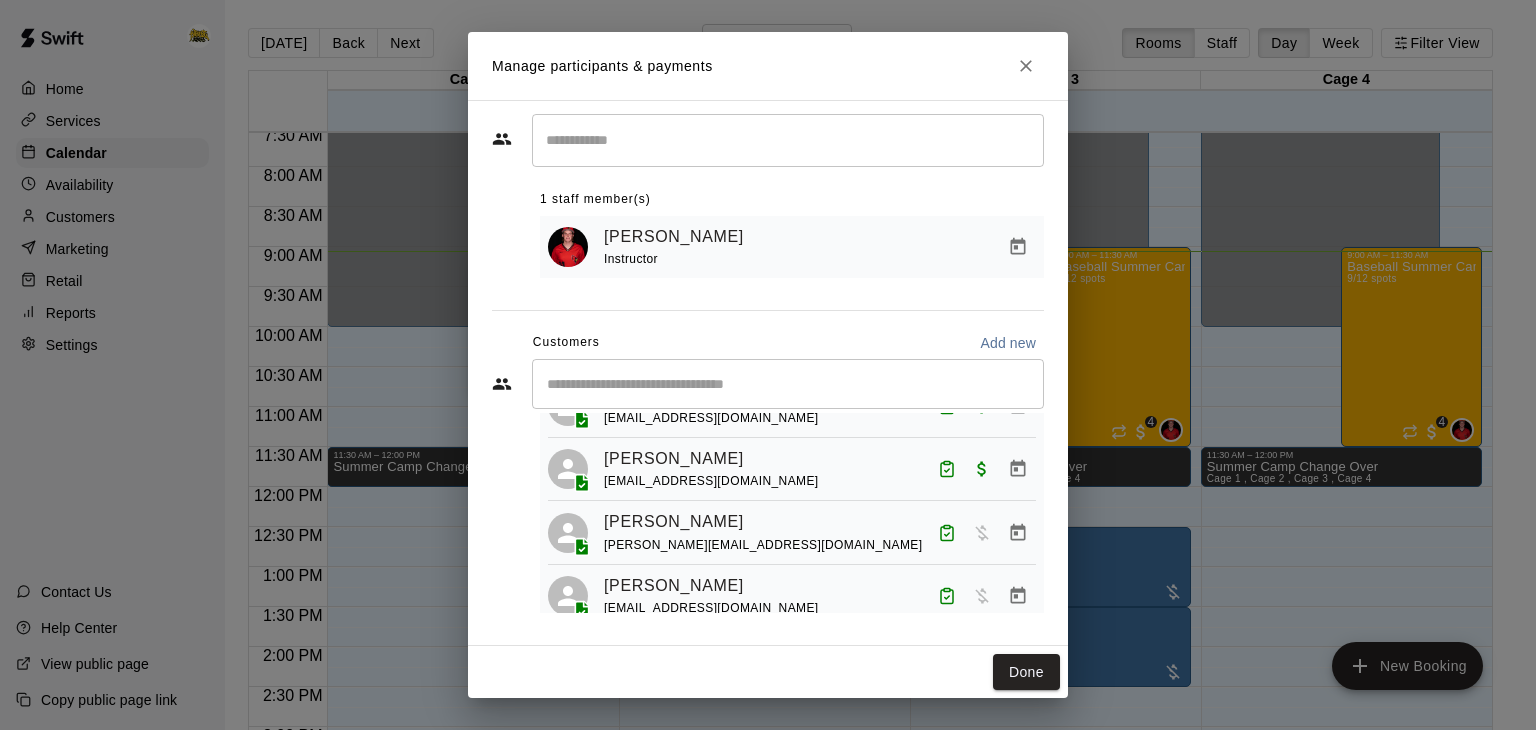 scroll, scrollTop: 173, scrollLeft: 0, axis: vertical 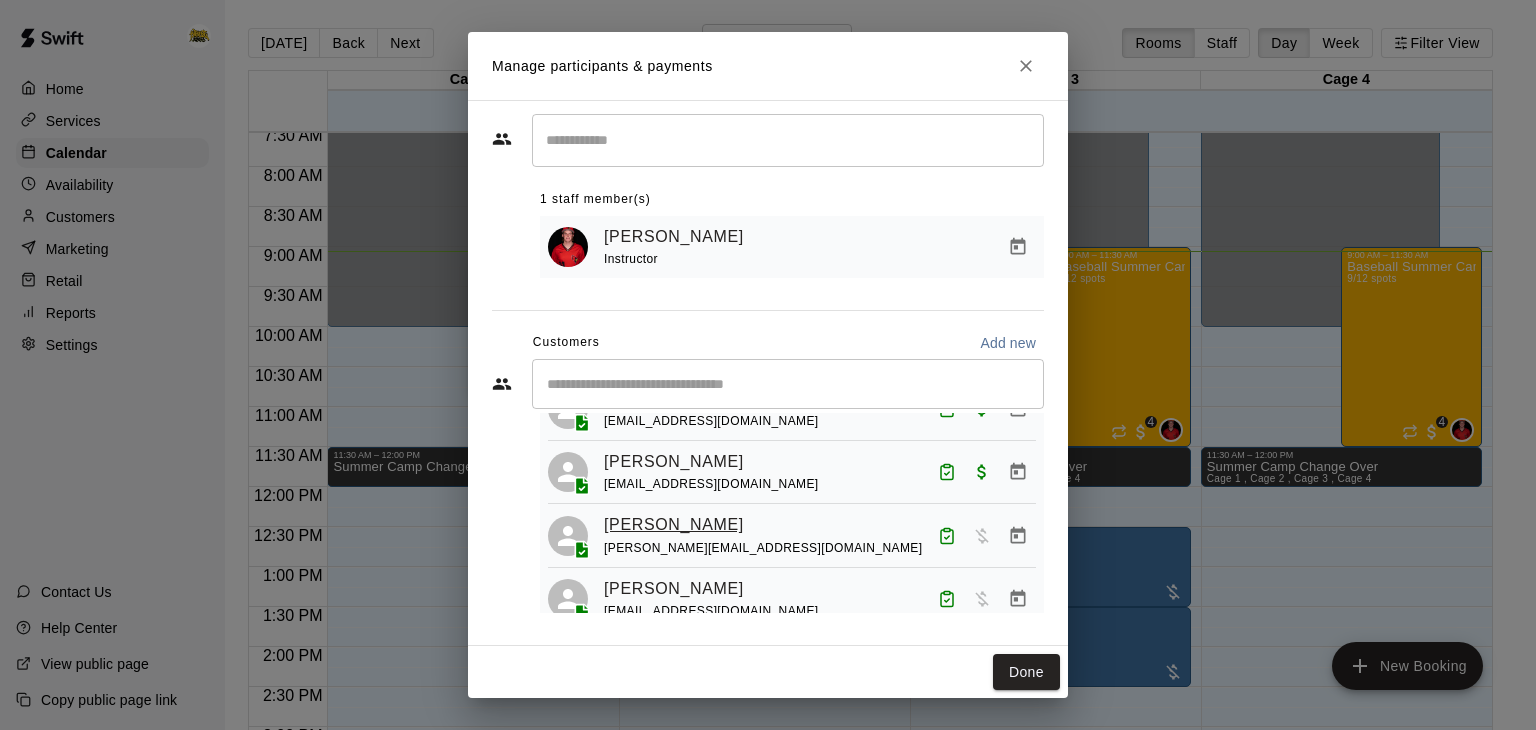 click on "Kolby Tanaka" at bounding box center [674, 525] 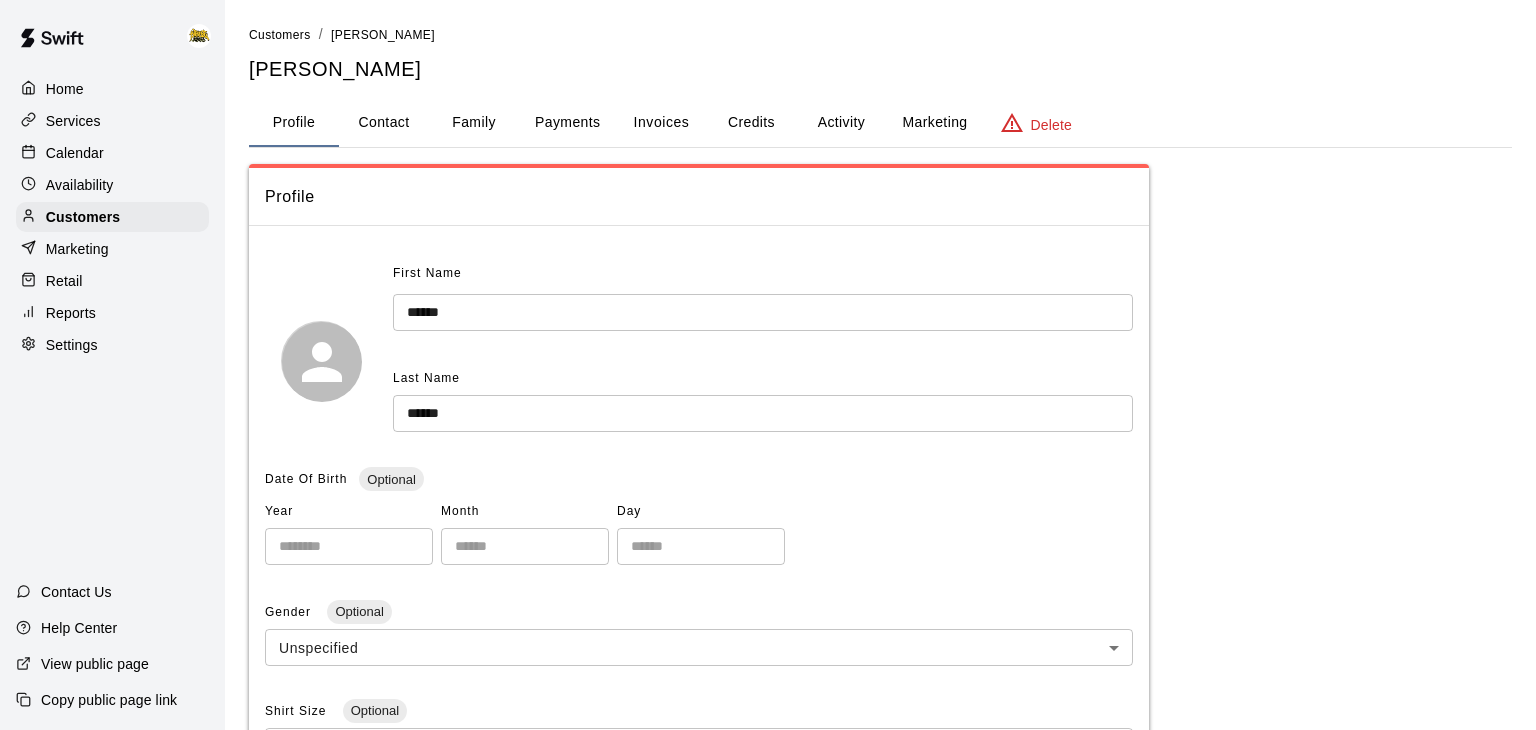 click on "Payments" at bounding box center [567, 123] 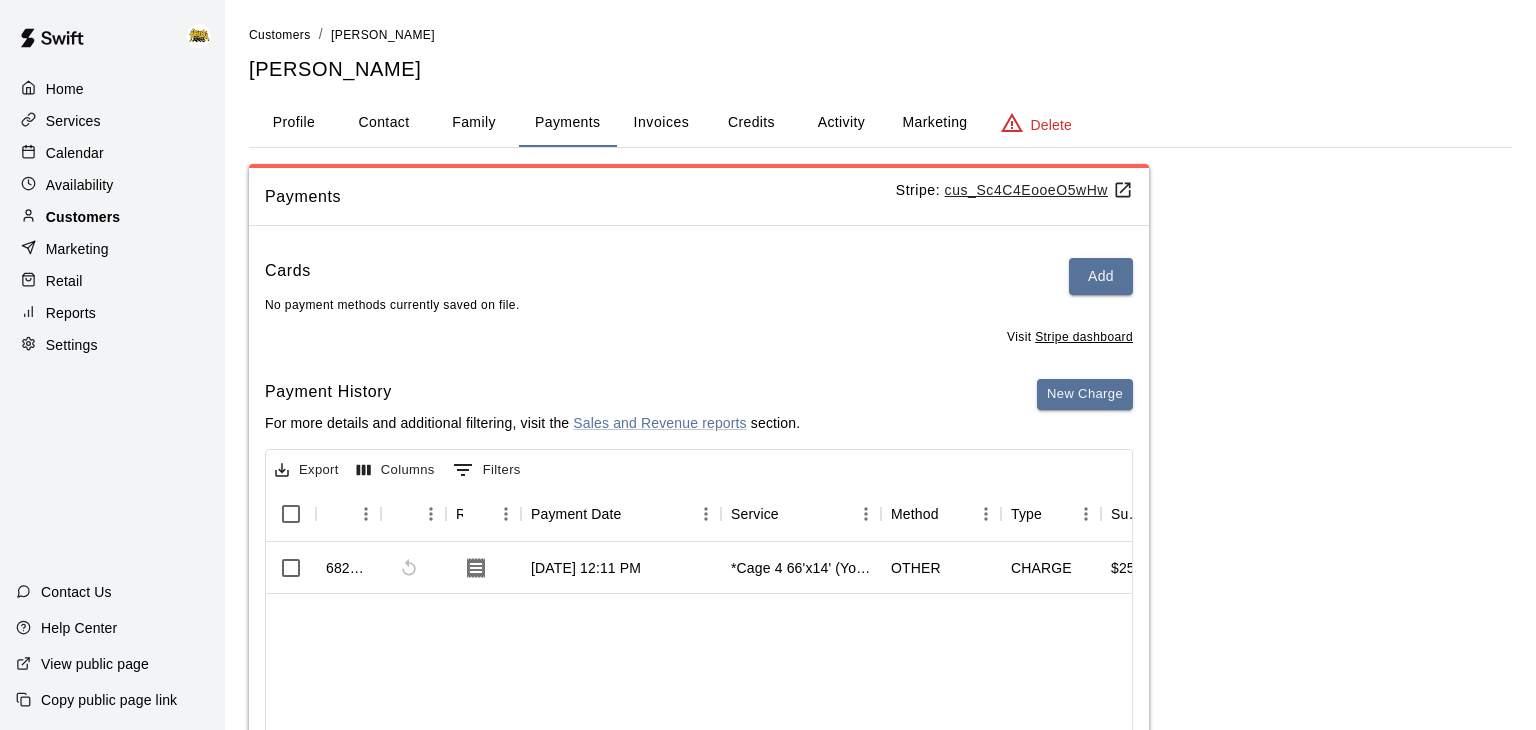 click on "Customers" at bounding box center [112, 217] 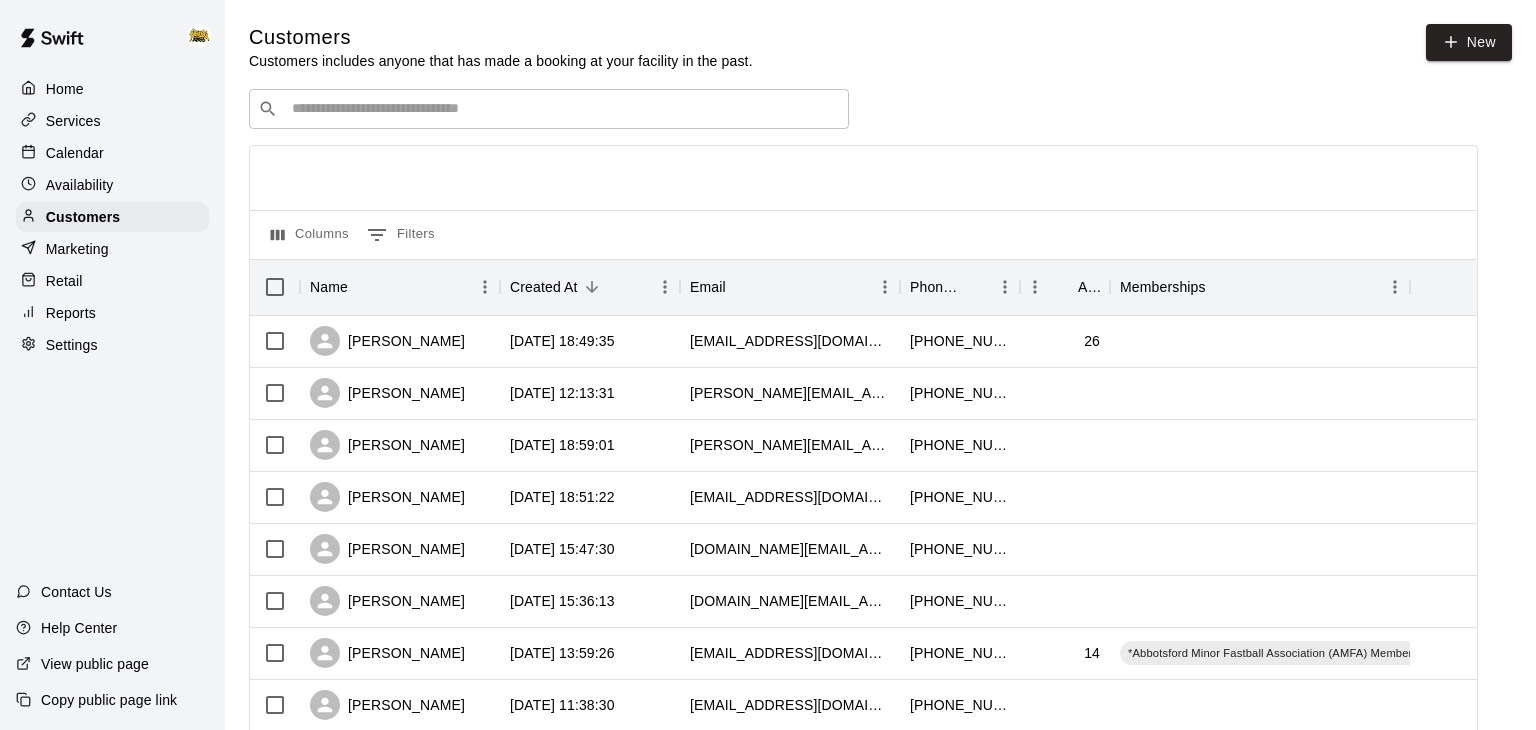 click on "Calendar" at bounding box center [112, 153] 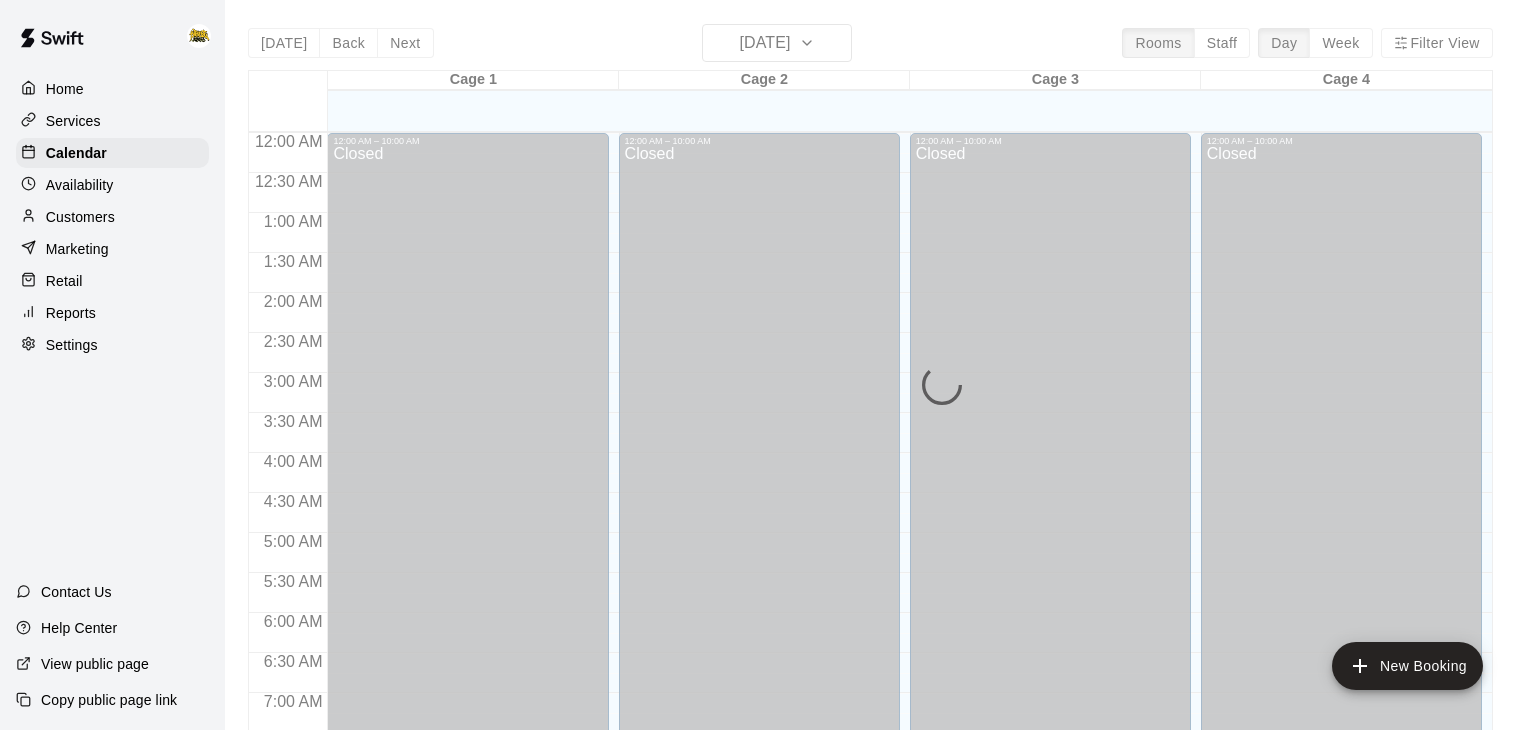 scroll, scrollTop: 725, scrollLeft: 0, axis: vertical 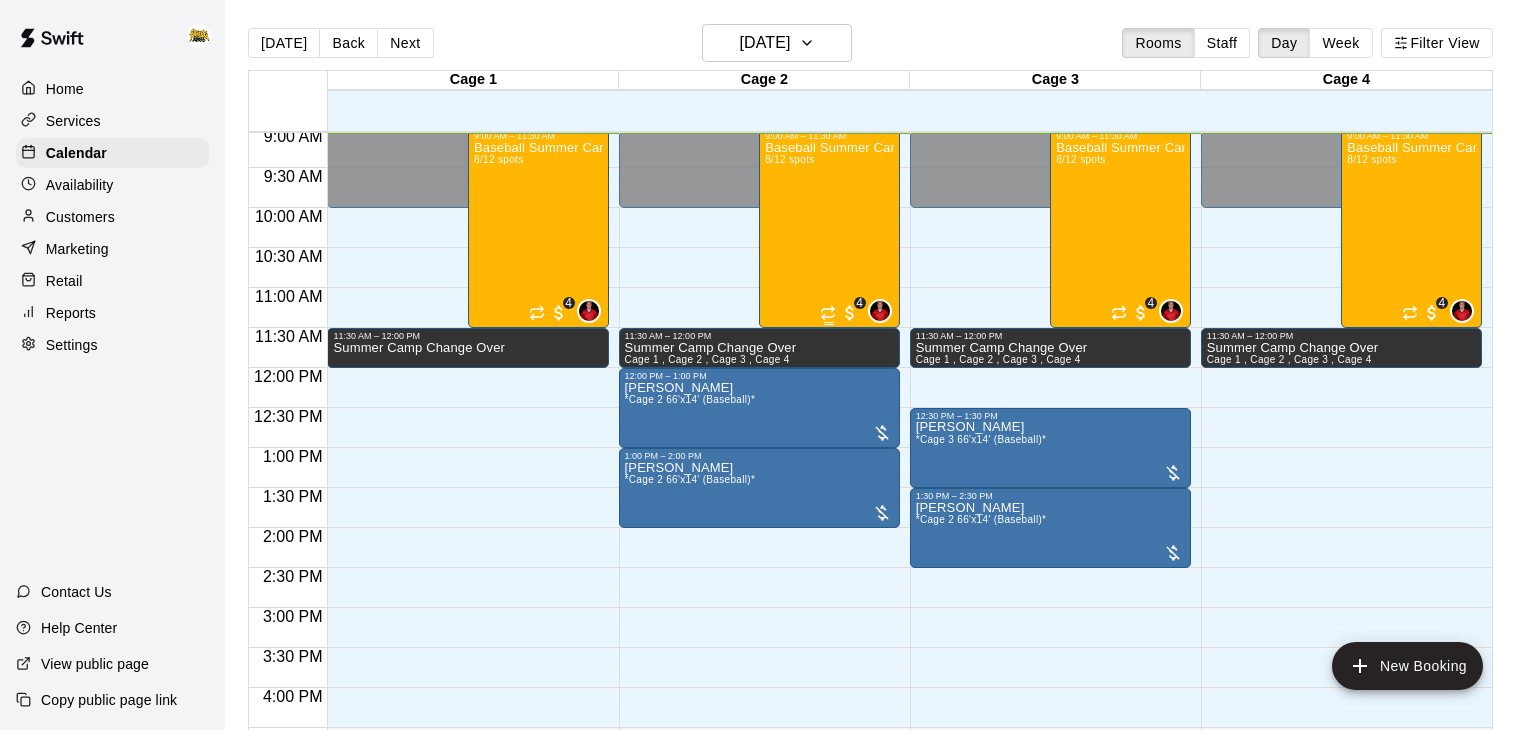 click on "Baseball Summer Camp July 7, 8, 9, 10 Ages 8 - 13 8/12 spots" at bounding box center (829, 506) 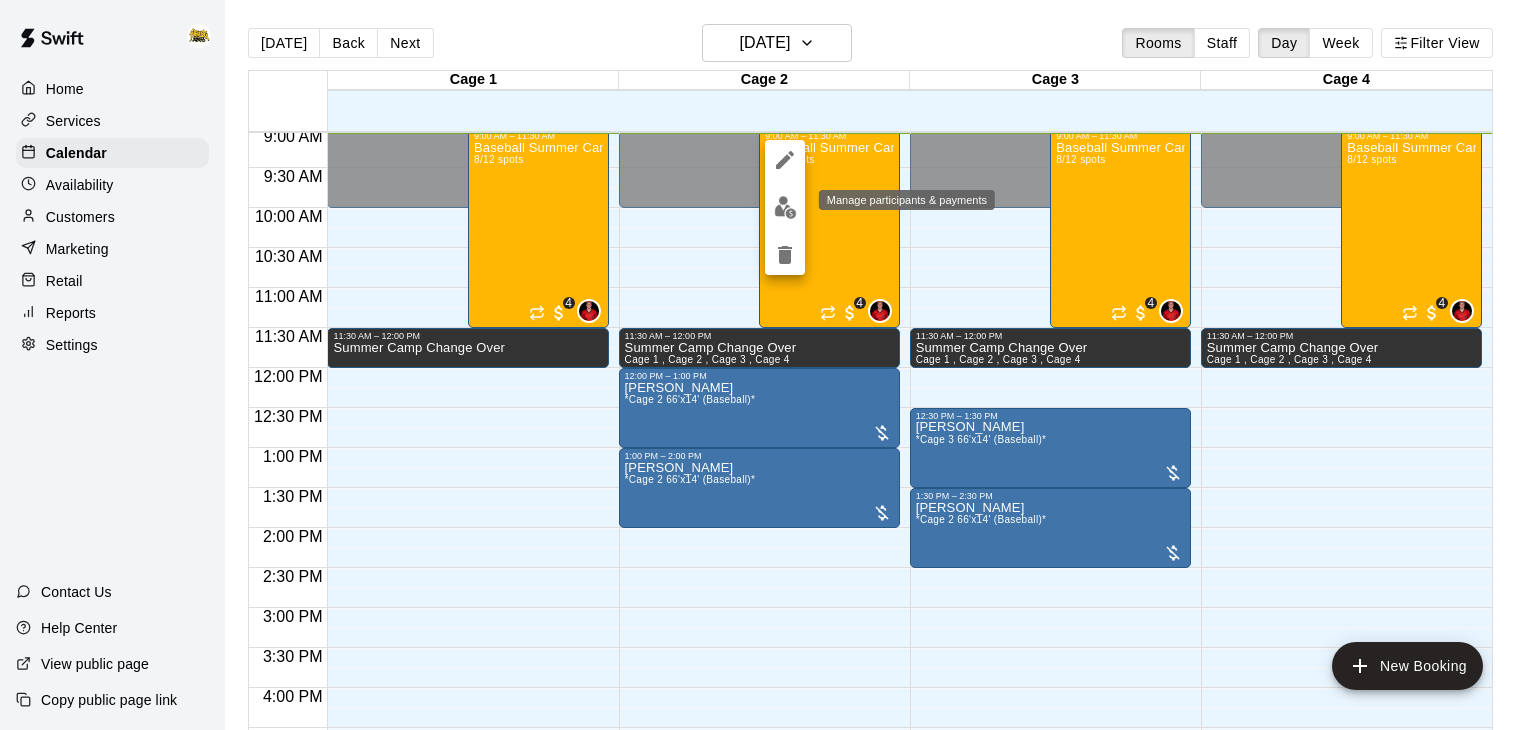 click at bounding box center [785, 207] 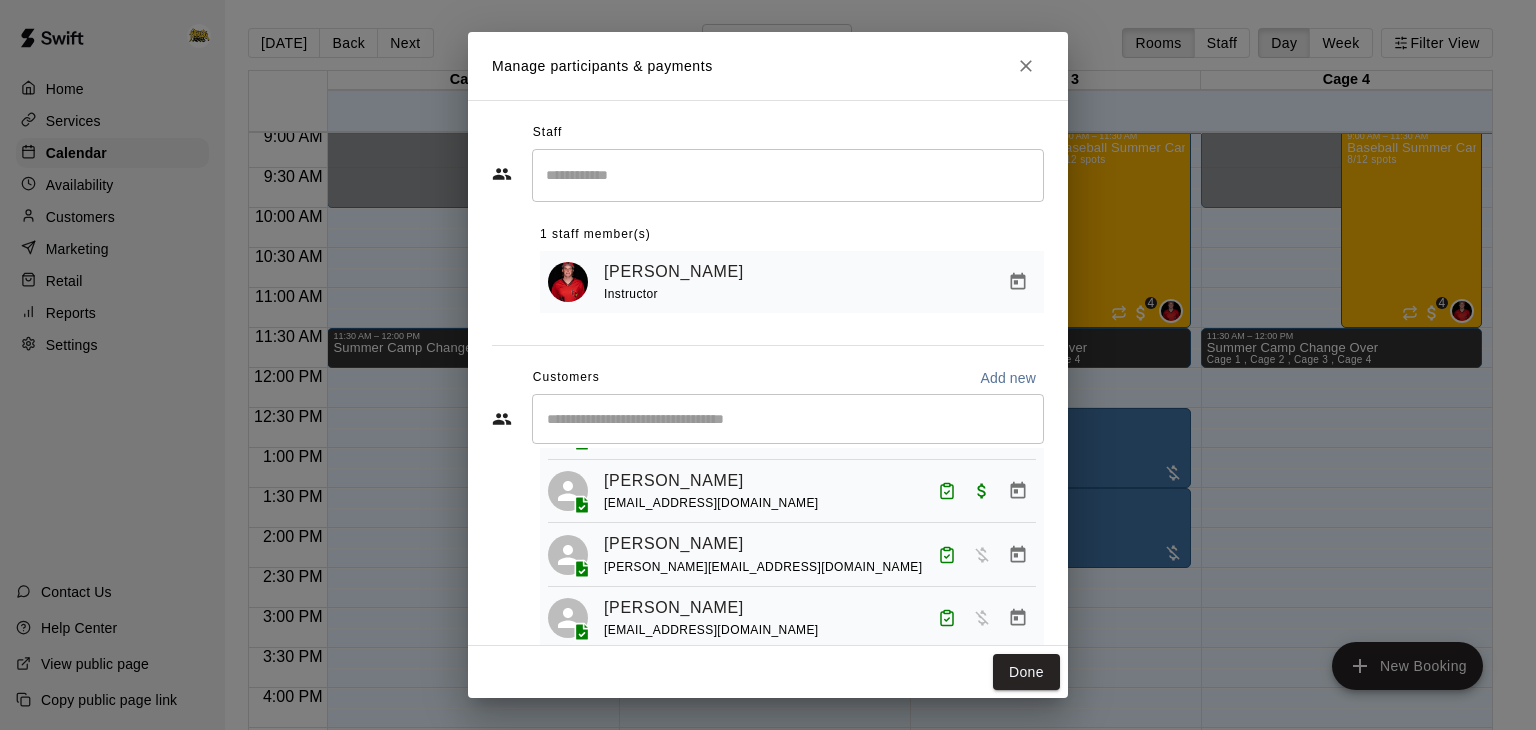 scroll, scrollTop: 185, scrollLeft: 0, axis: vertical 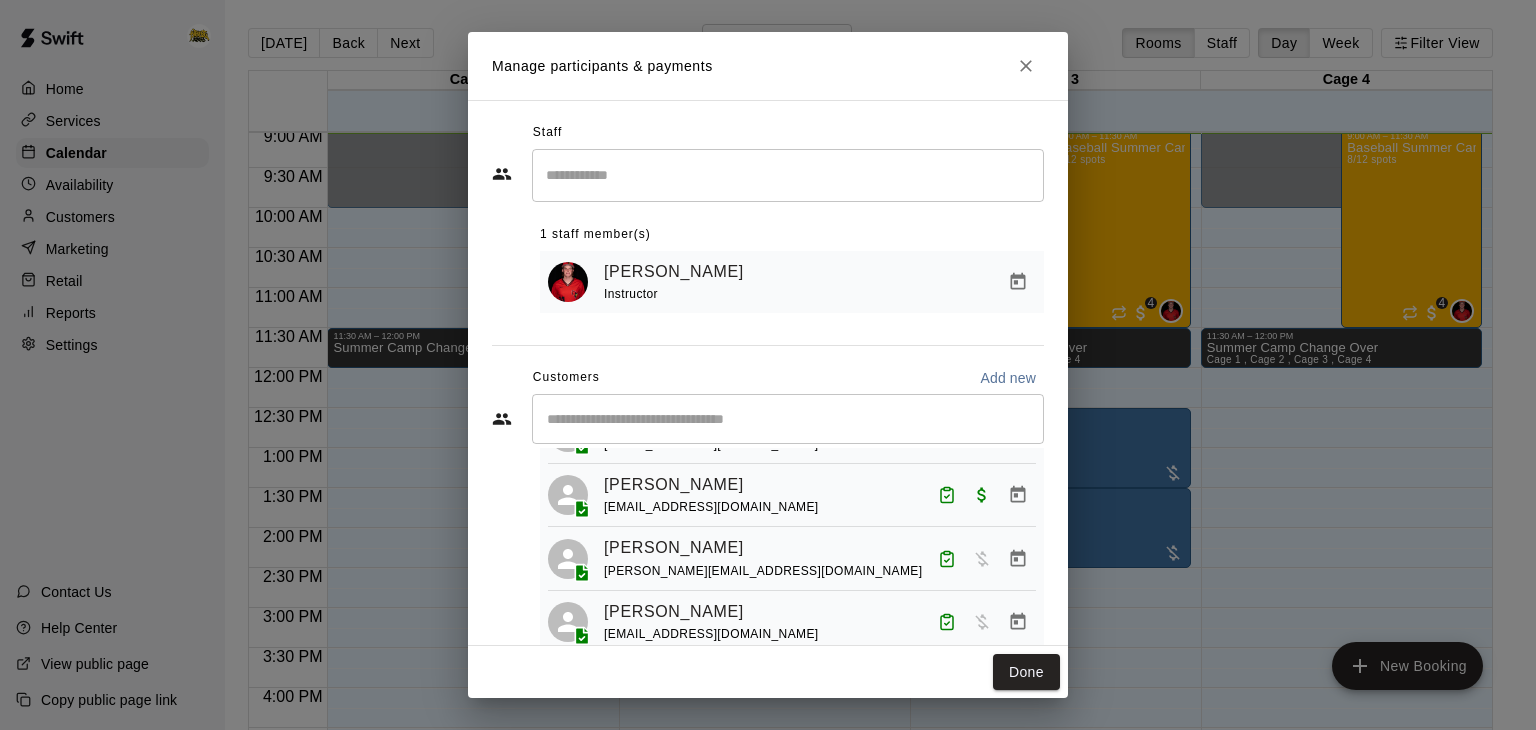 click 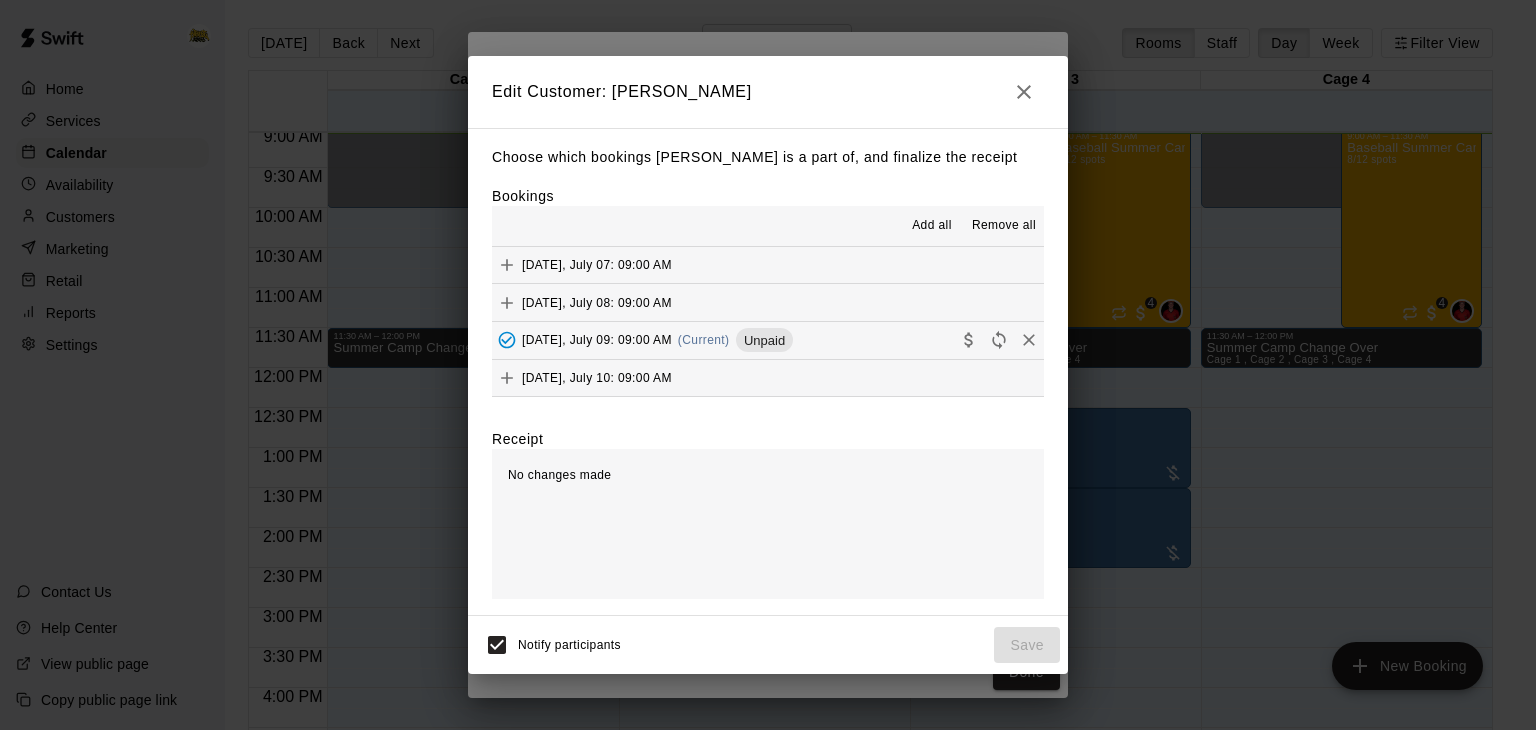 click on "Wednesday, July 09: 09:00 AM (Current) Unpaid" at bounding box center (768, 340) 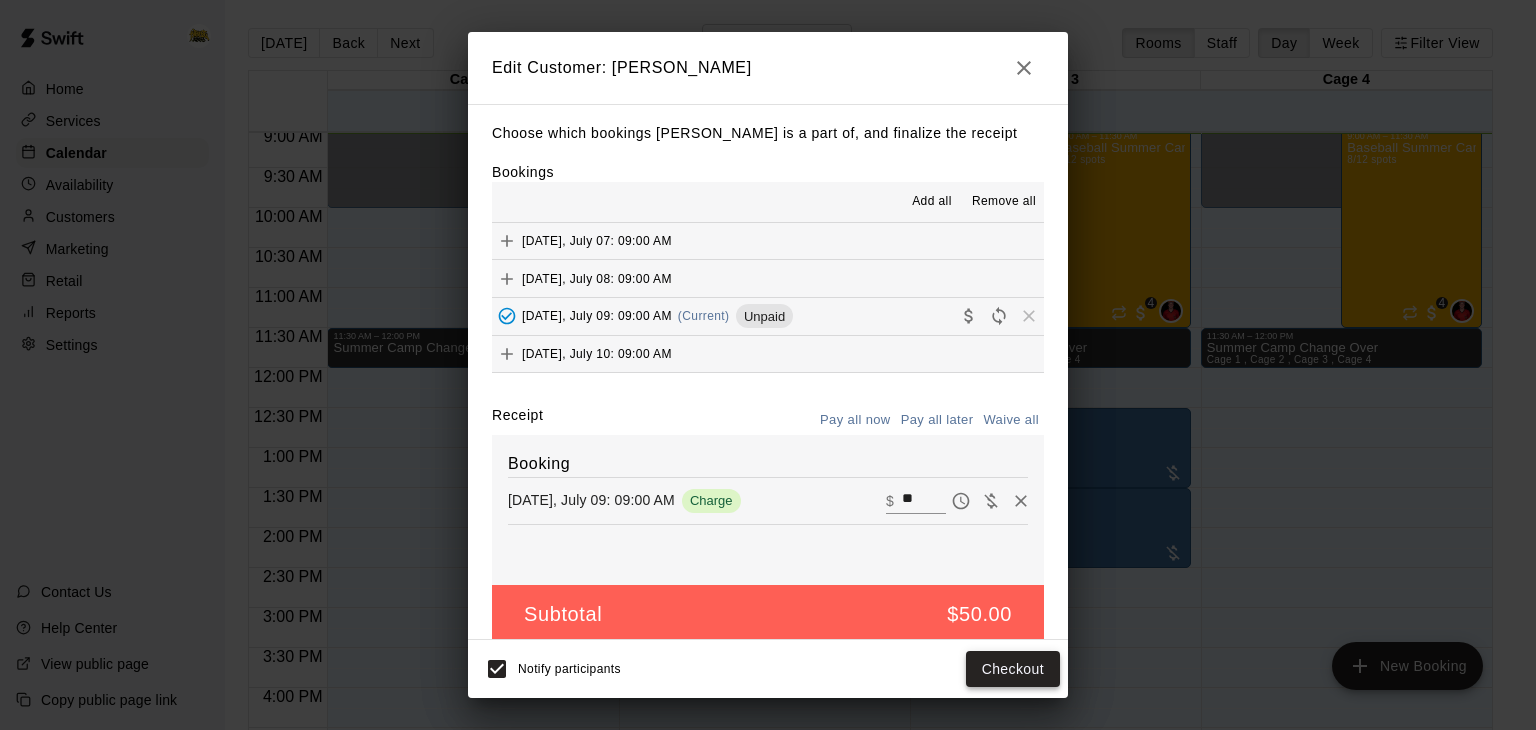 click on "Checkout" at bounding box center [1013, 669] 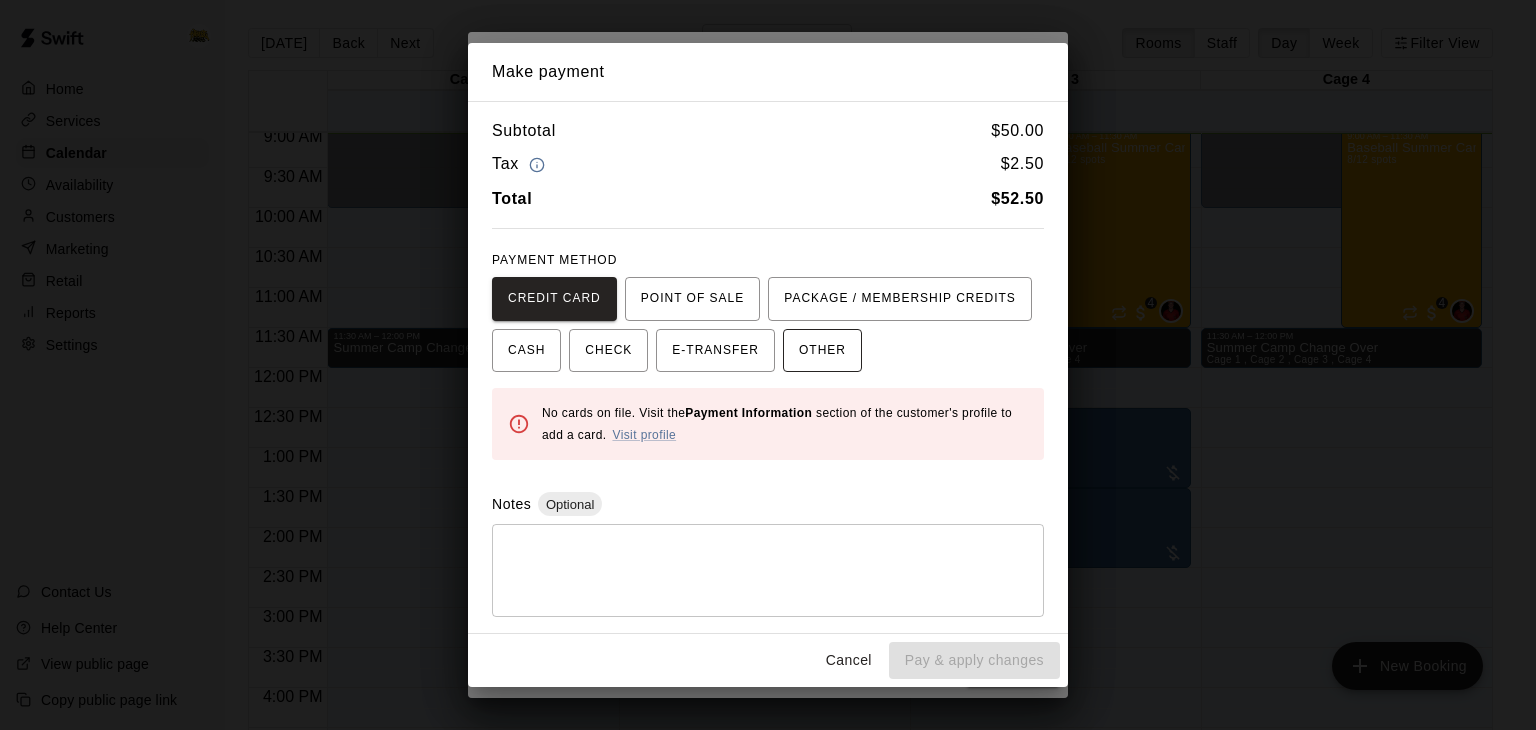 click on "OTHER" at bounding box center [822, 351] 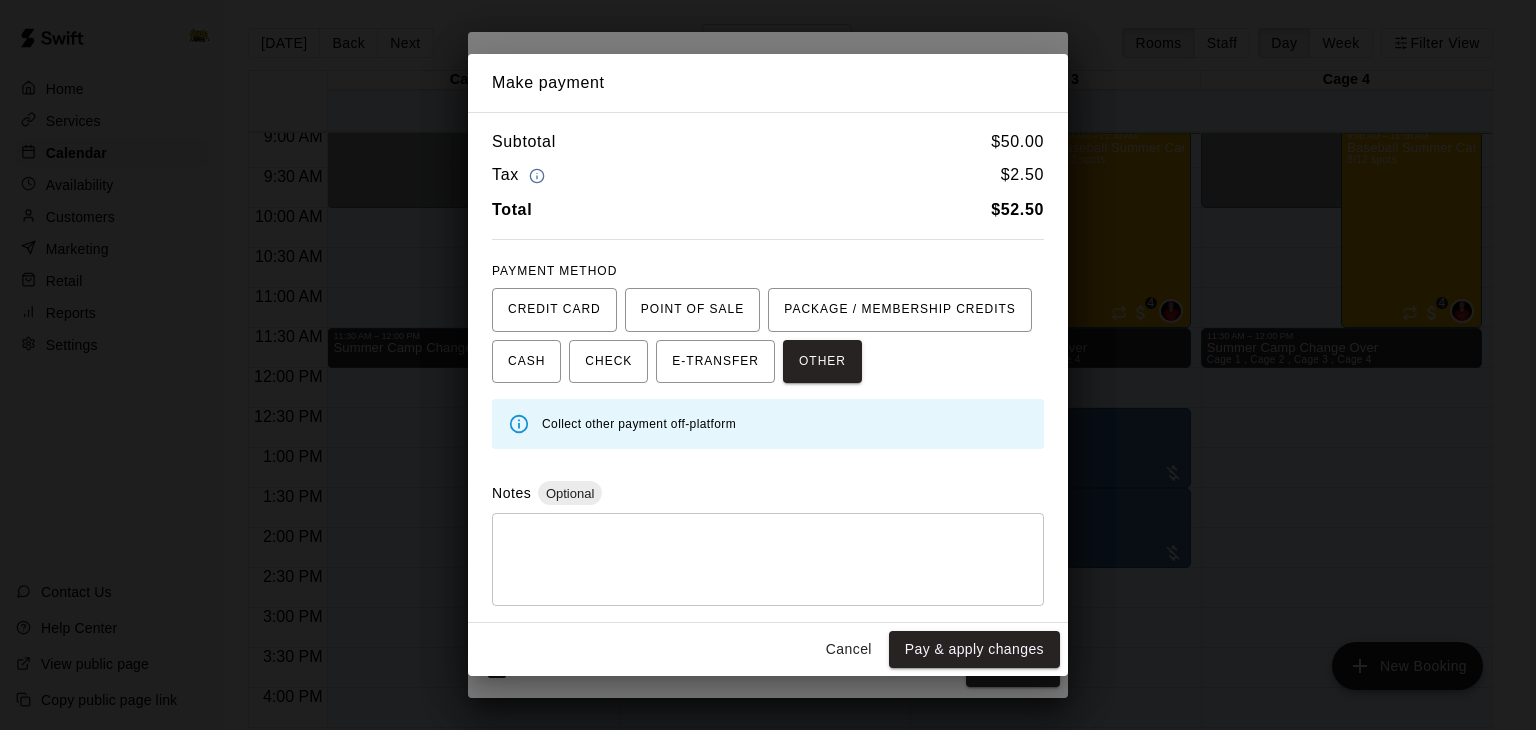 click at bounding box center (768, 560) 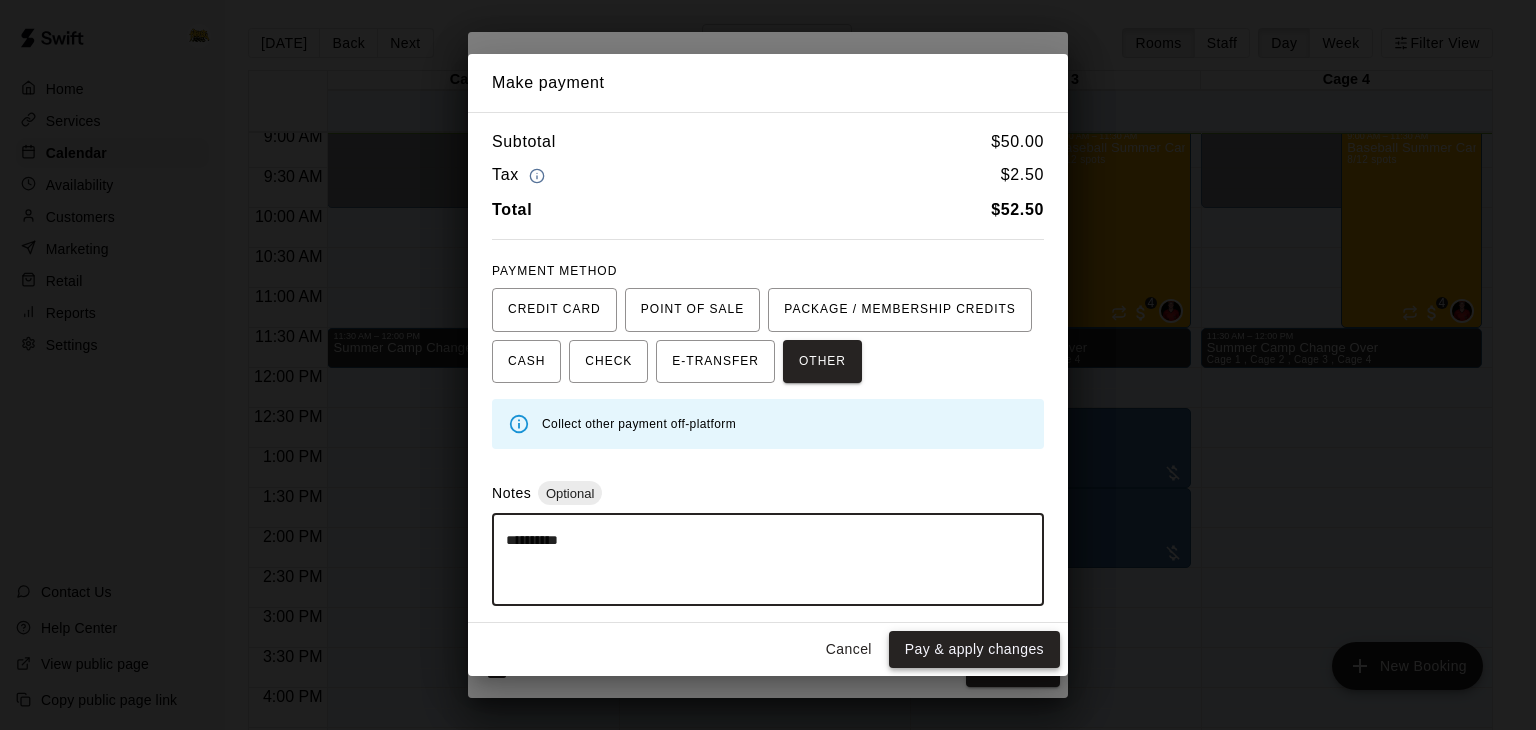 type on "**********" 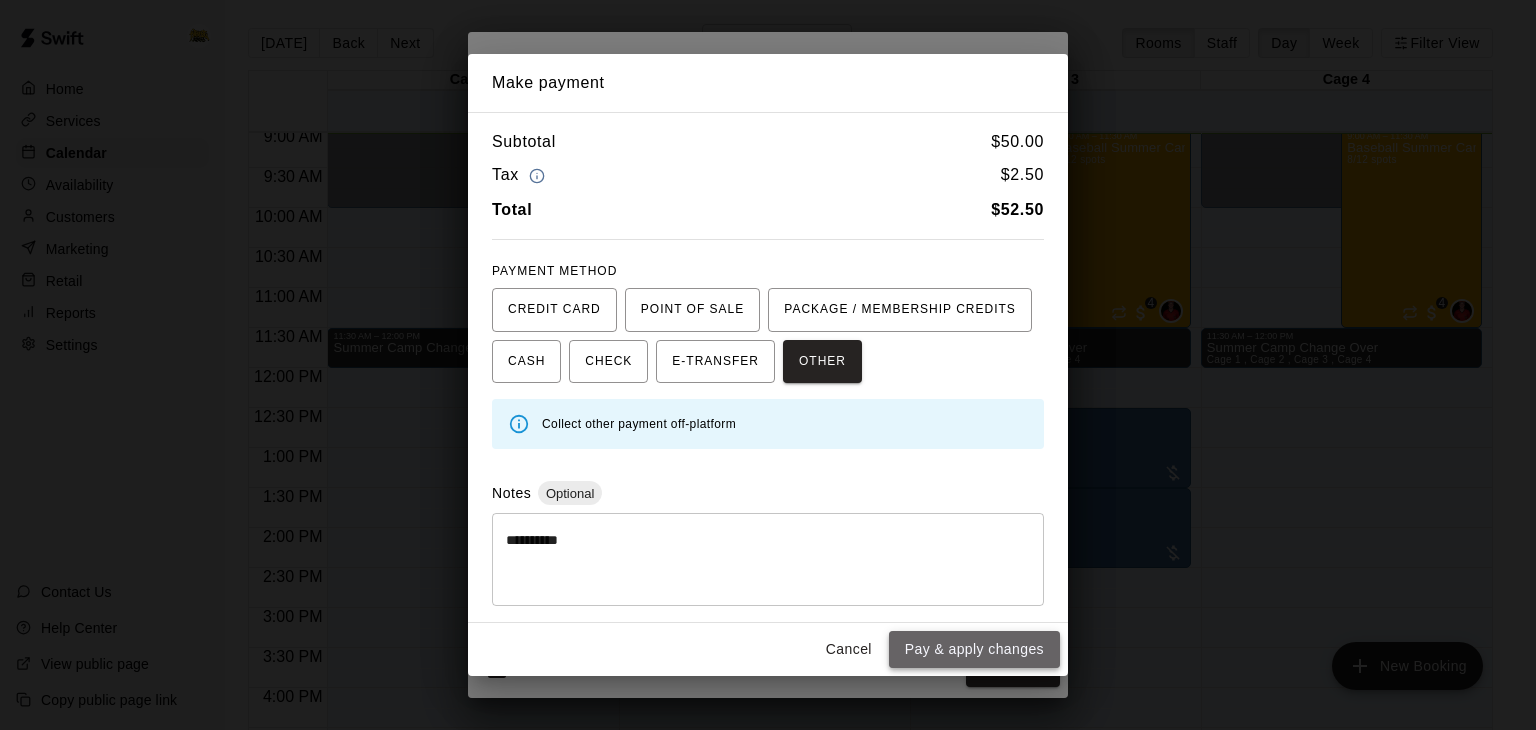 click on "Pay & apply changes" at bounding box center (974, 649) 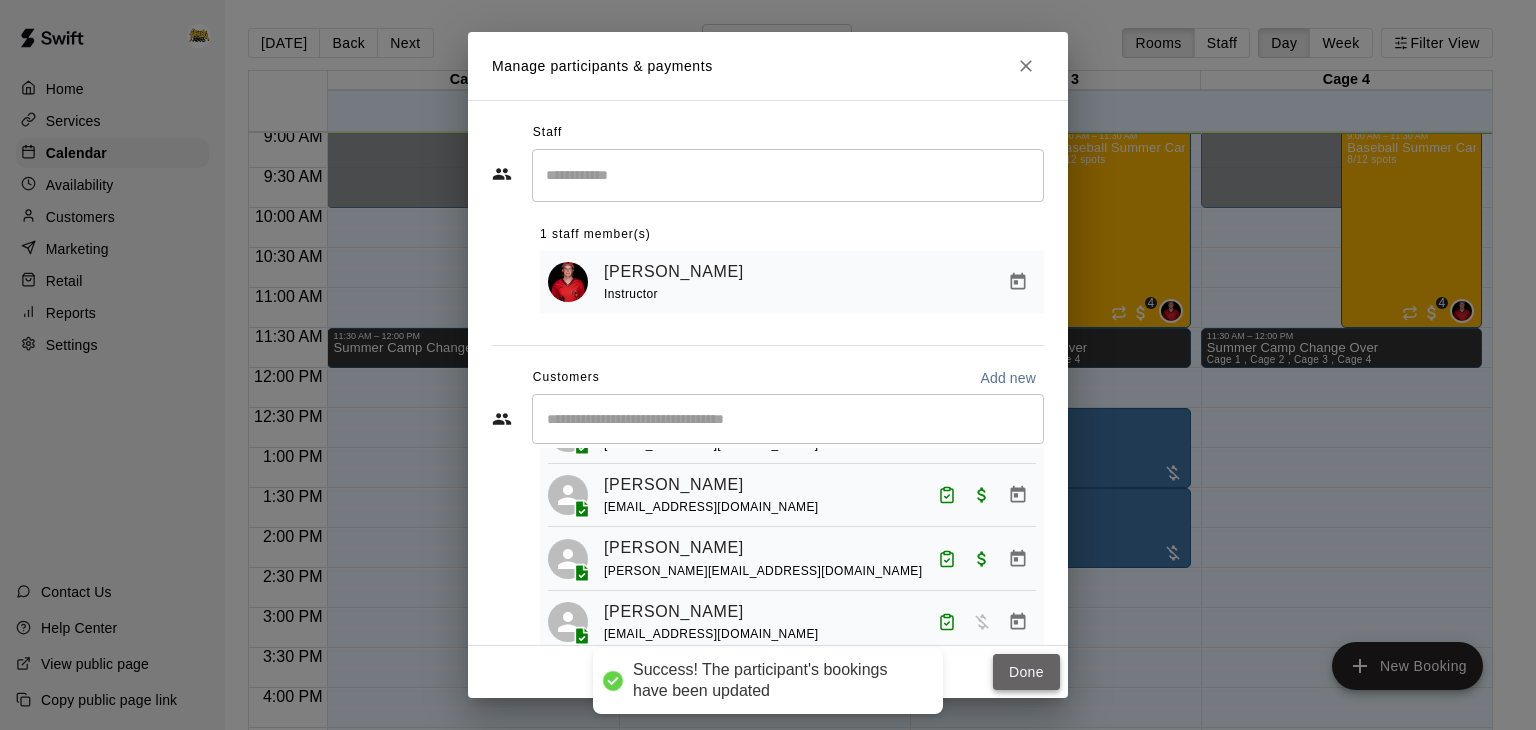 click on "Done" at bounding box center [1026, 672] 